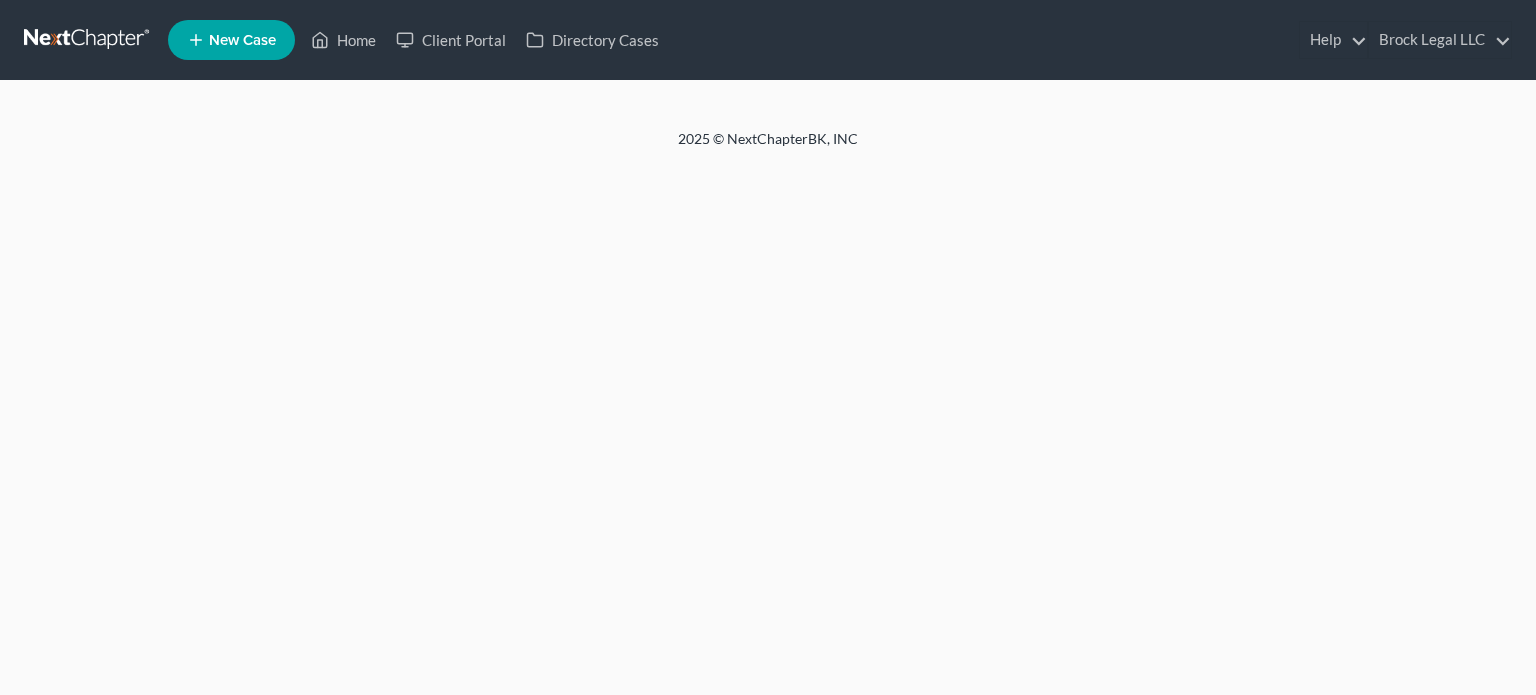 scroll, scrollTop: 0, scrollLeft: 0, axis: both 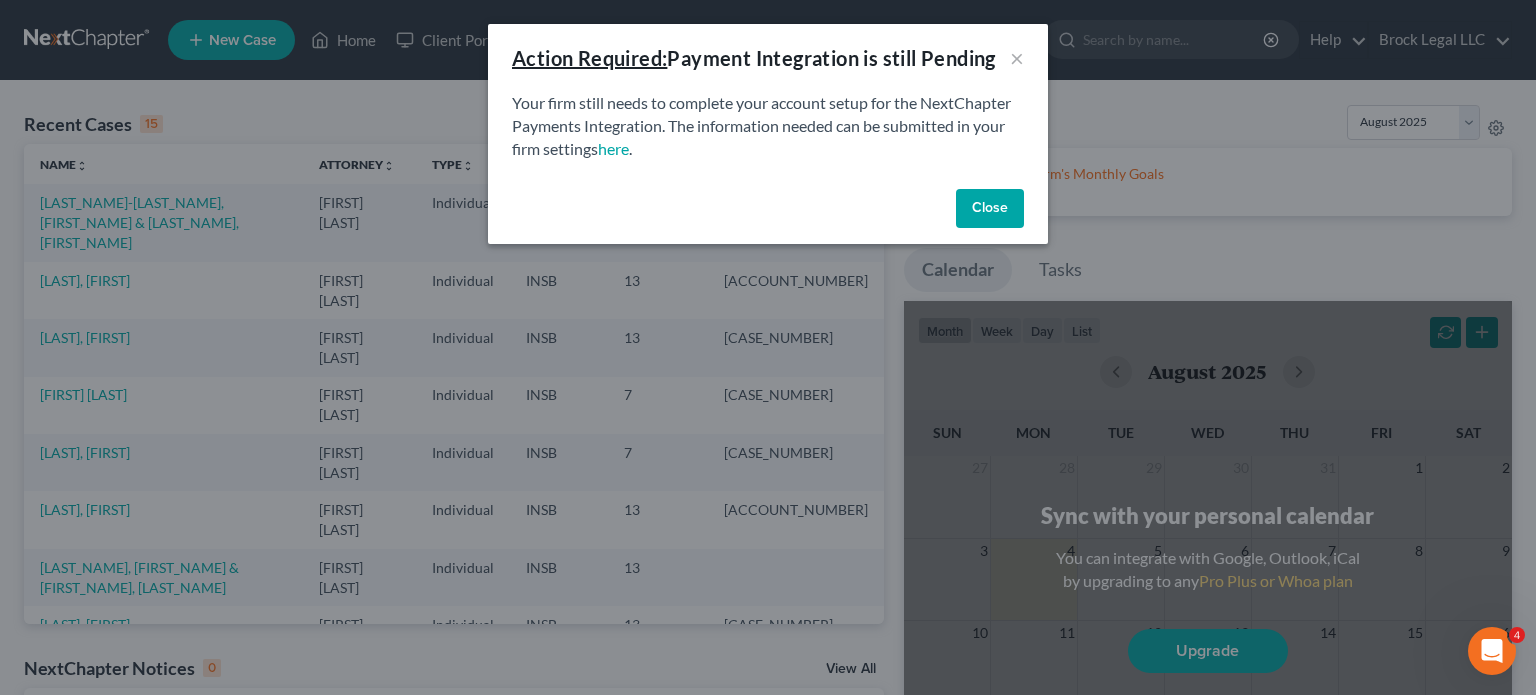 click on "Close" at bounding box center (990, 209) 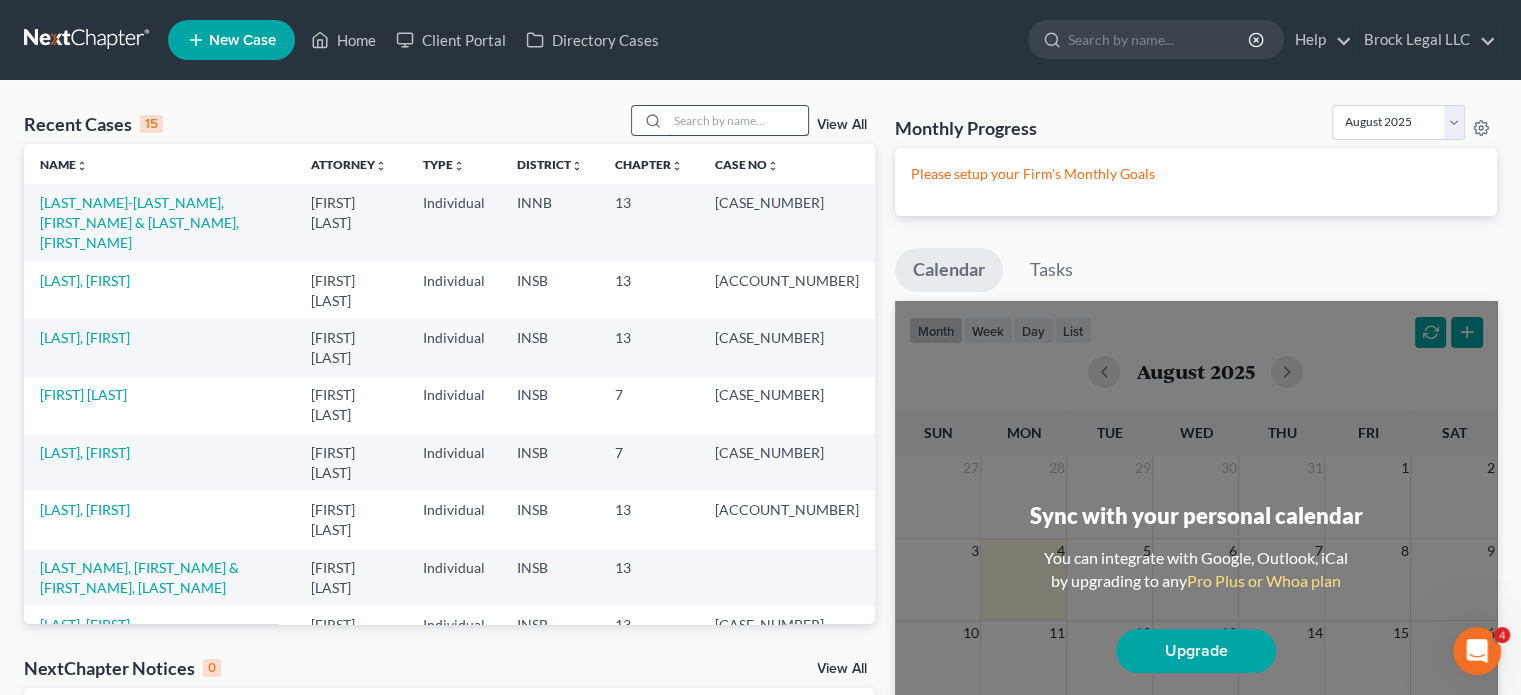 click at bounding box center (738, 120) 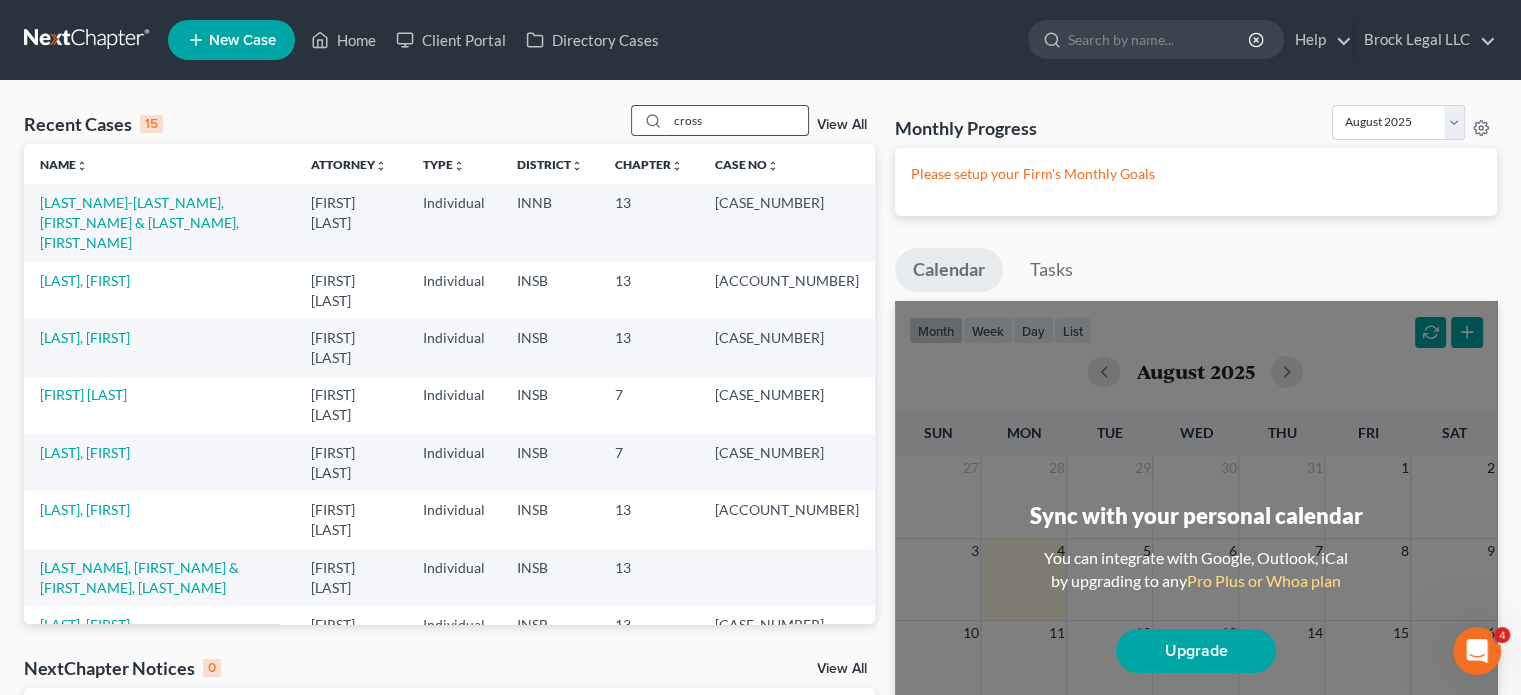 type on "cross" 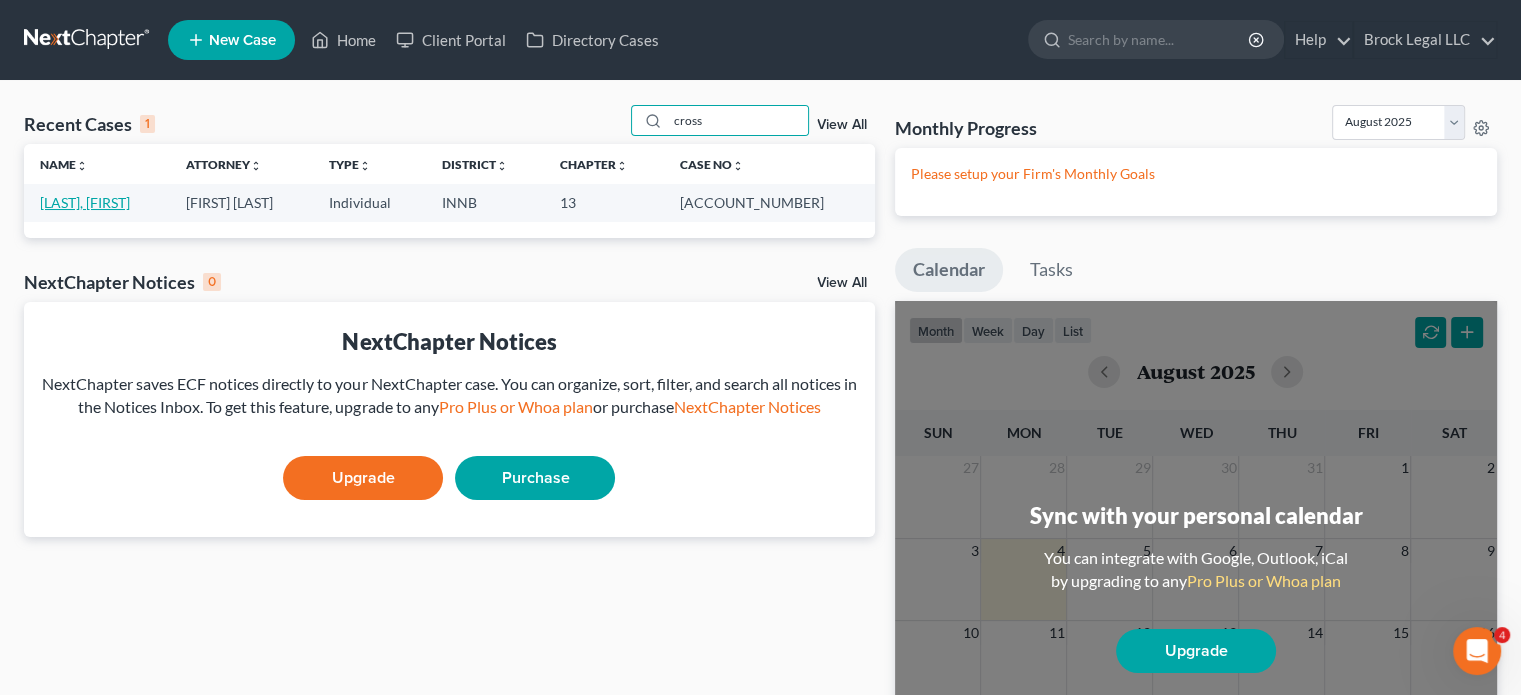 click on "[LAST], [FIRST]" at bounding box center [85, 202] 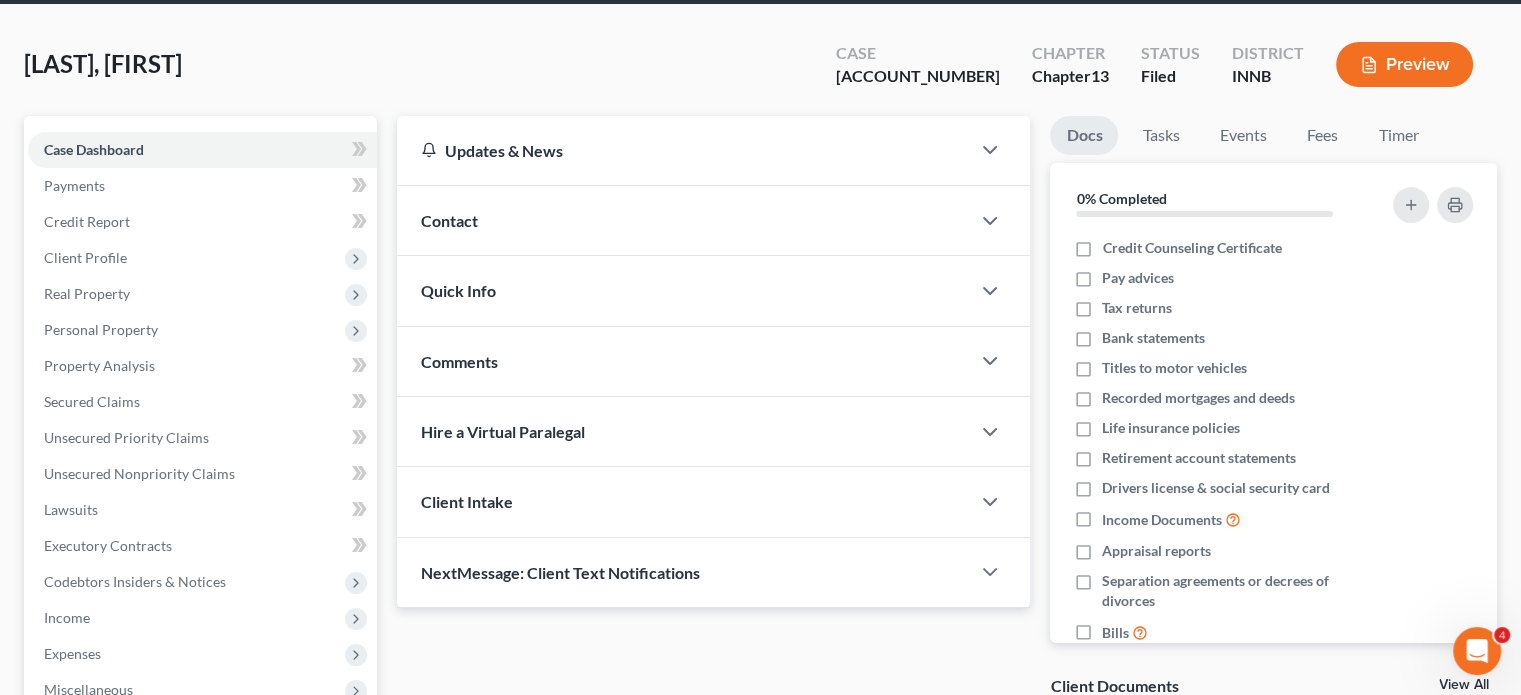 scroll, scrollTop: 0, scrollLeft: 0, axis: both 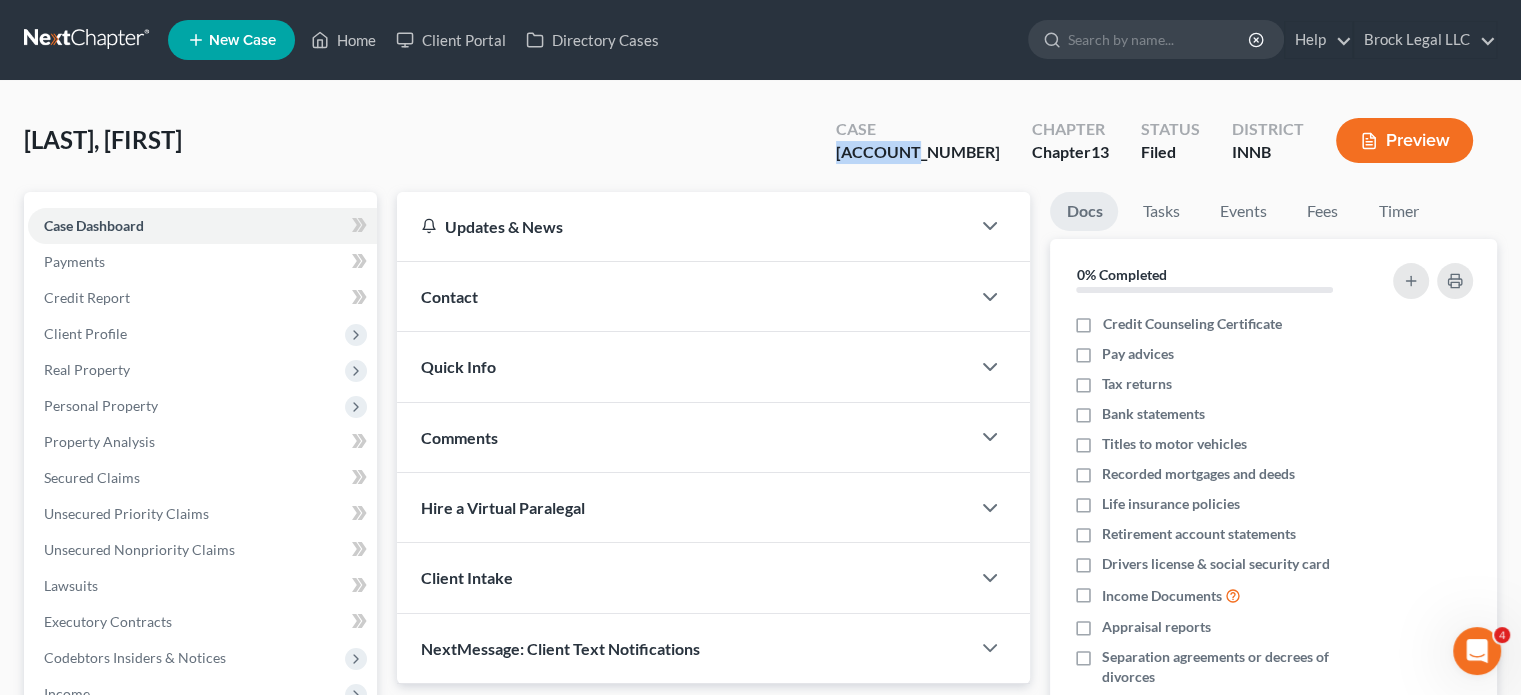 drag, startPoint x: 924, startPoint y: 154, endPoint x: 998, endPoint y: 147, distance: 74.330345 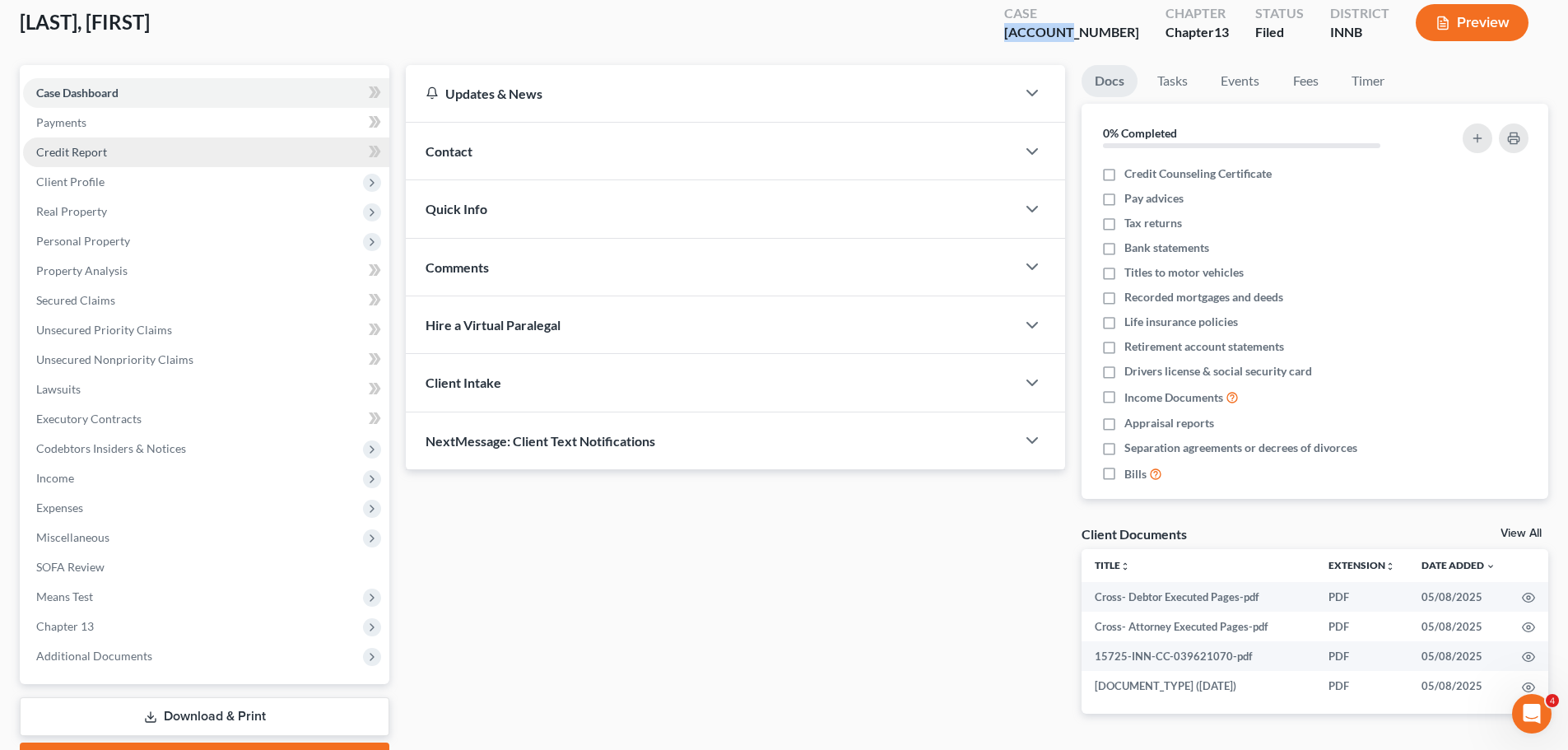 scroll, scrollTop: 0, scrollLeft: 0, axis: both 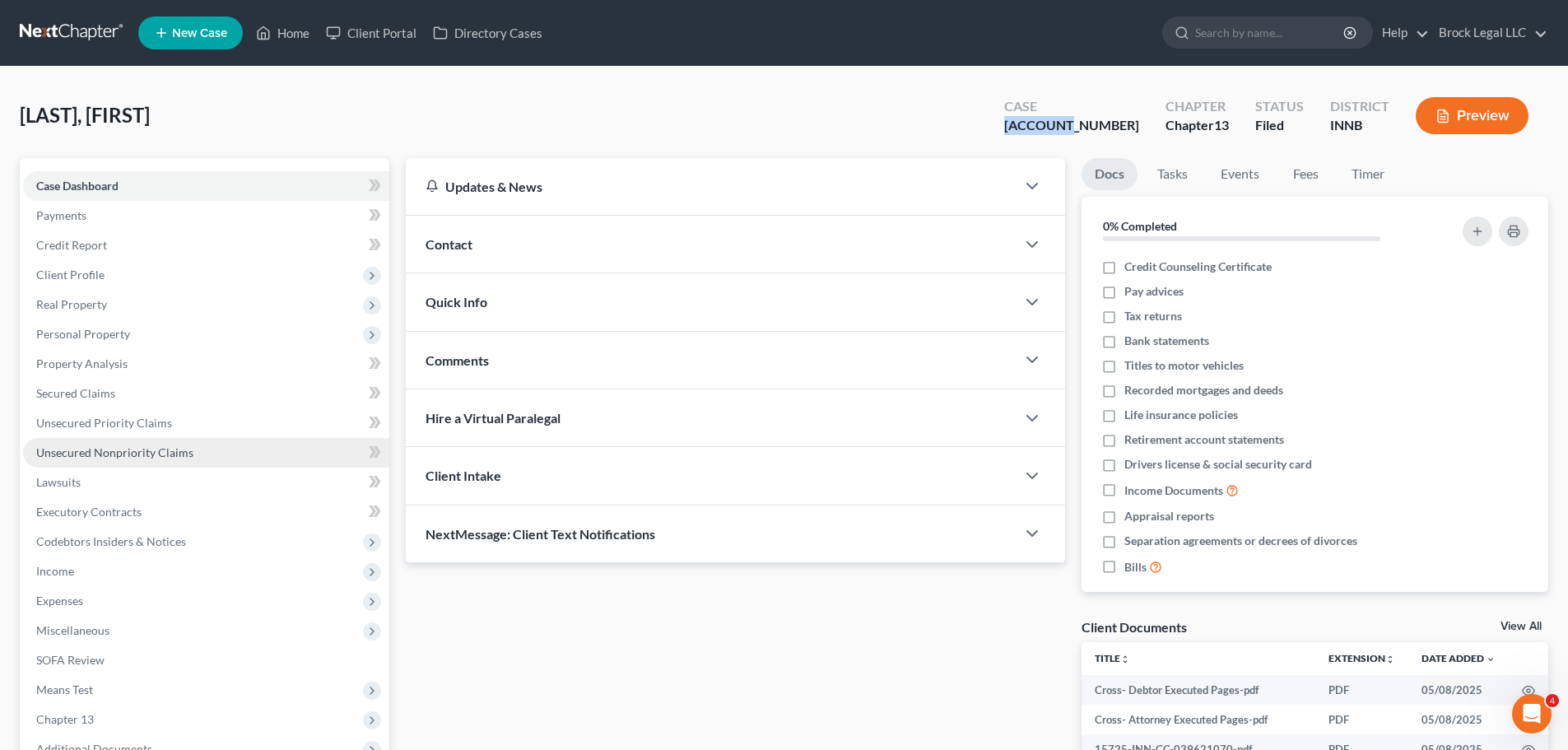 click on "Unsecured Nonpriority Claims" at bounding box center (114, 452) 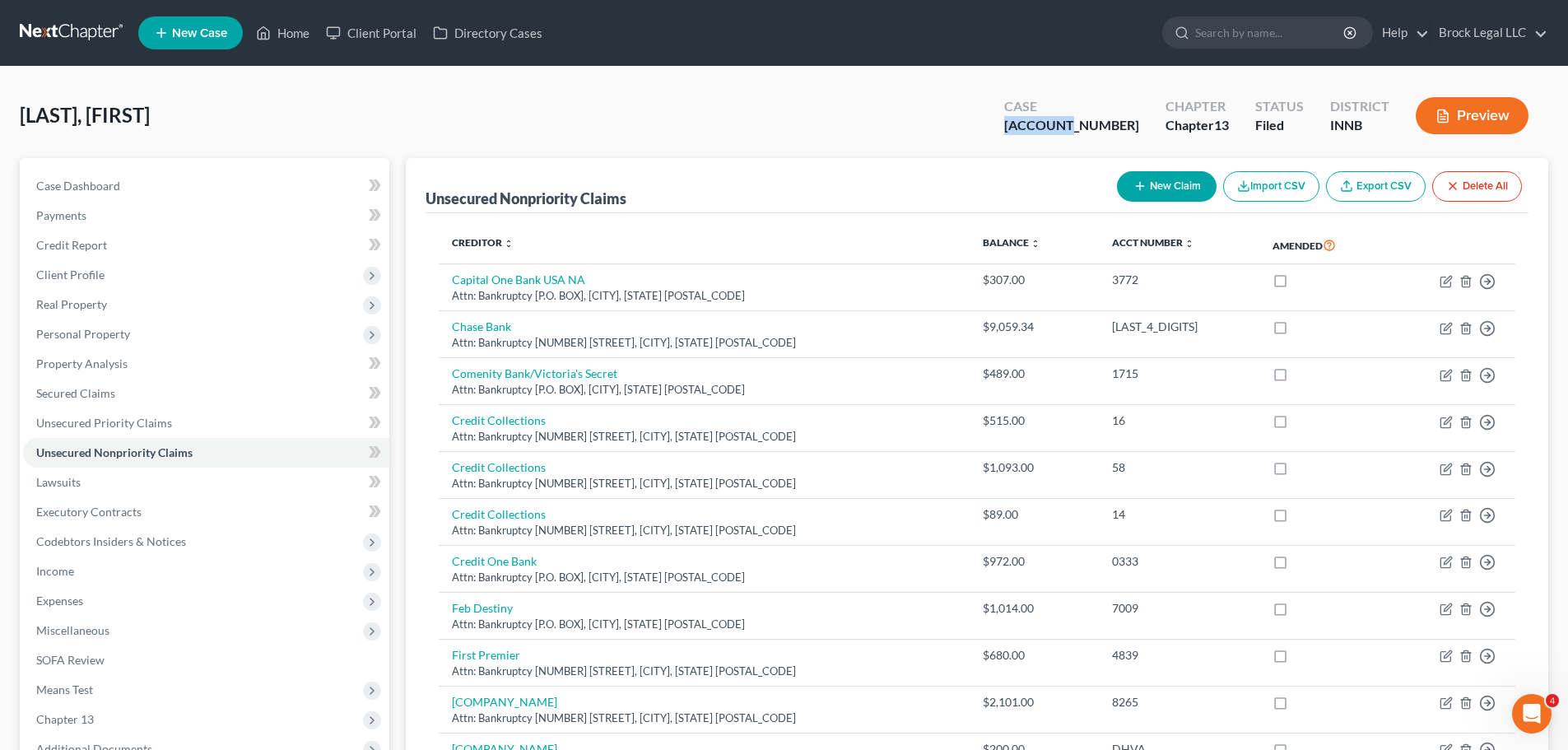 click 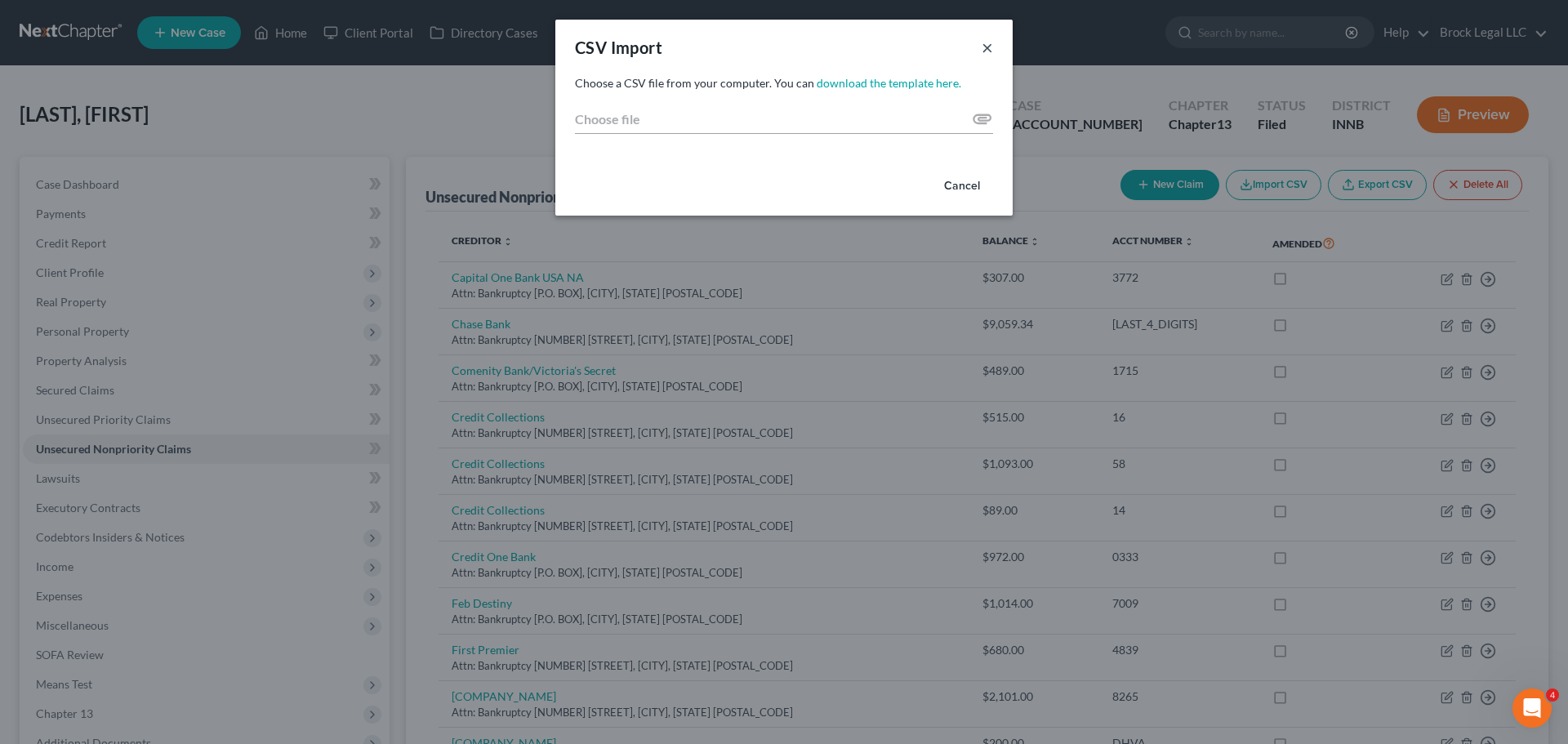 click on "CSV Import ×" at bounding box center [784, 47] 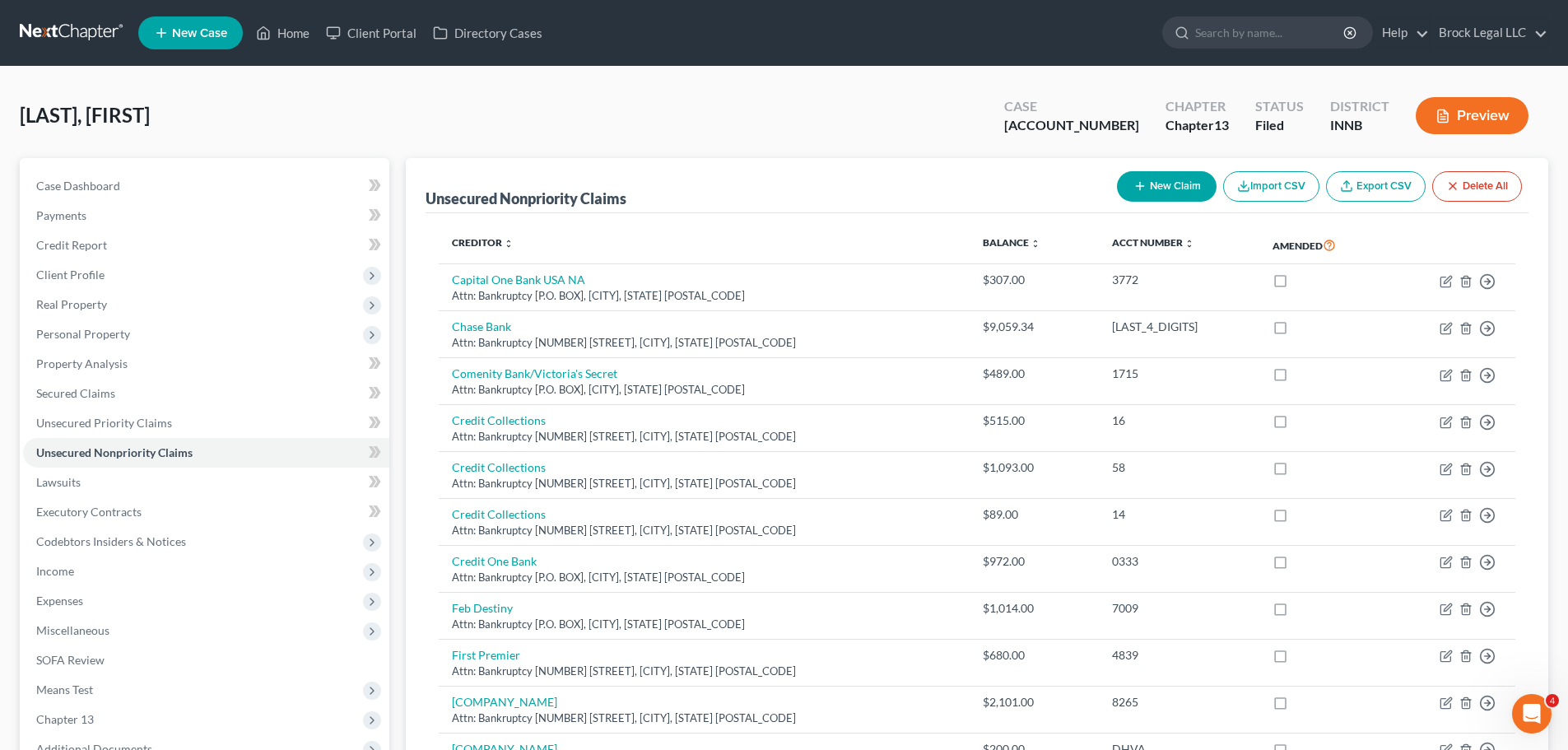 click on "New Claim
Import CSV
Export CSV Delete All" at bounding box center (1319, 186) 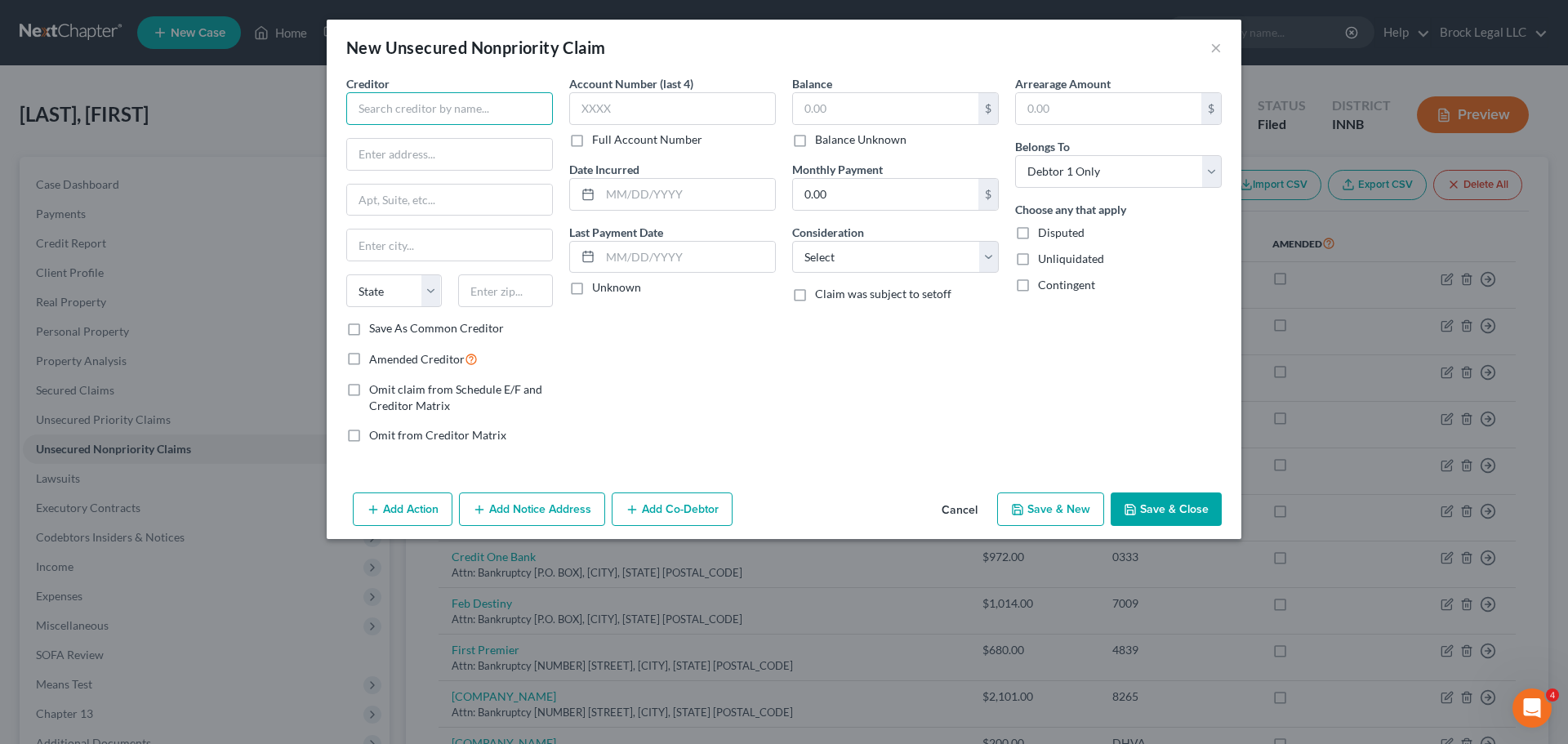 click at bounding box center [449, 109] 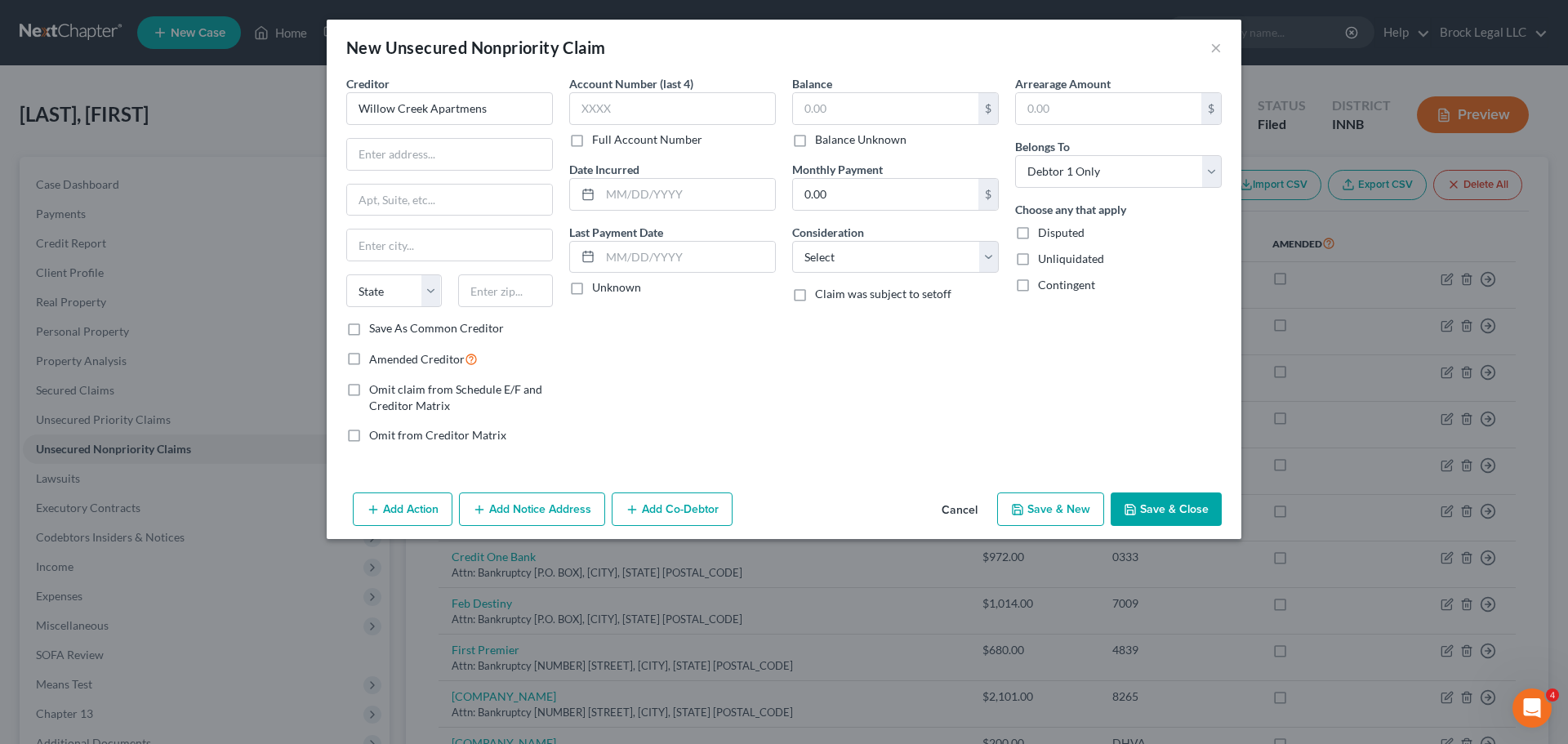 click on "Creditor *    [BUSINESS_NAME]" at bounding box center [449, 100] 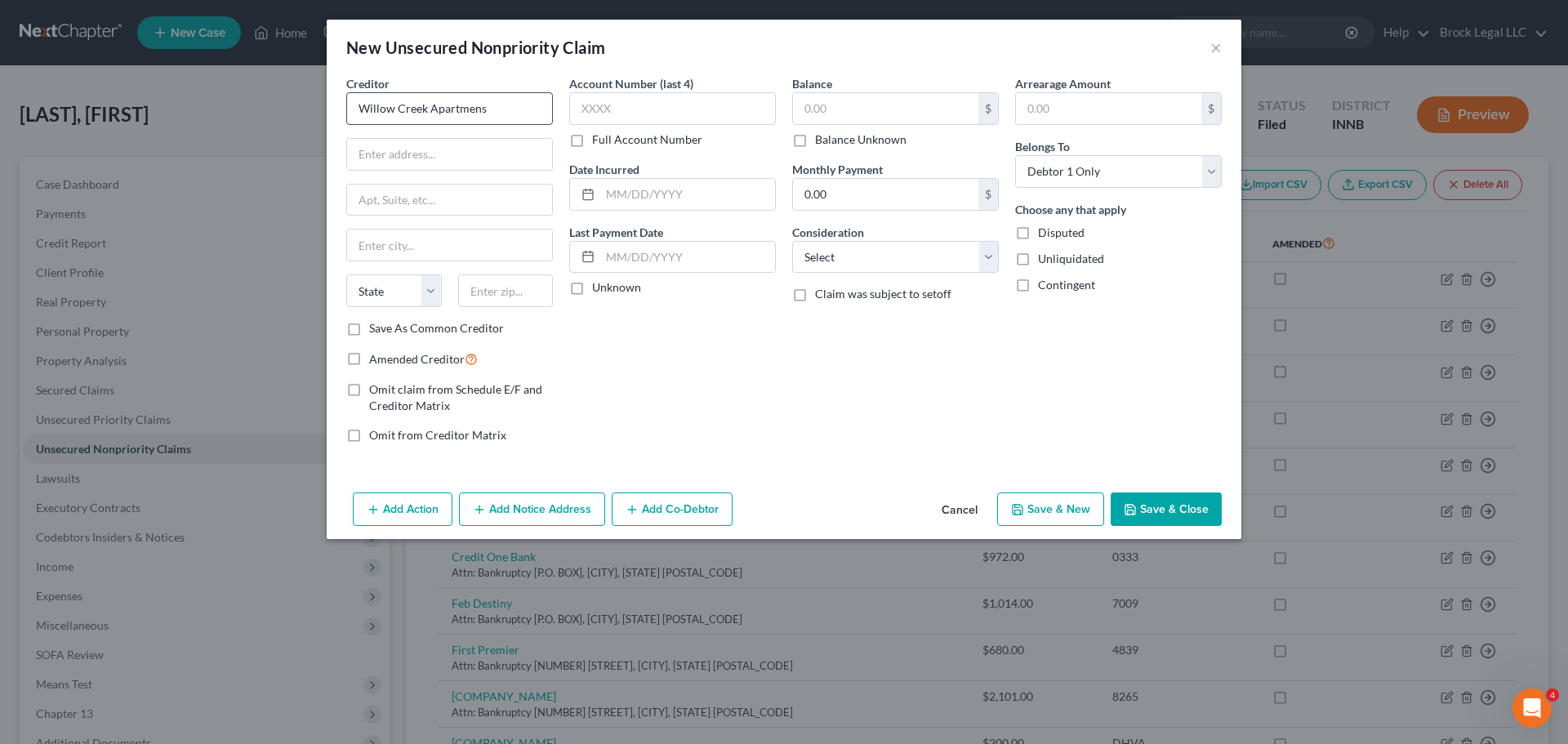click on "Creditor *    [BUSINESS_NAME]" at bounding box center (449, 100) 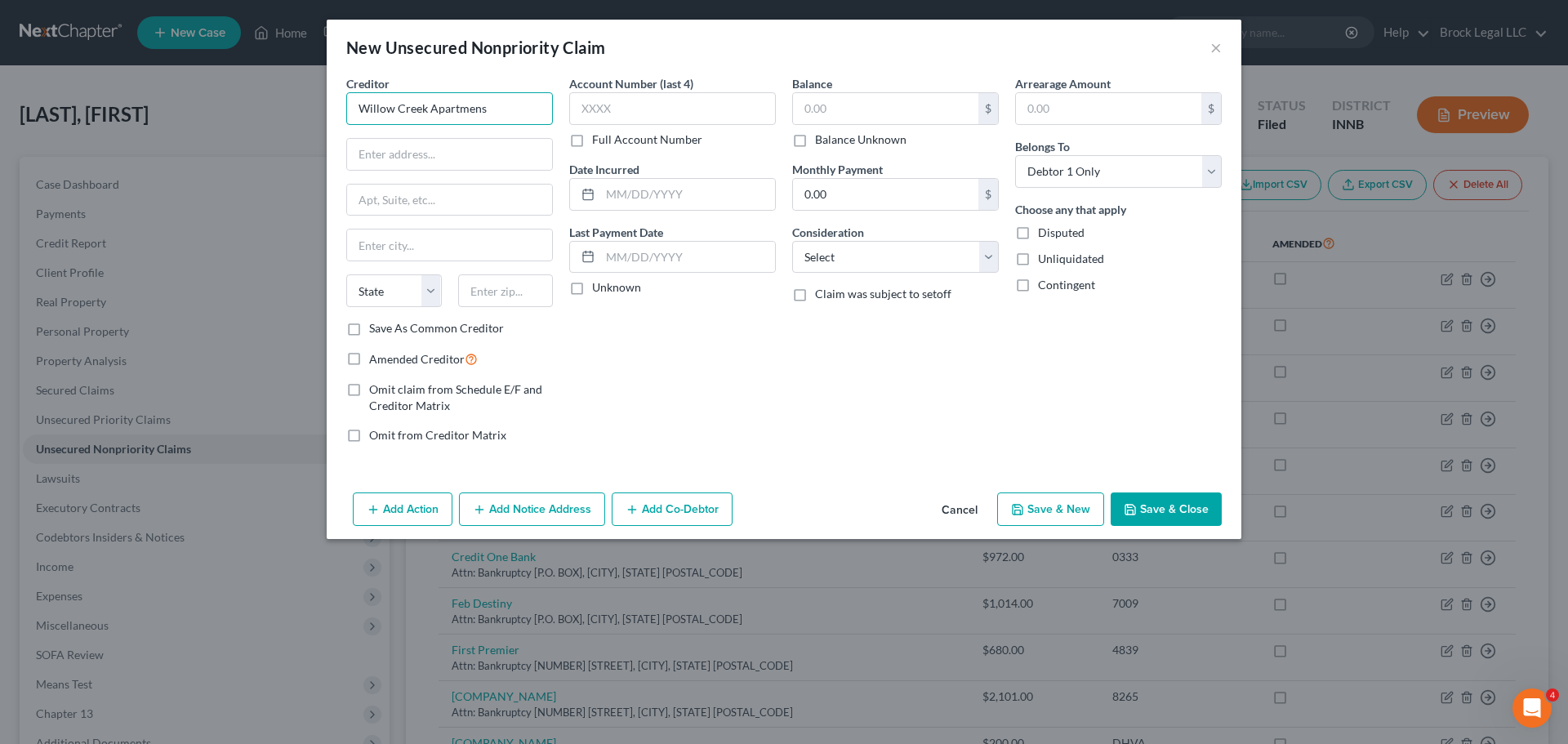 click on "Willow Creek Apartmens" at bounding box center (449, 109) 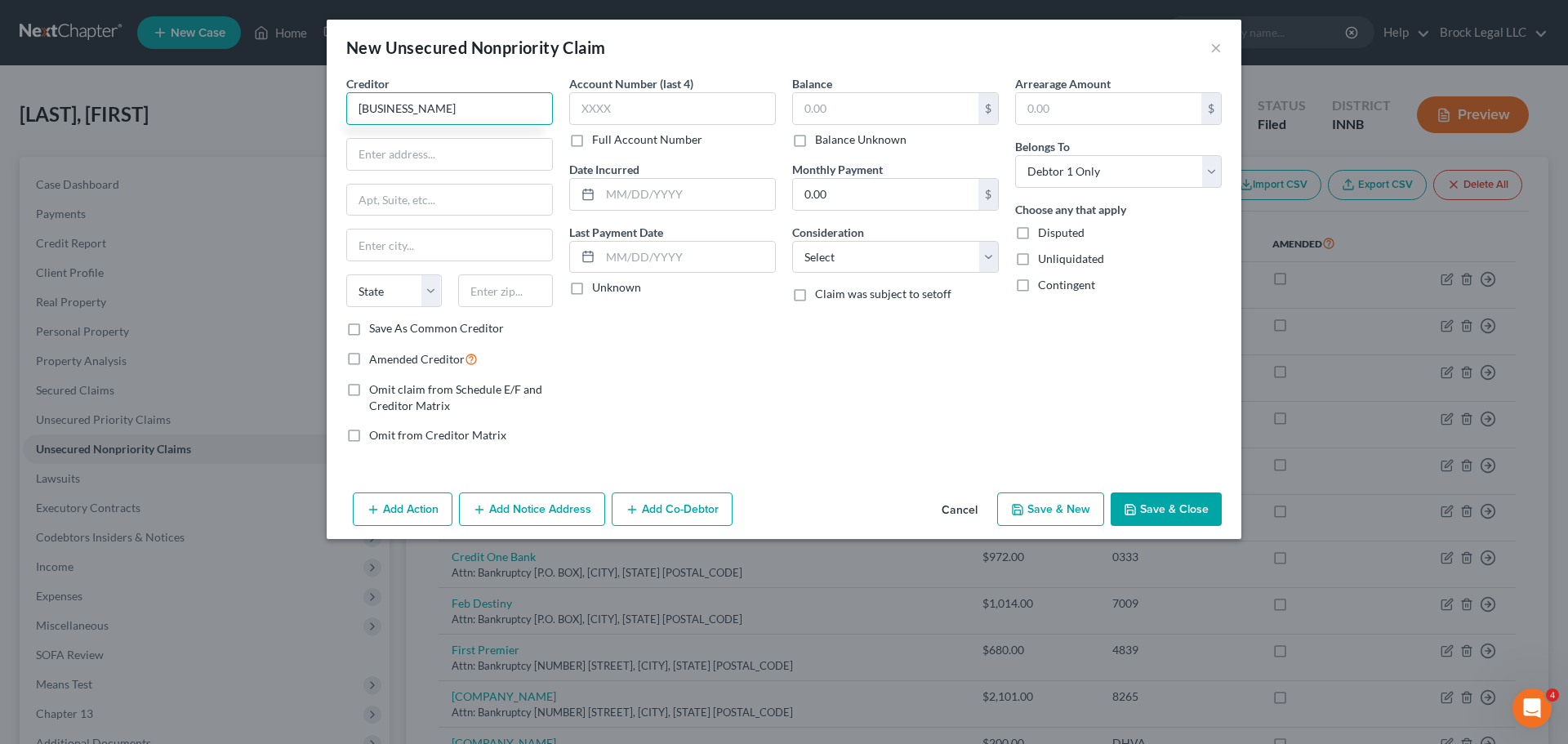 type on "[BUSINESS_NAME]" 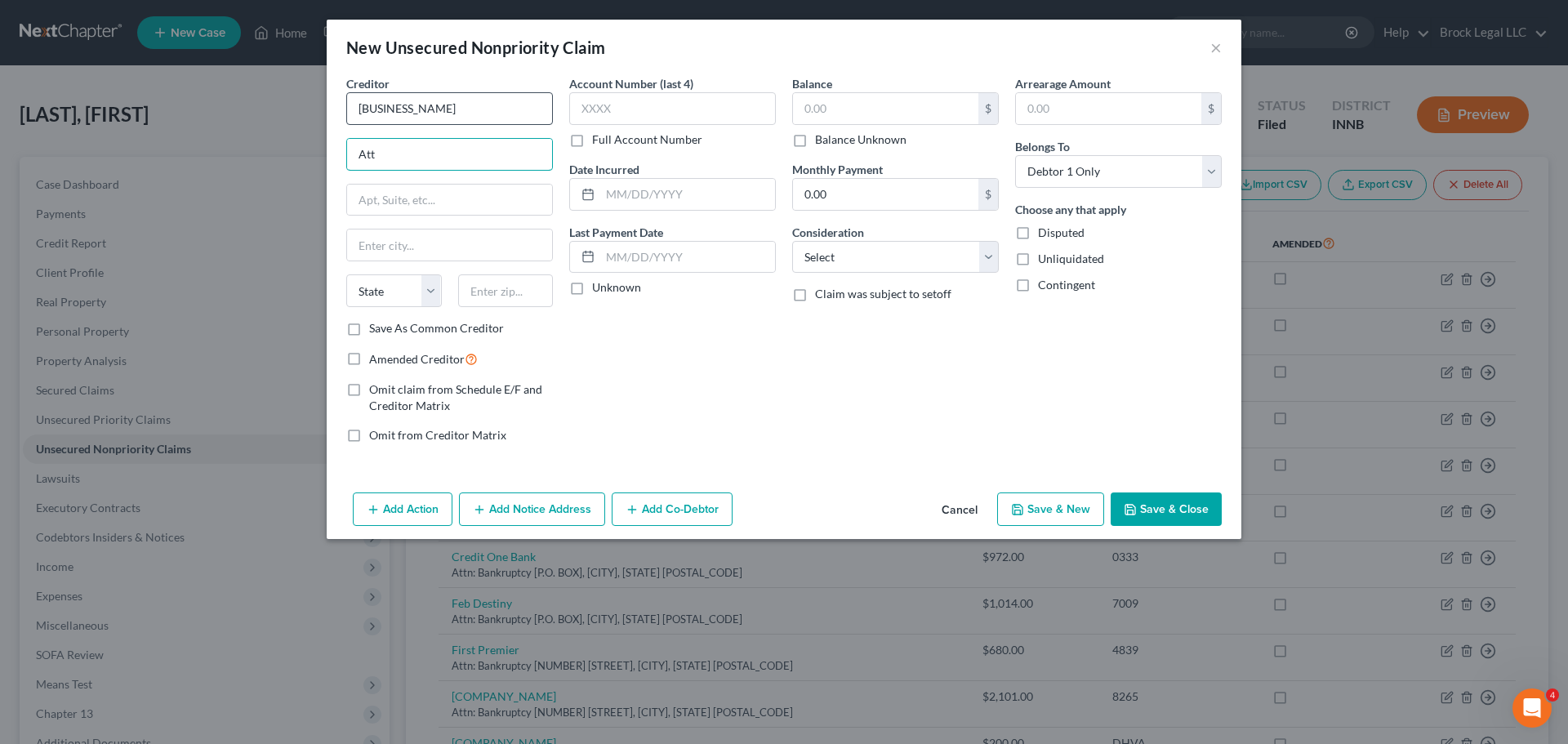 type on "Attn: Bankruptcy" 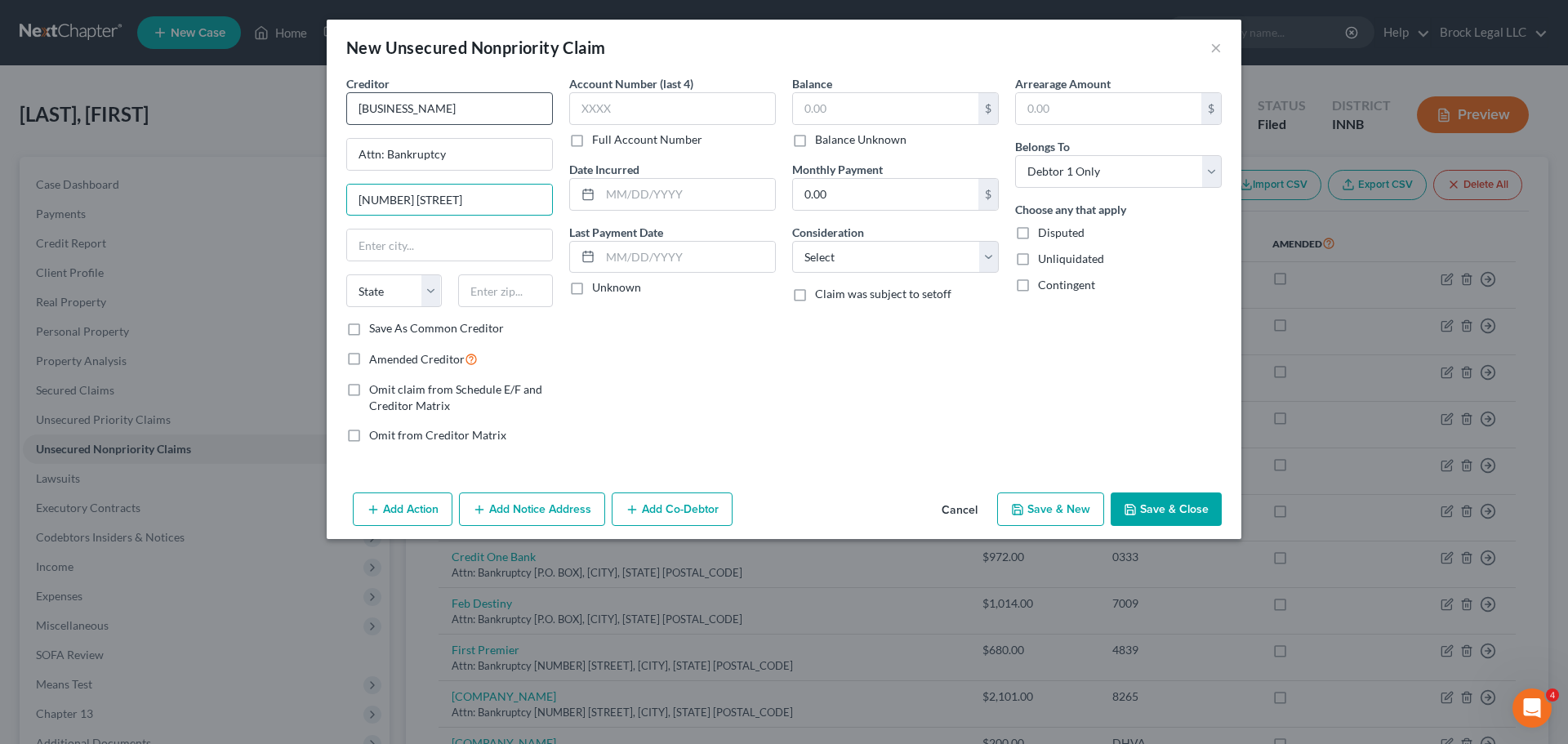 type on "[NUMBER] [STREET]" 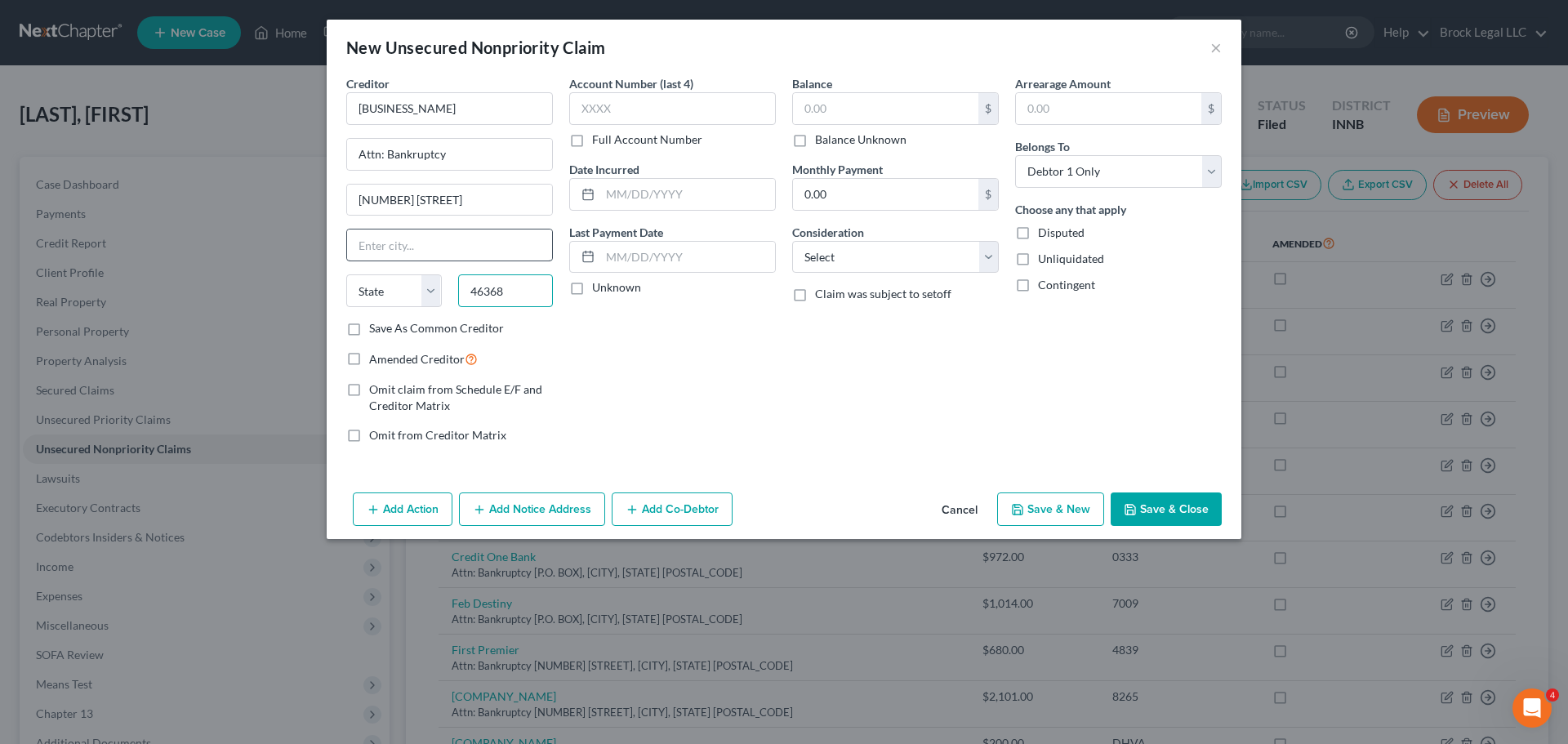 type on "46368" 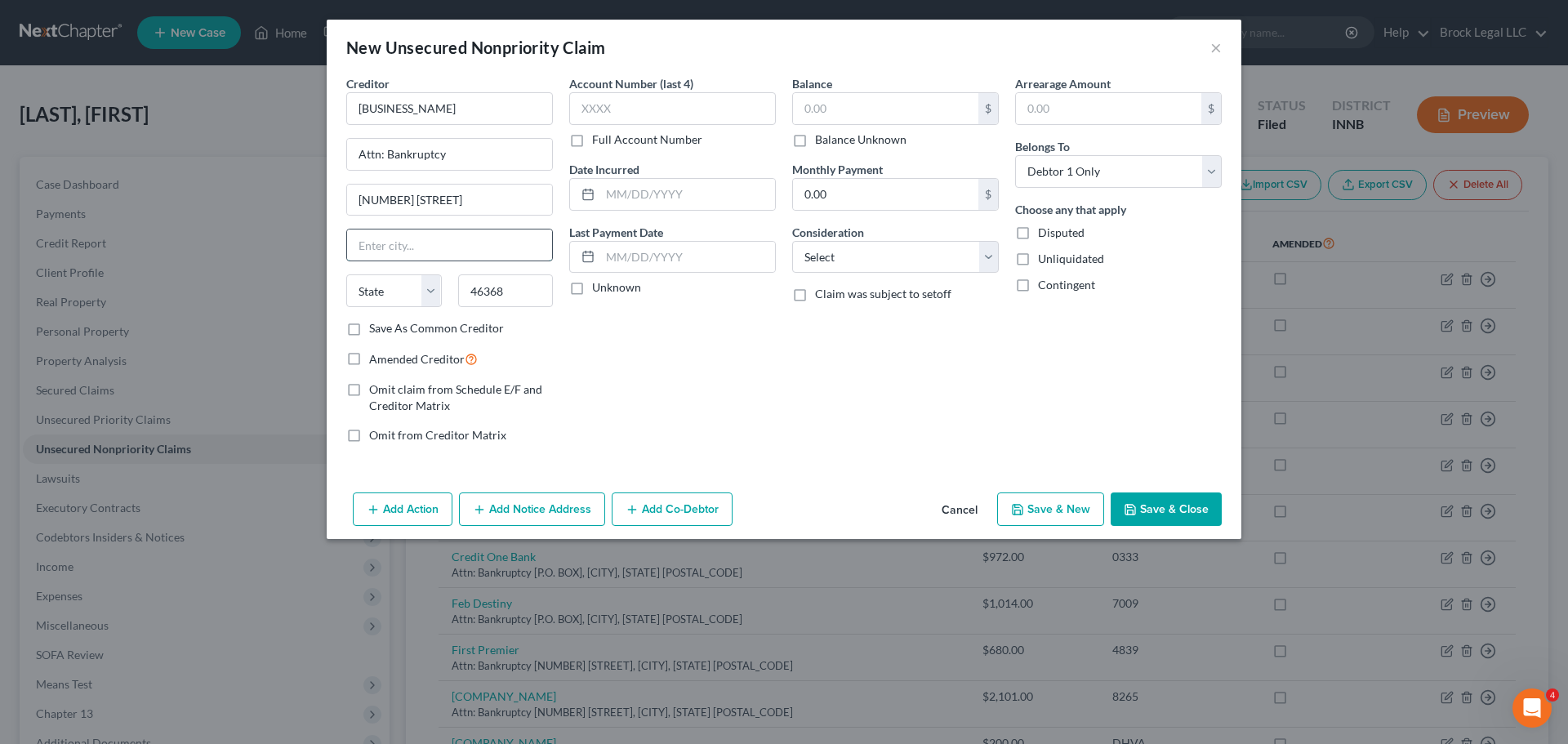 click at bounding box center (449, 245) 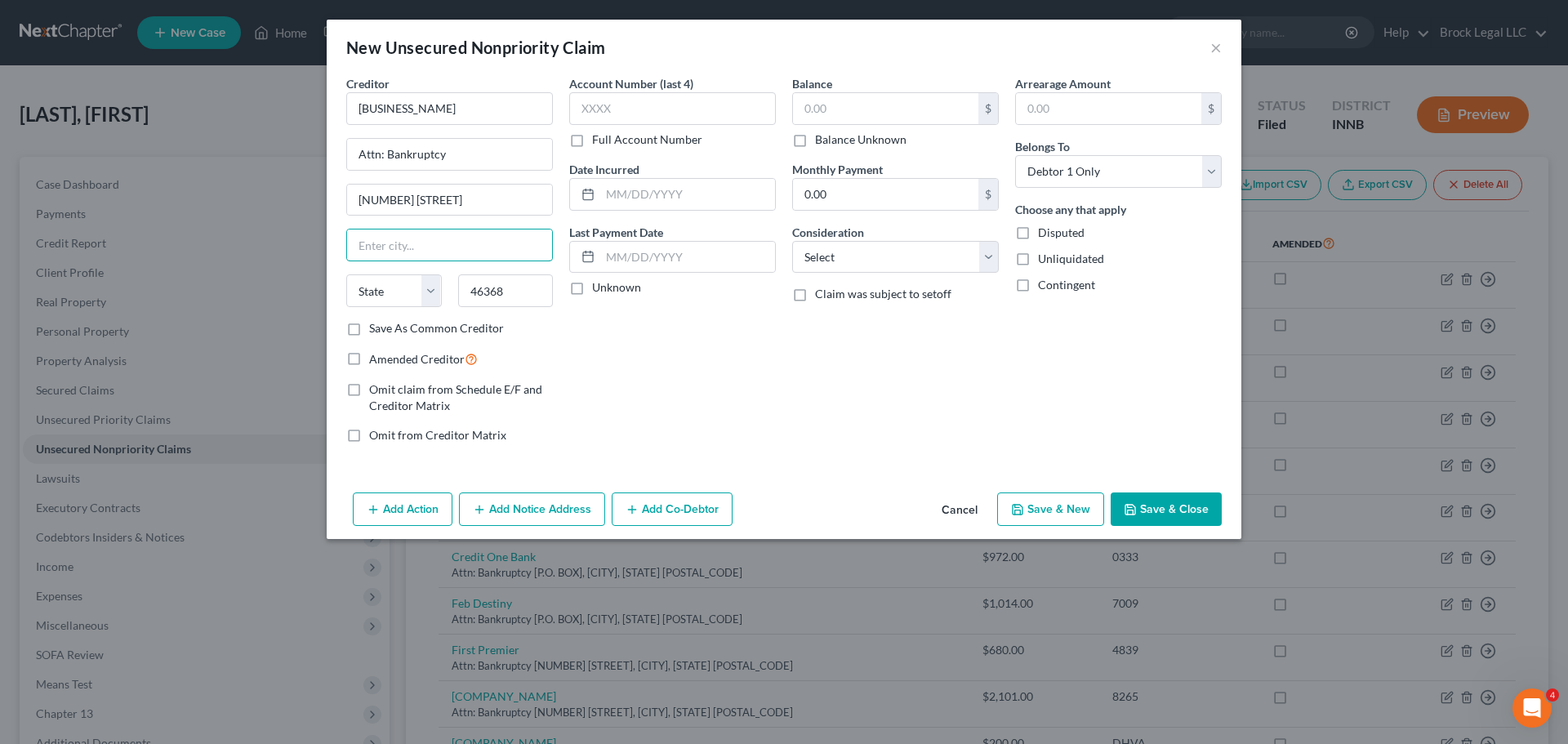 type on "[CITY]" 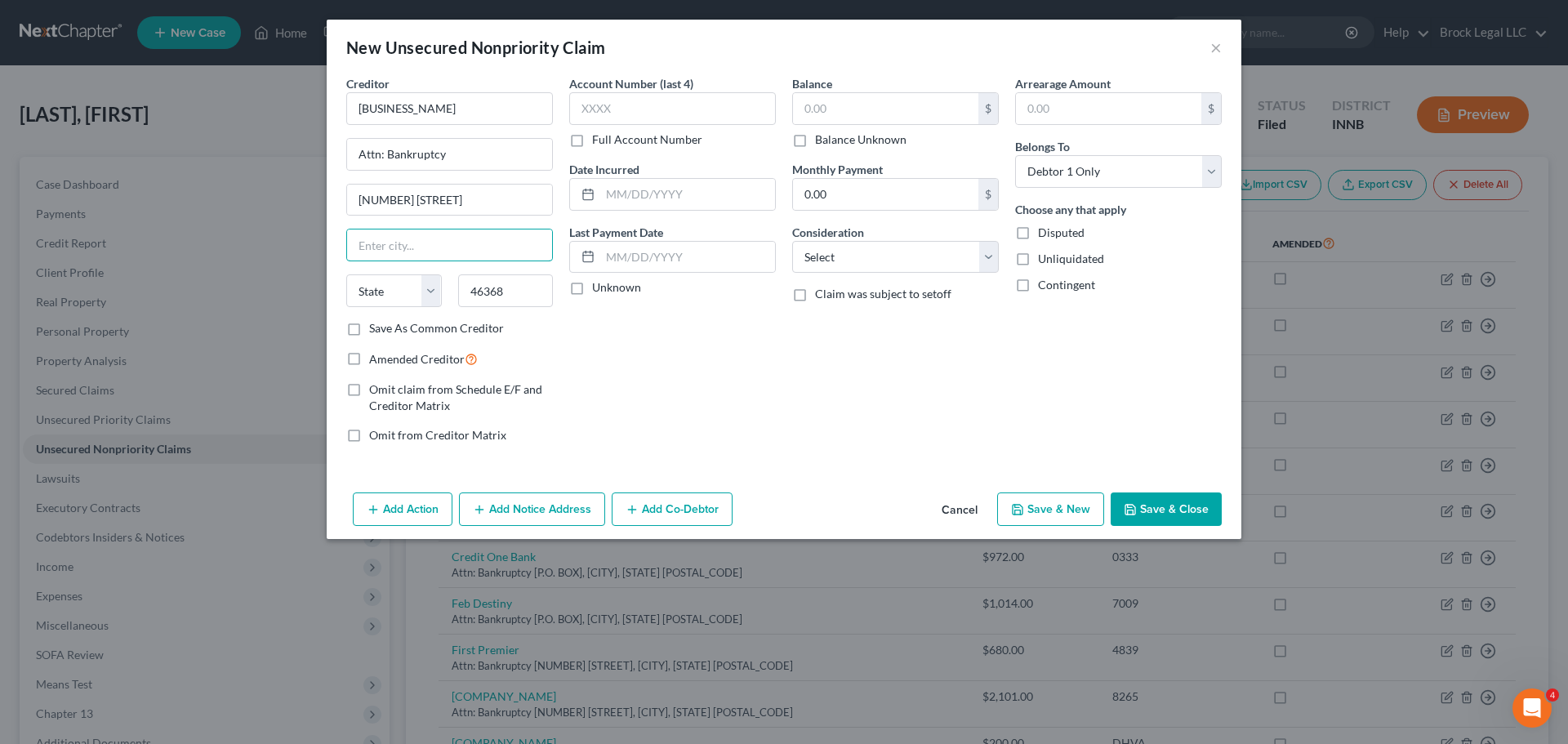 select on "15" 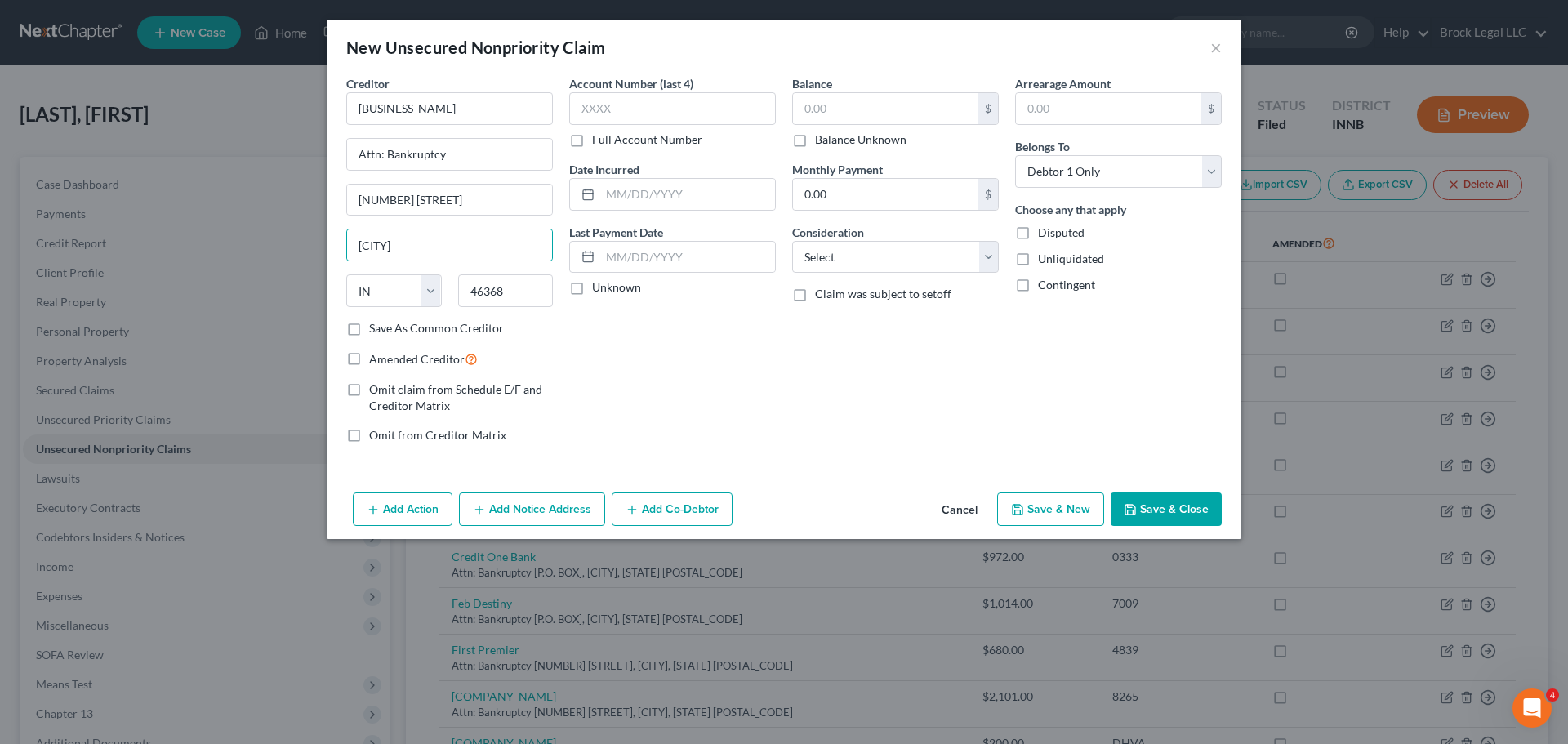 click on "Account Number (last 4)
Full Account Number
Date Incurred         Last Payment Date         Unknown" at bounding box center [672, 265] 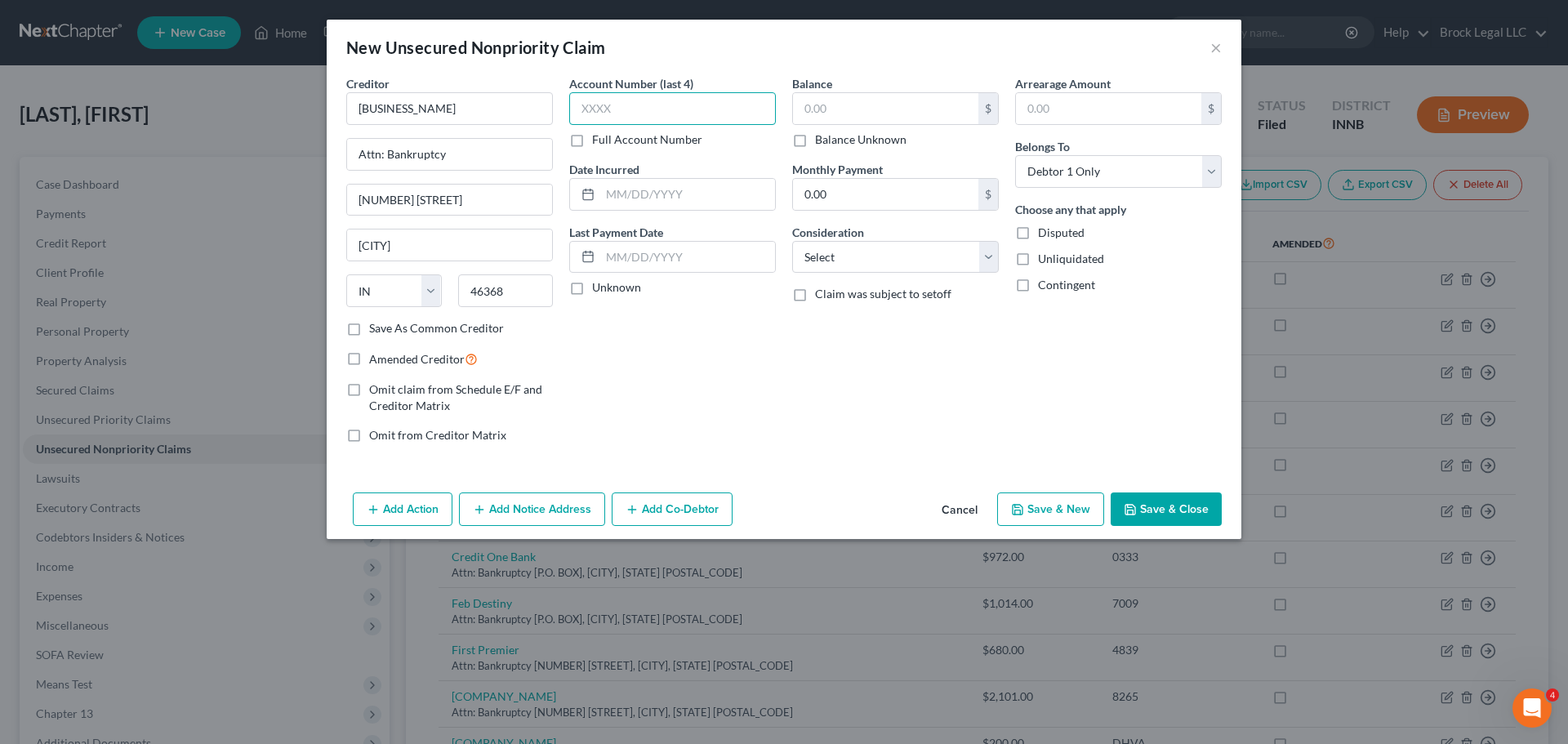 click at bounding box center (672, 109) 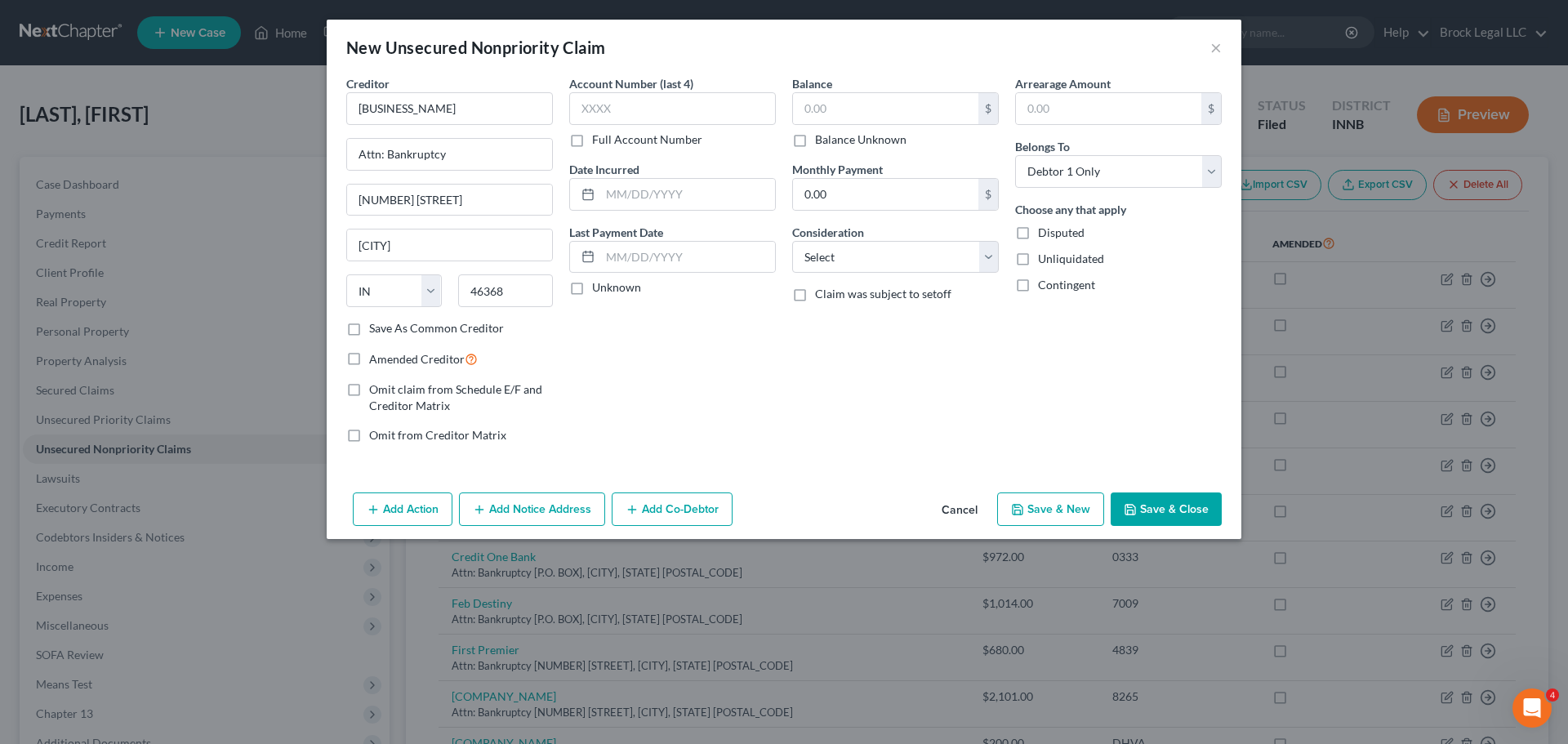 click on "Balance Unknown" at bounding box center (861, 140) 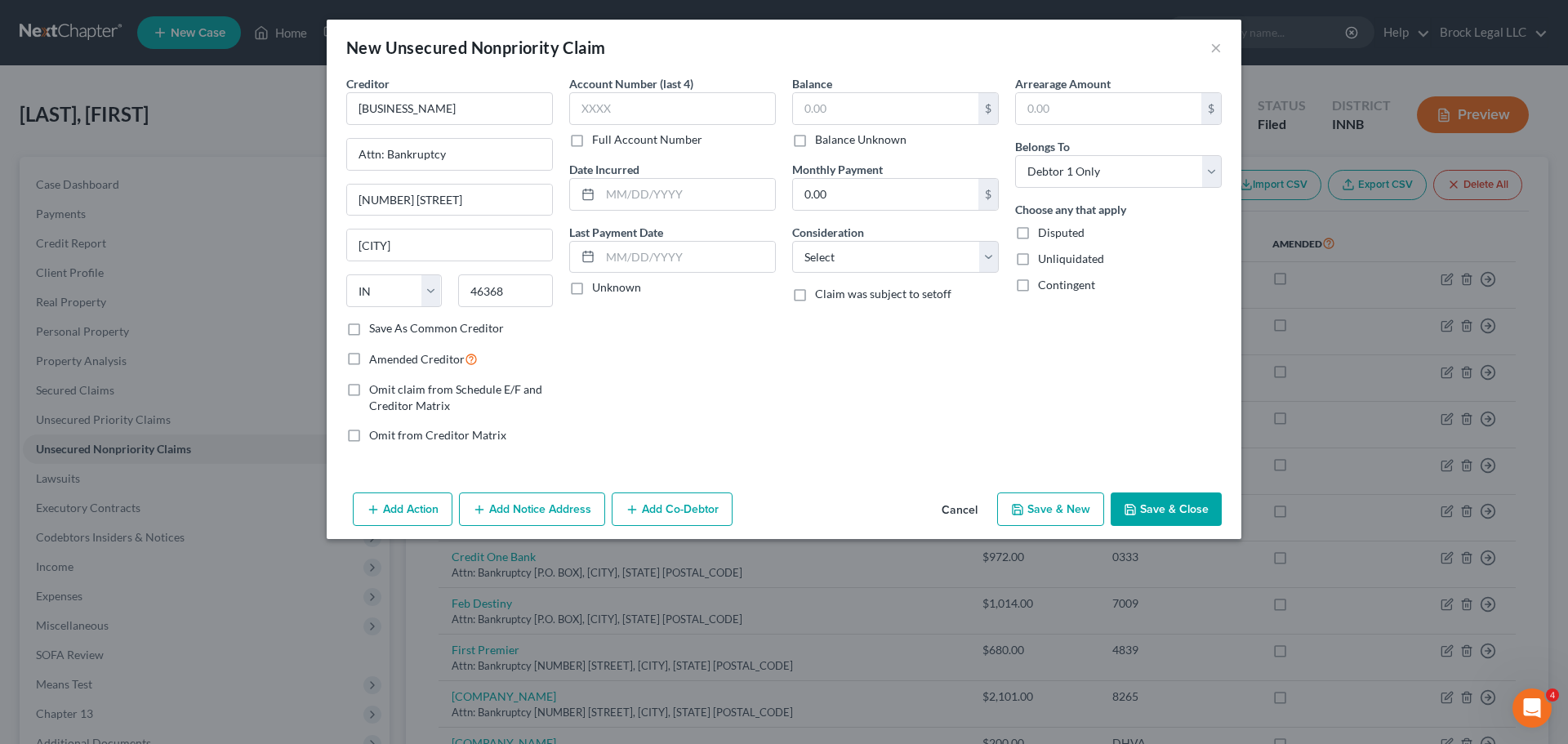 click on "Balance Unknown" at bounding box center [826, 136] 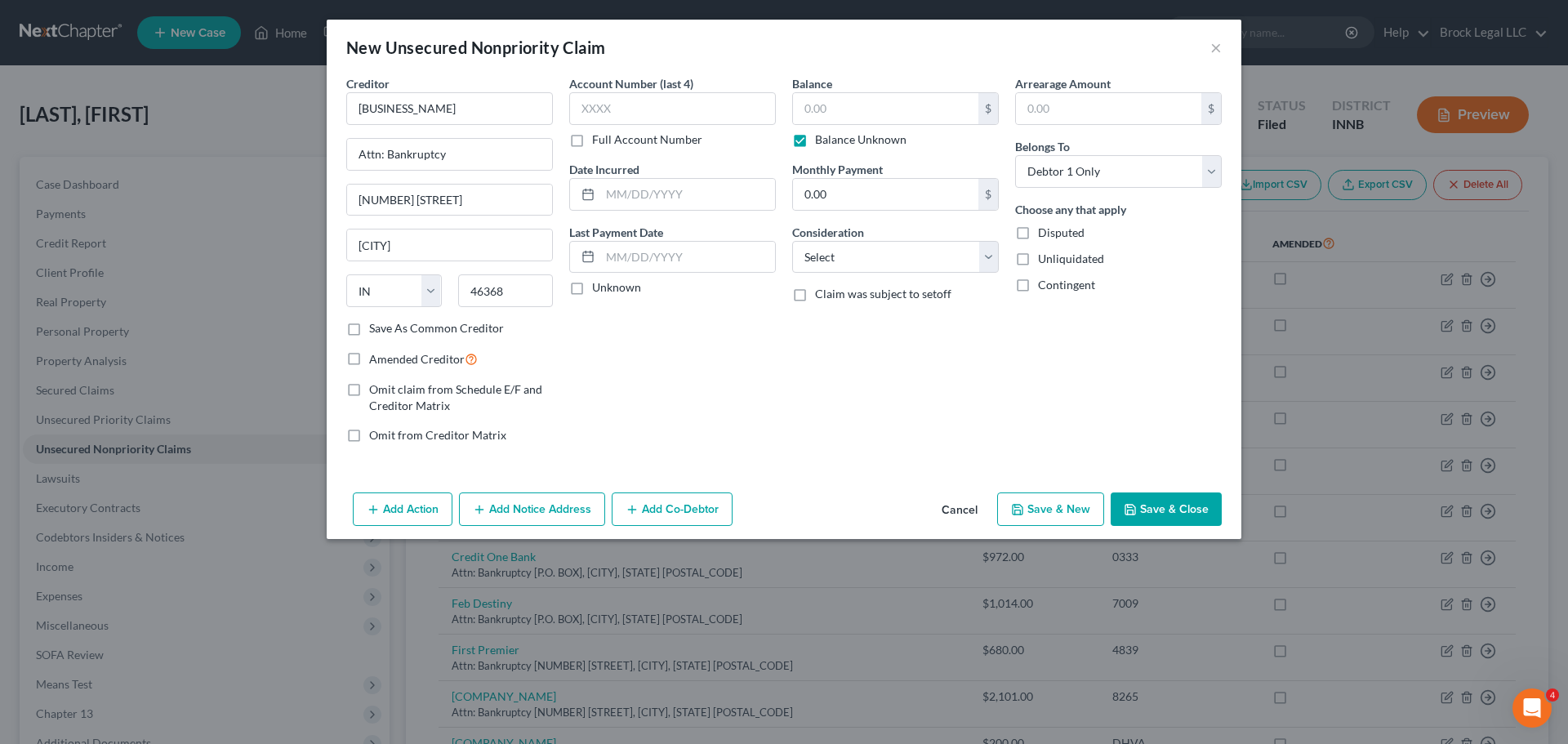 type on "0.00" 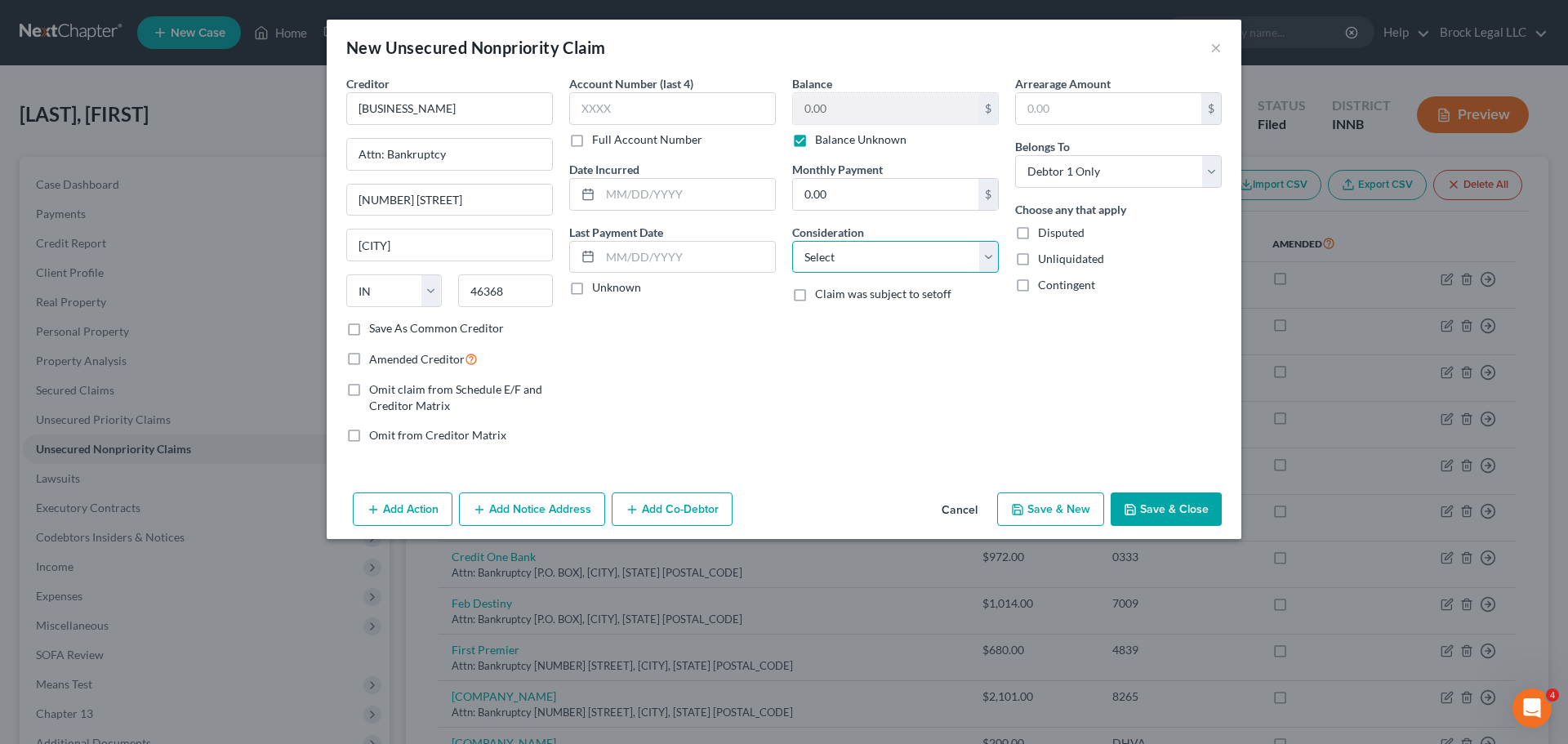 click on "Select Cable / Satellite Services Collection Agency Credit Card Debt Debt Counseling / Attorneys Deficiency Balance Domestic Support Obligations Home / Car Repairs Income Taxes Judgment Liens Medical Services Monies Loaned / Advanced Mortgage Obligation From Divorce Or Separation Obligation To Pensions Other Overdrawn Bank Account Promised To Help Pay Creditors Student Loans Suppliers And Vendors Telephone / Internet Services Utility Services" at bounding box center [895, 257] 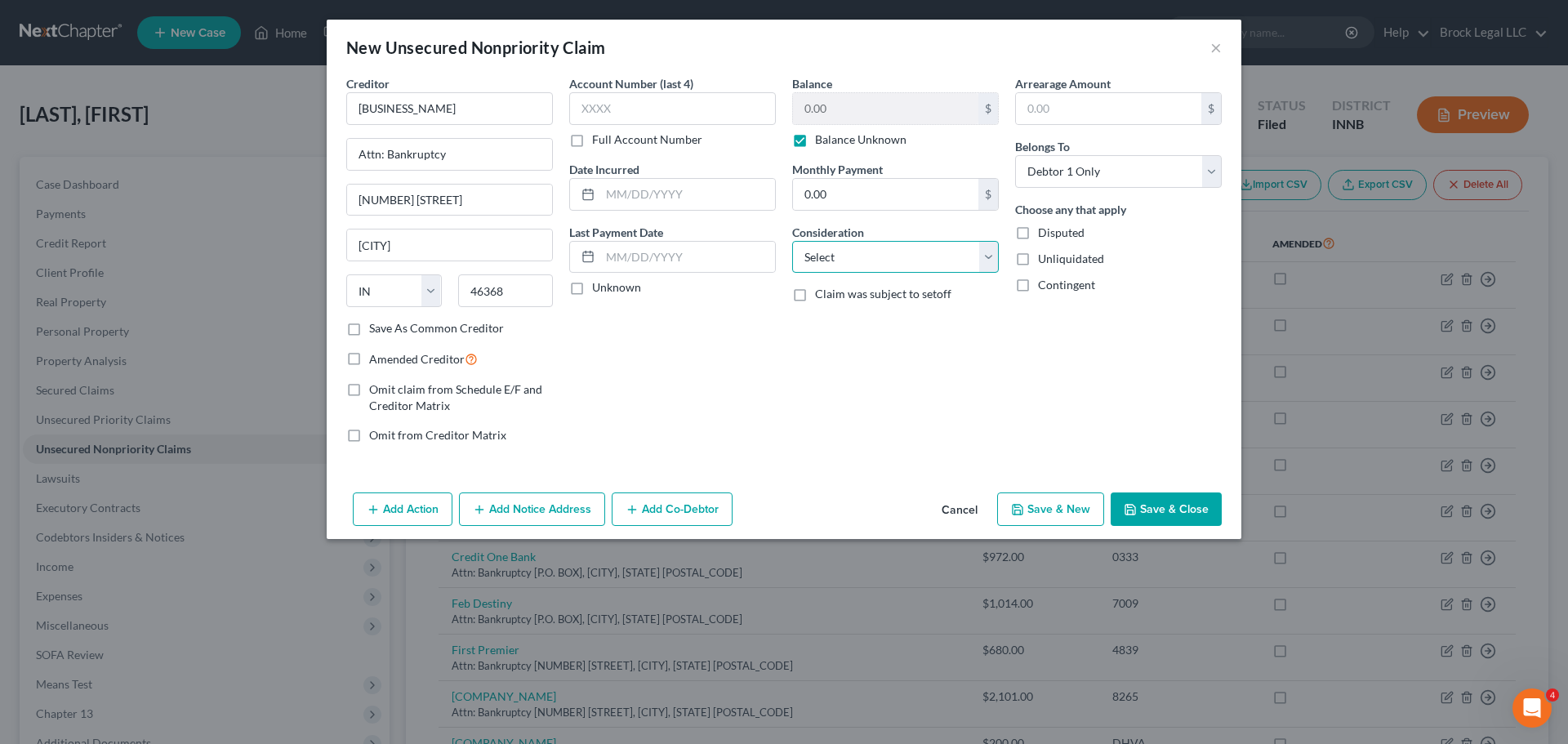select on "14" 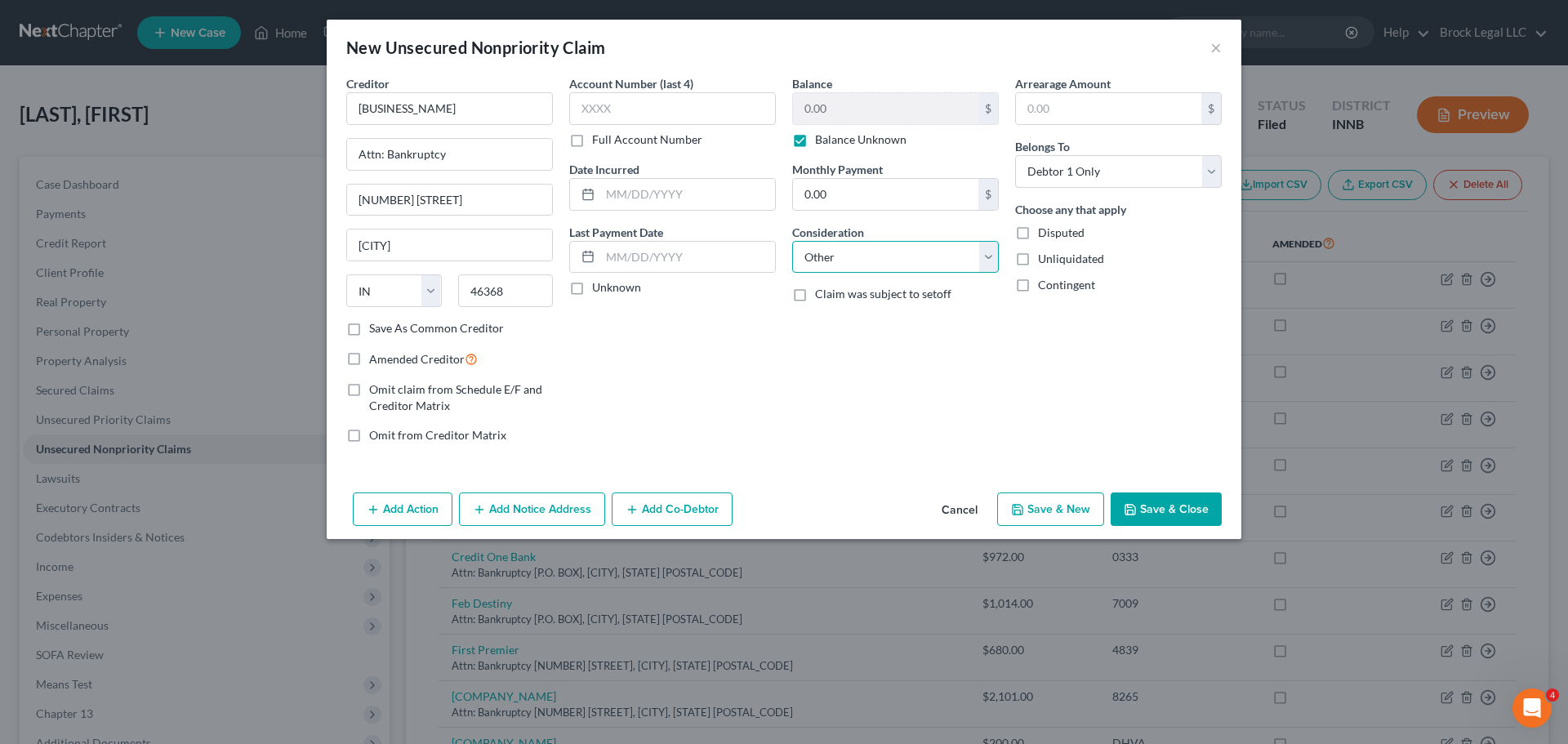 click on "Select Cable / Satellite Services Collection Agency Credit Card Debt Debt Counseling / Attorneys Deficiency Balance Domestic Support Obligations Home / Car Repairs Income Taxes Judgment Liens Medical Services Monies Loaned / Advanced Mortgage Obligation From Divorce Or Separation Obligation To Pensions Other Overdrawn Bank Account Promised To Help Pay Creditors Student Loans Suppliers And Vendors Telephone / Internet Services Utility Services" at bounding box center [895, 257] 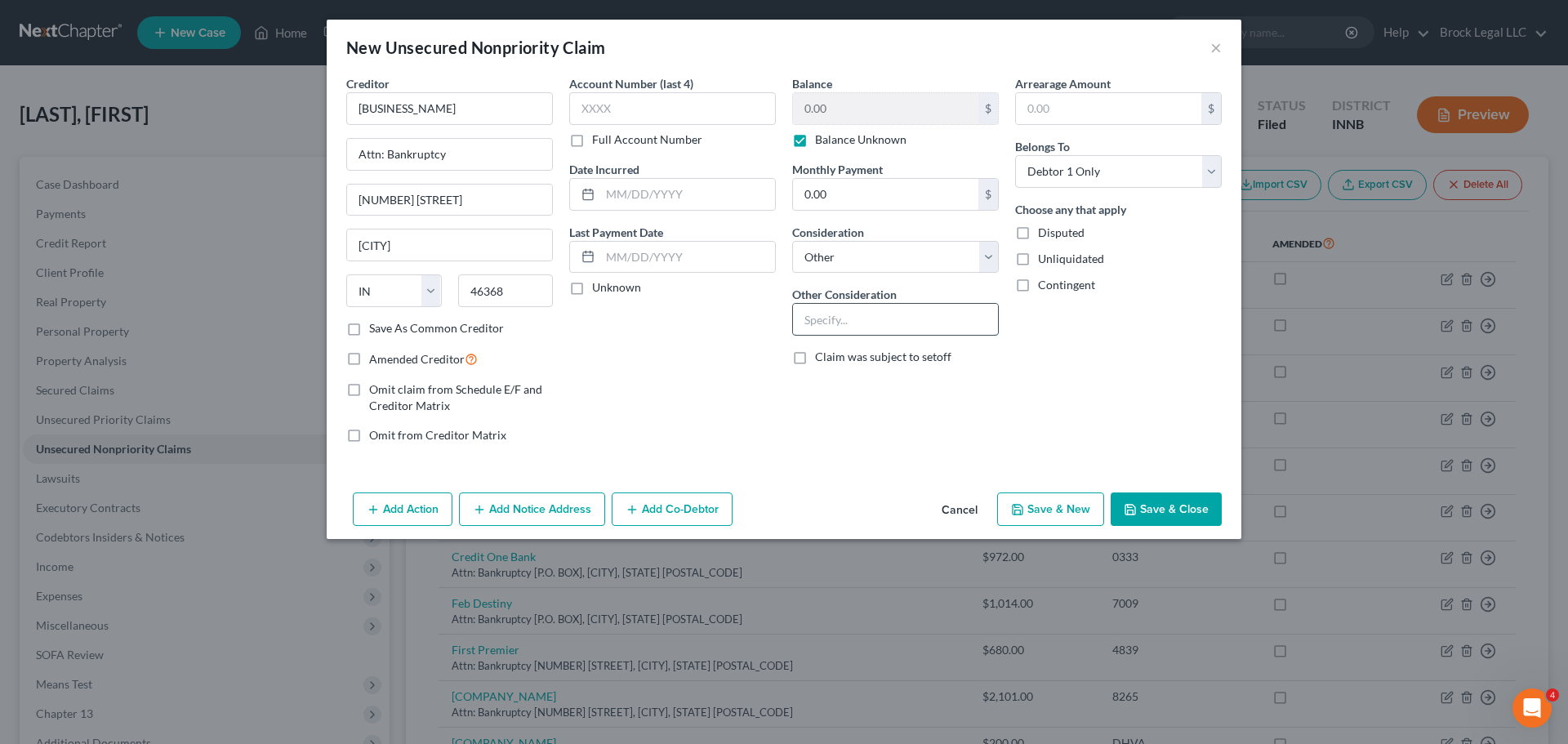click at bounding box center (895, 319) 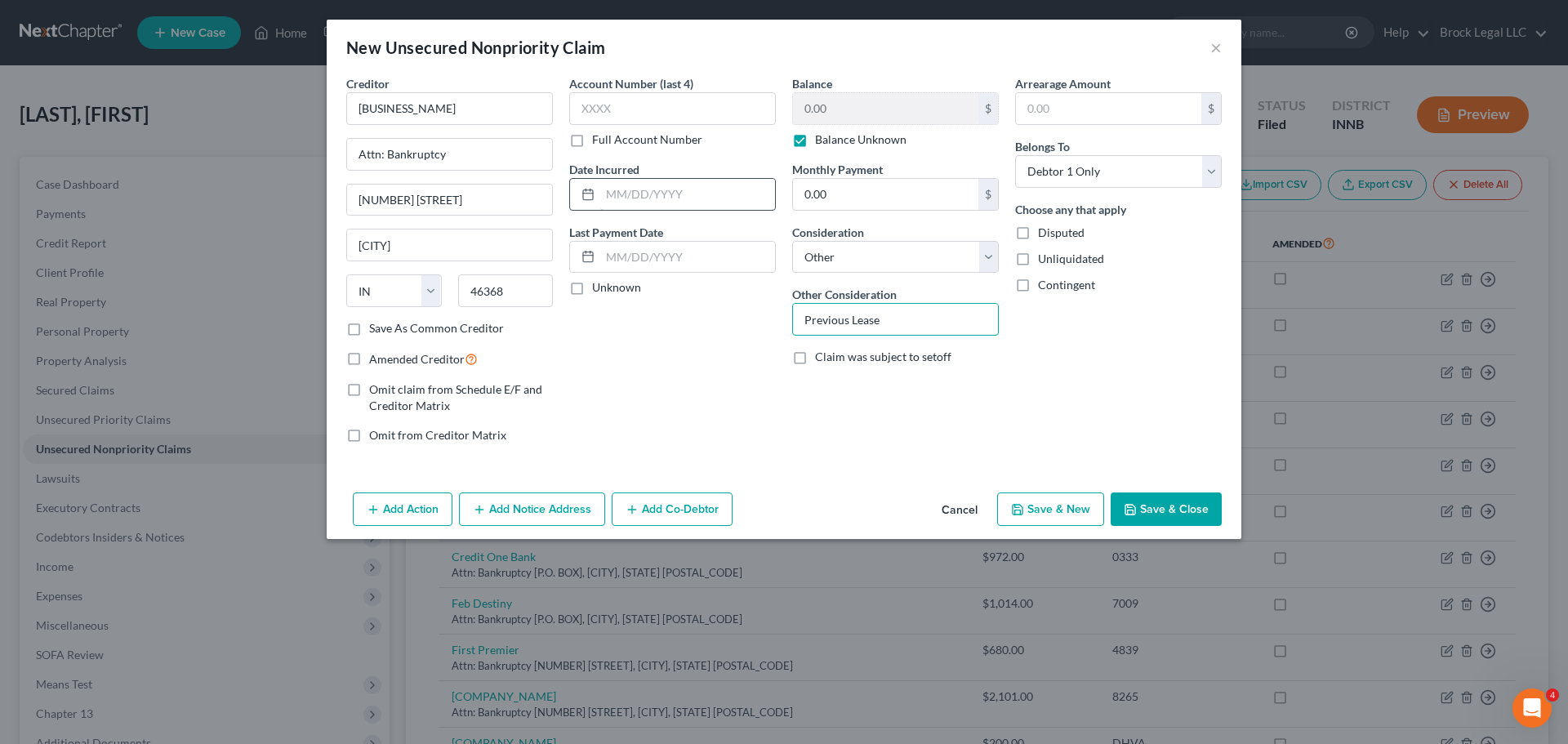 type on "Previous Lease" 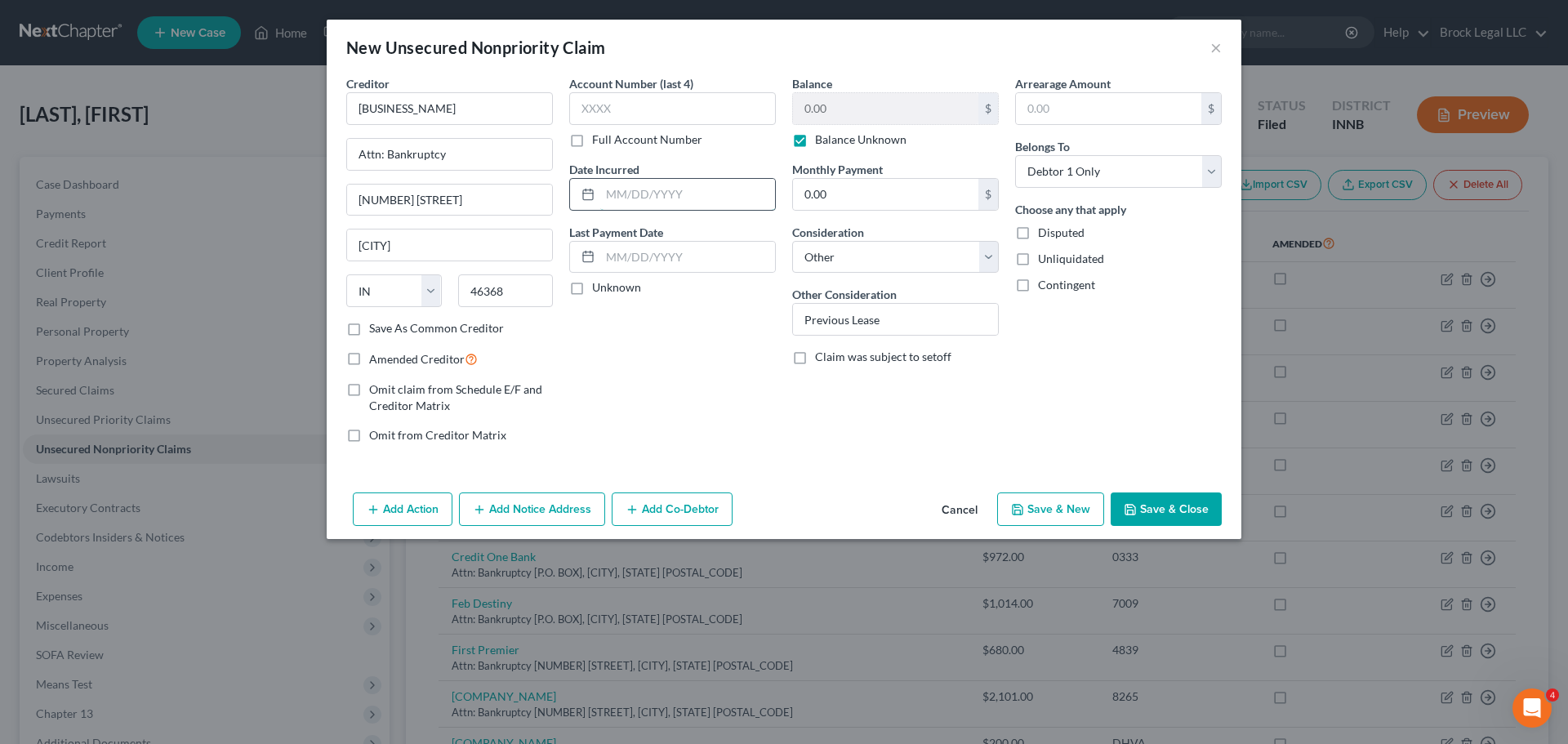 click at bounding box center (688, 194) 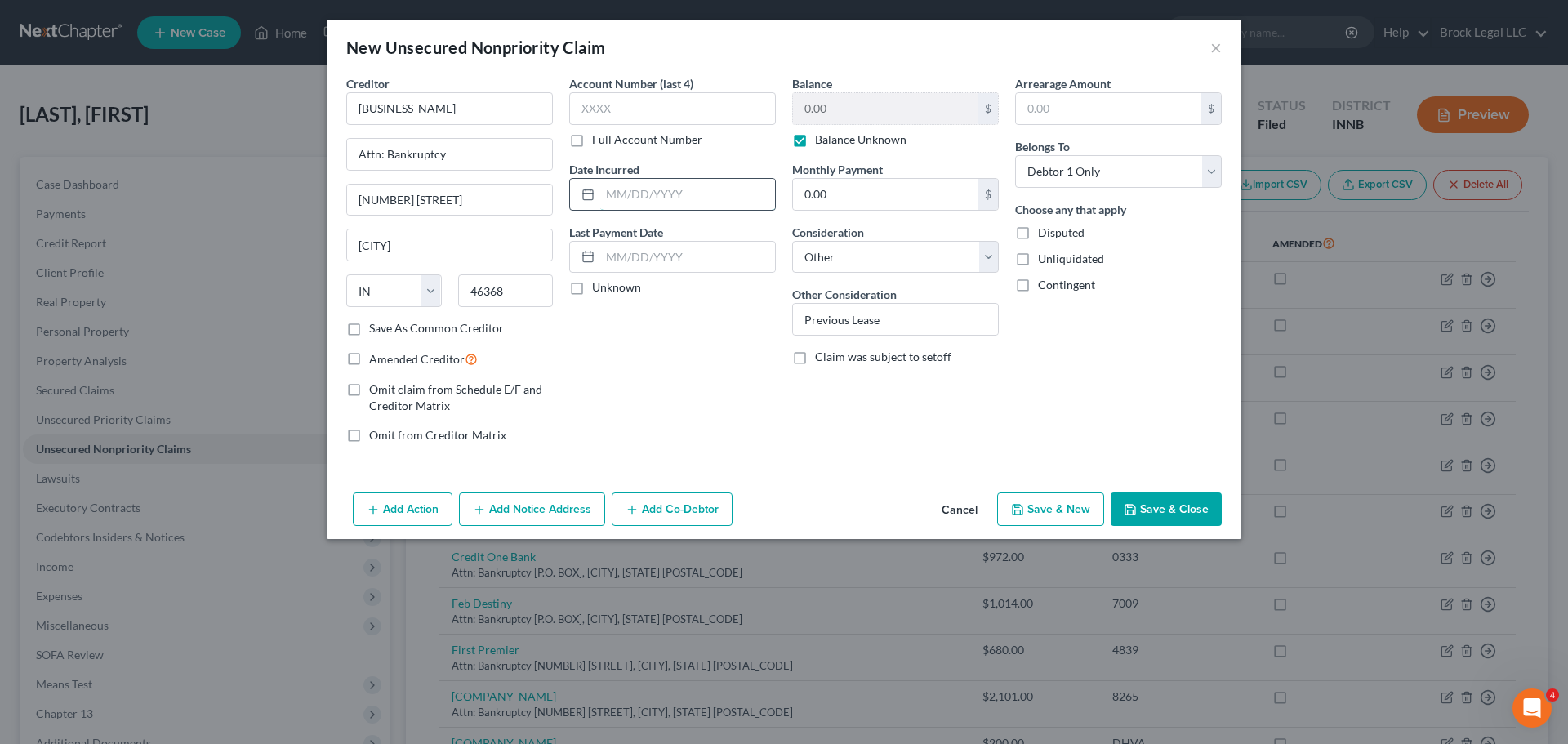 click at bounding box center [688, 194] 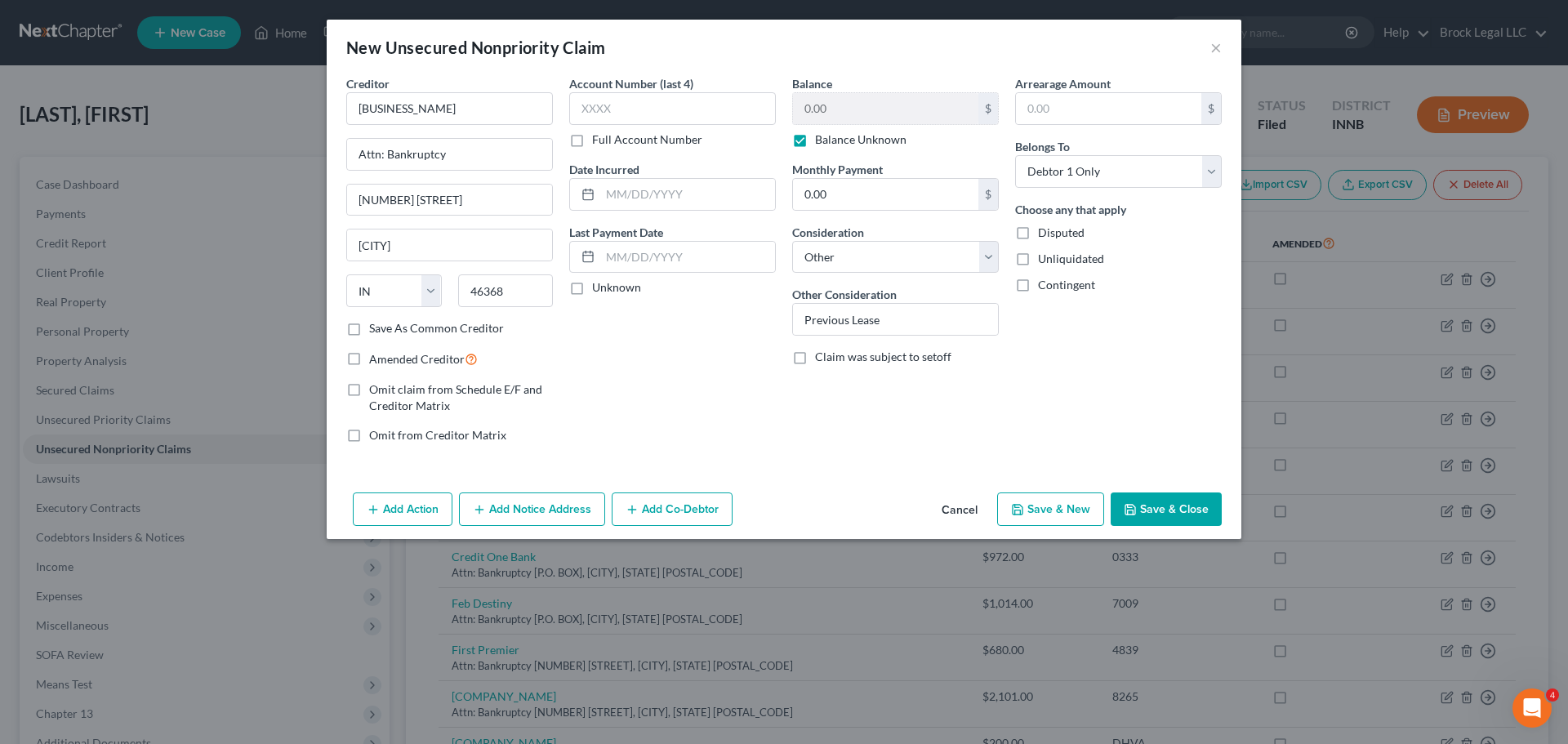 click on "Account Number (last 4)
Full Account Number
Date Incurred         Last Payment Date         Unknown" at bounding box center (672, 265) 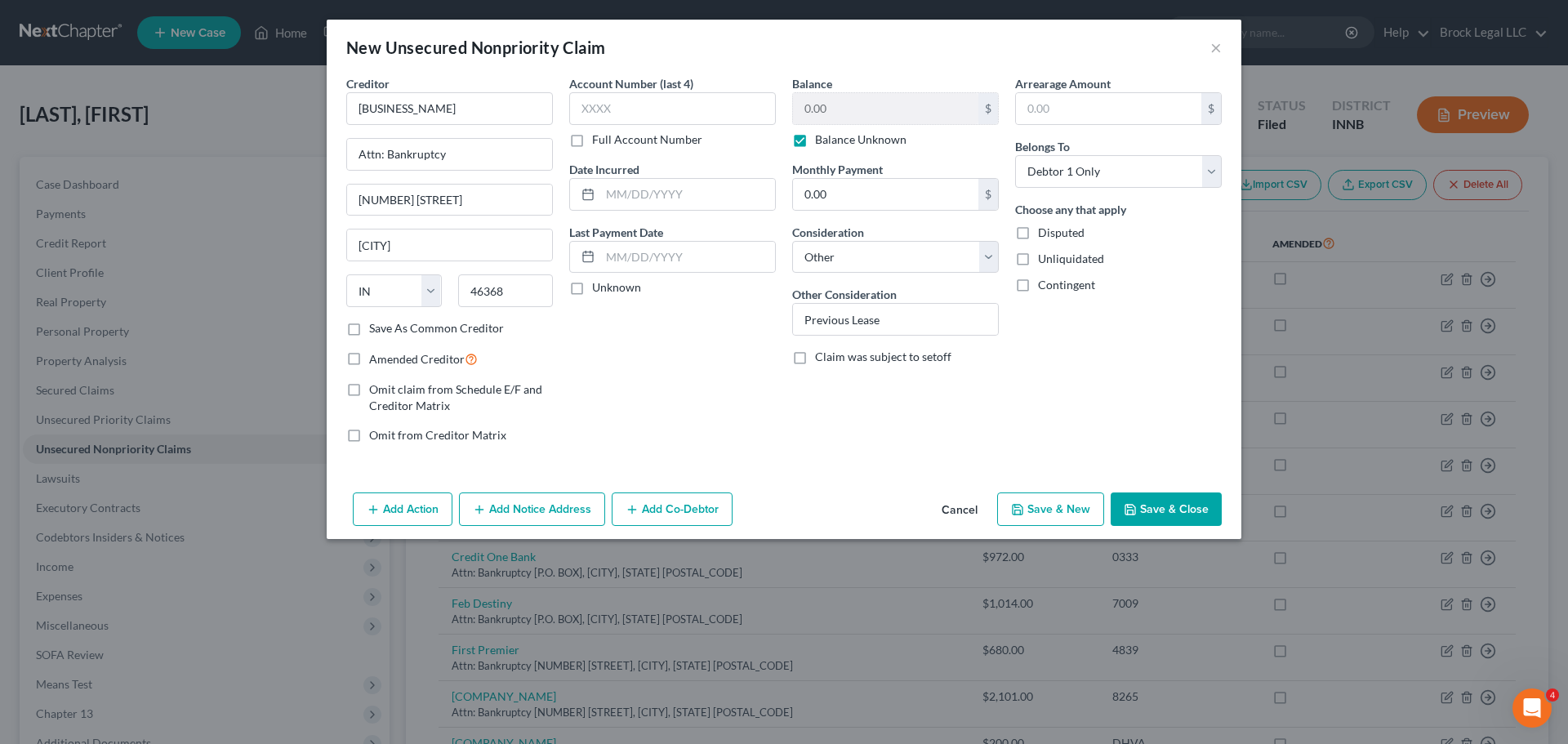 click 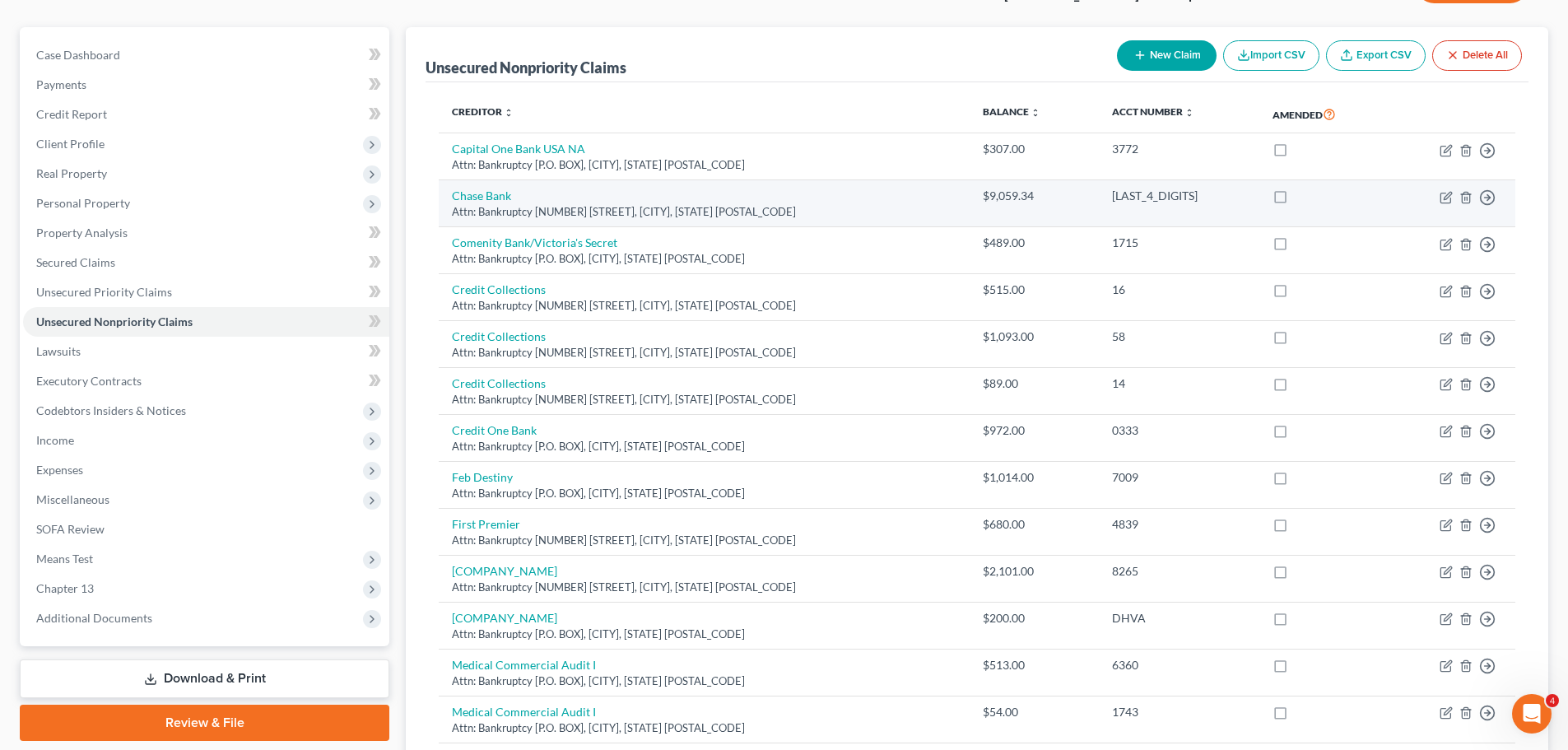 scroll, scrollTop: 0, scrollLeft: 0, axis: both 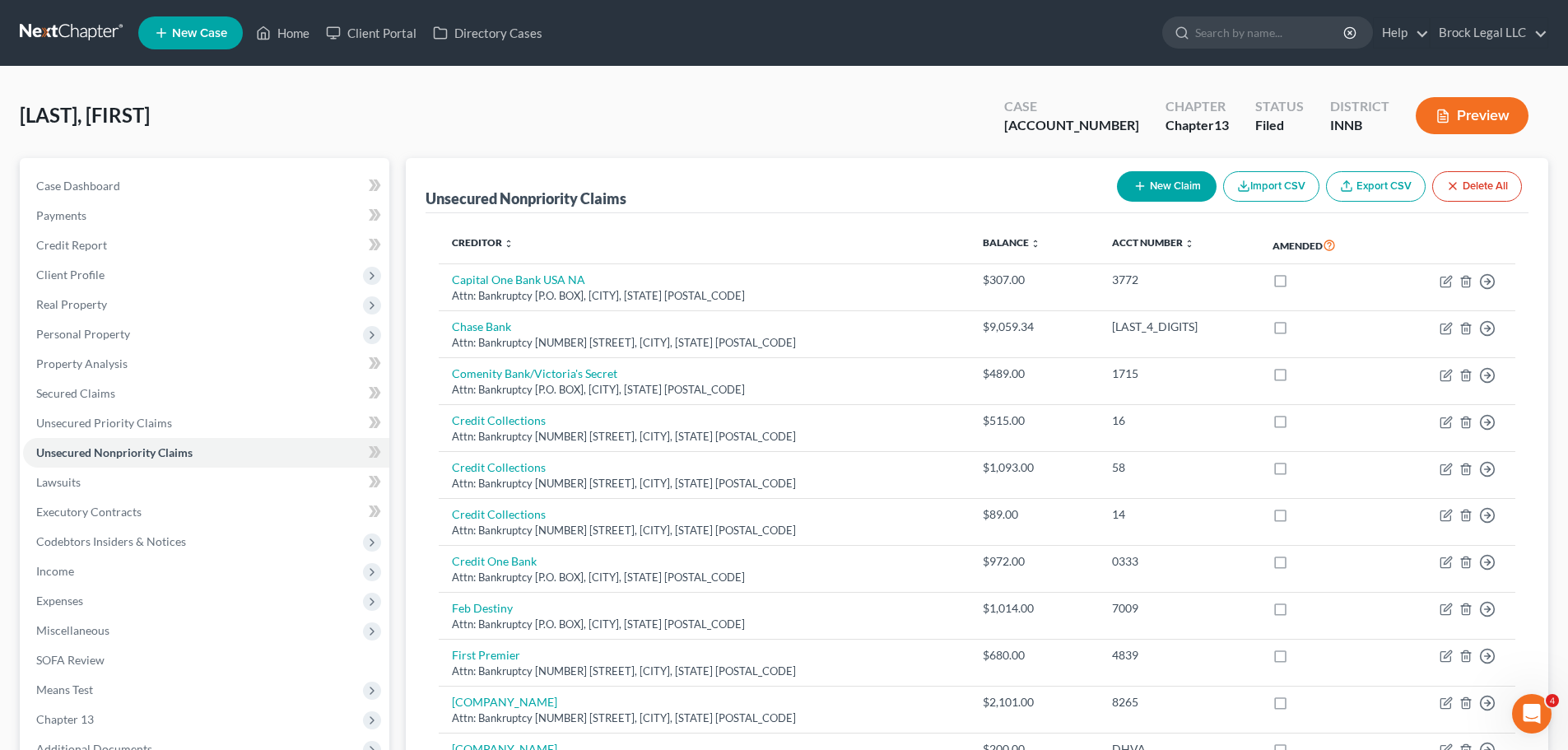 click on "New Claim" at bounding box center (1166, 186) 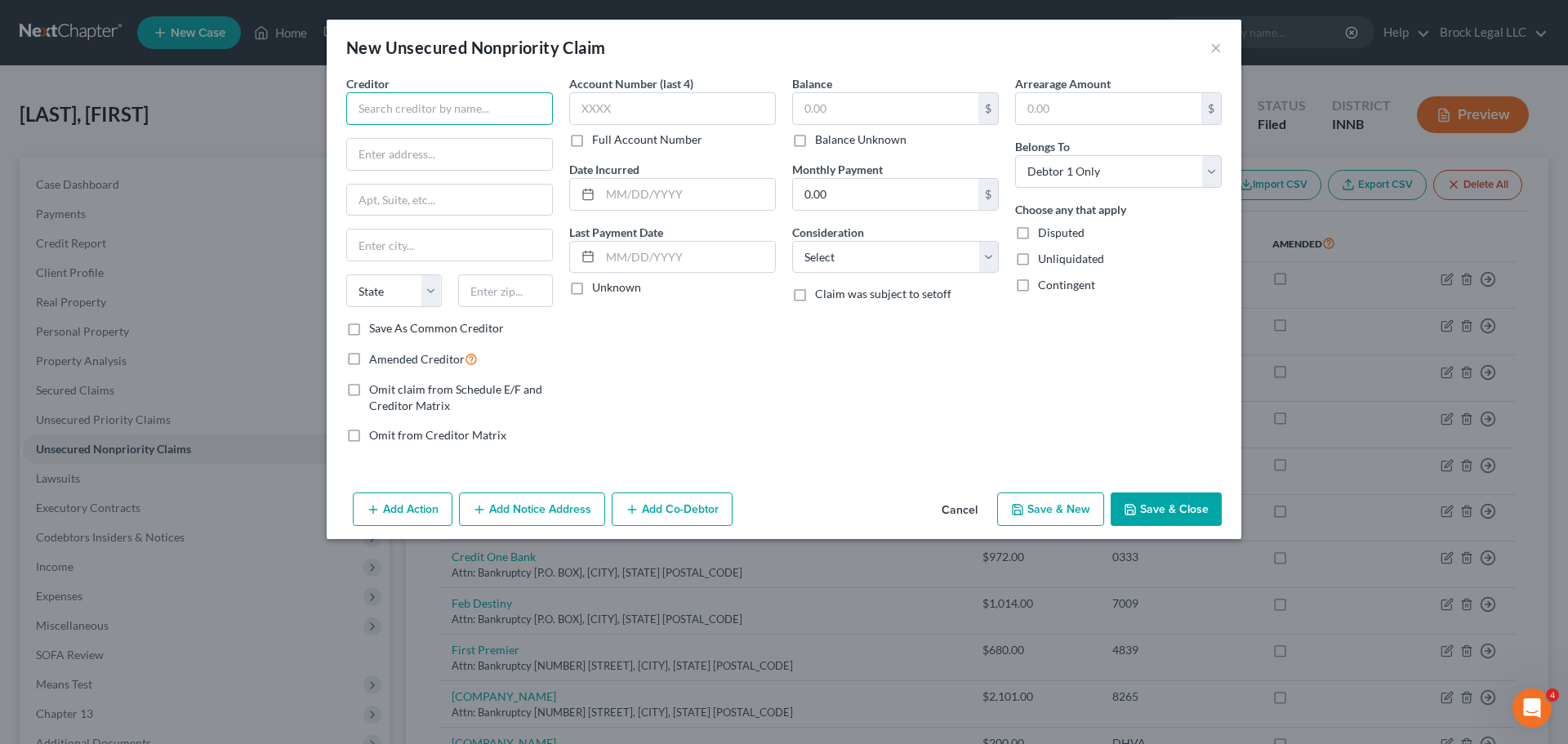 click at bounding box center [449, 109] 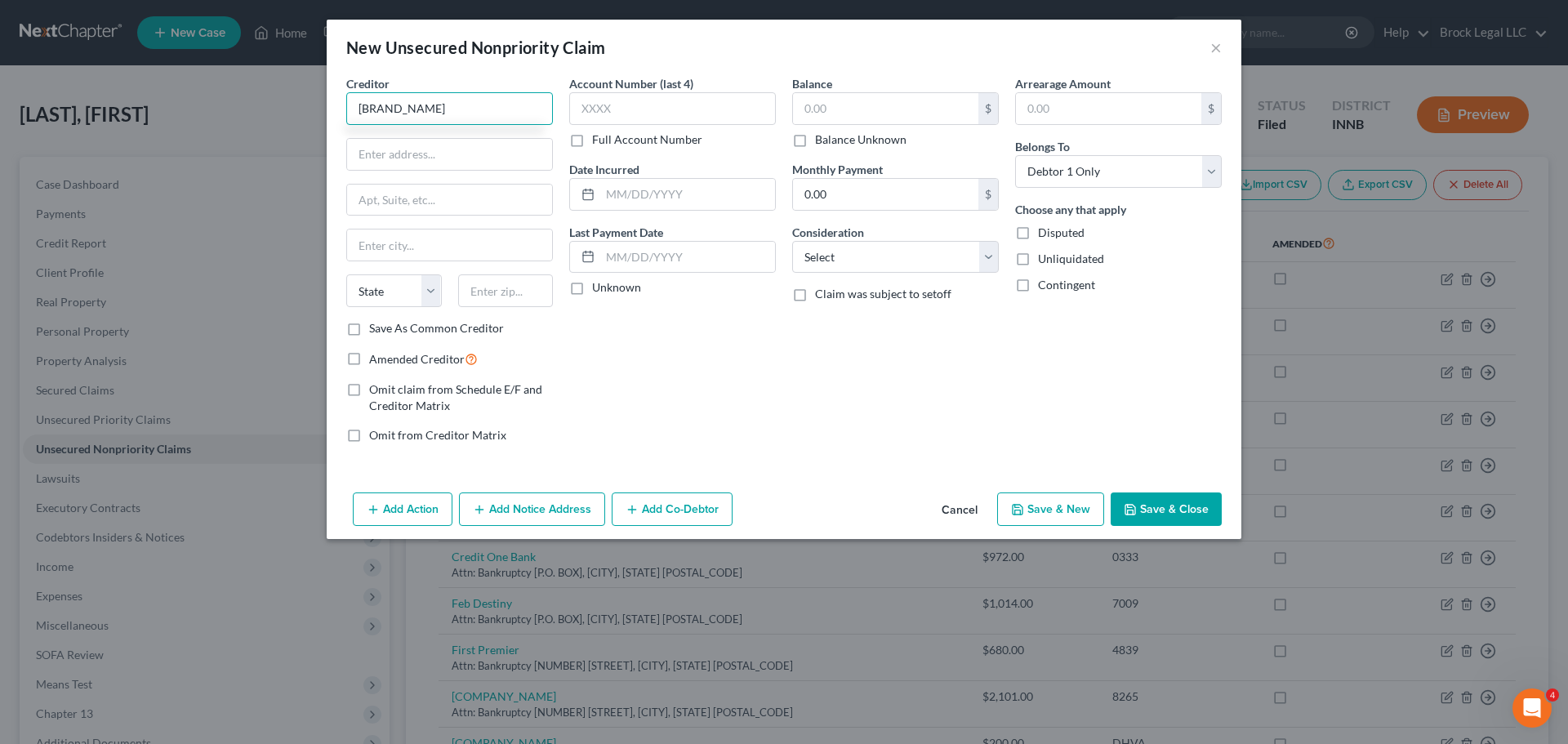 type on "[BRAND_NAME]" 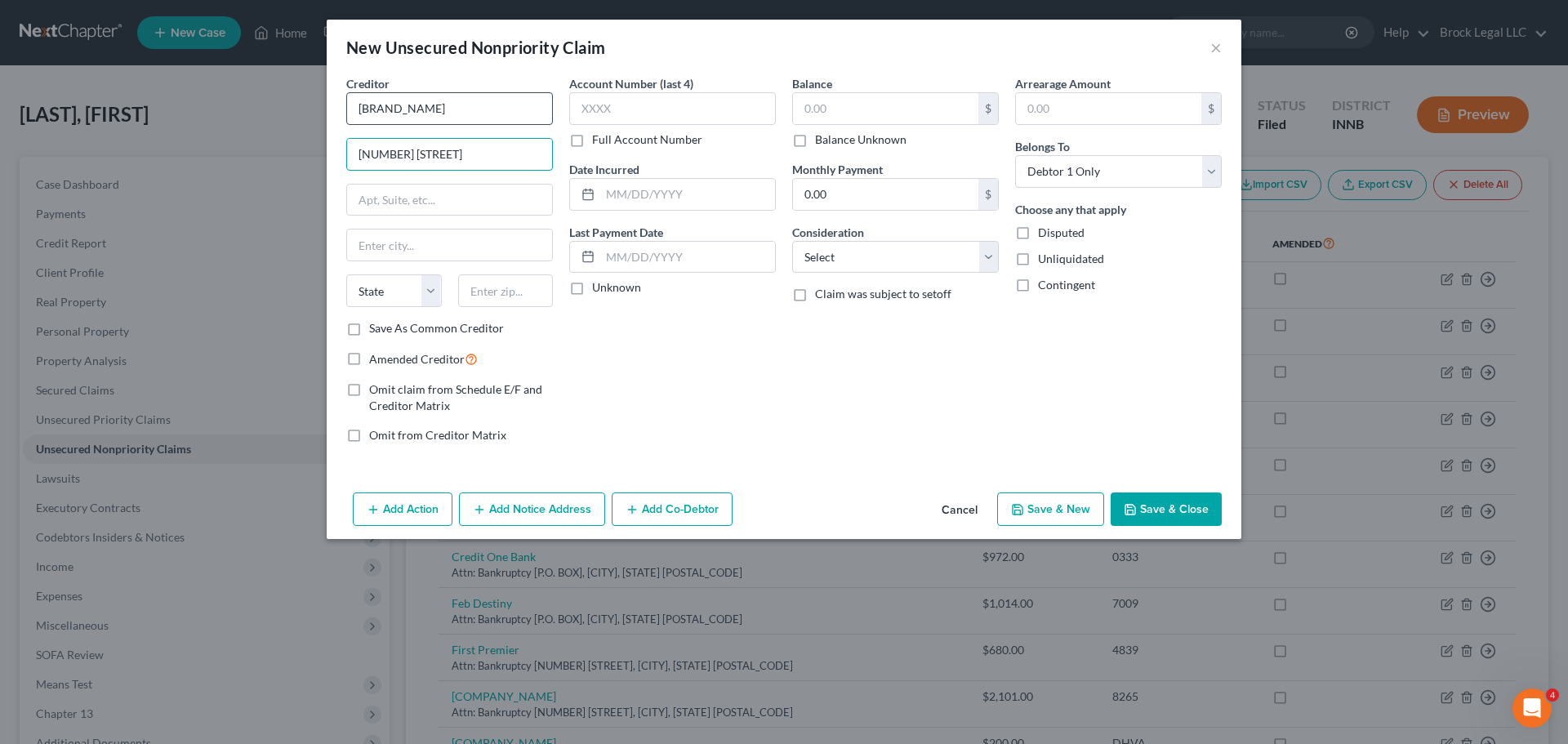 type on "[NUMBER] [STREET]" 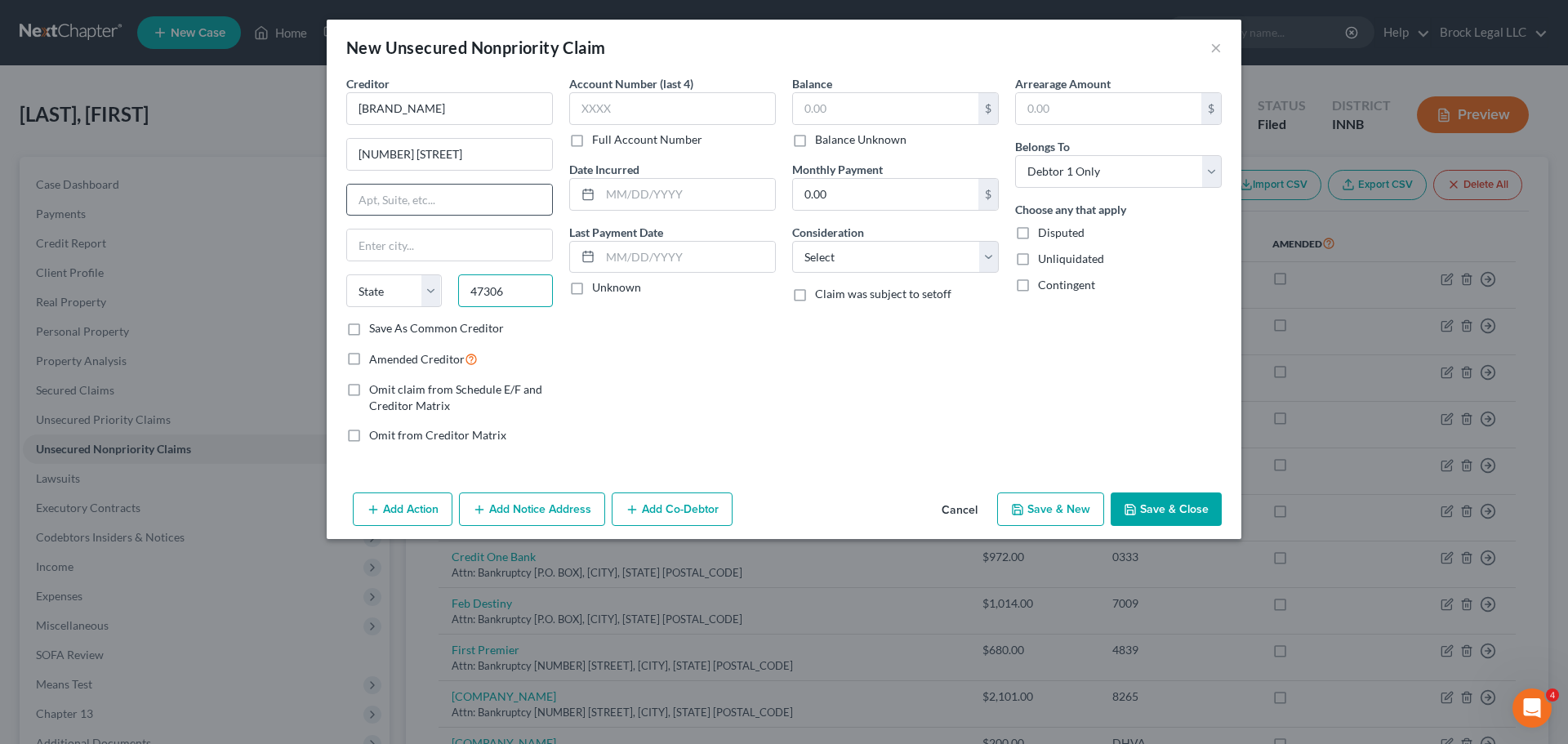 type on "47306" 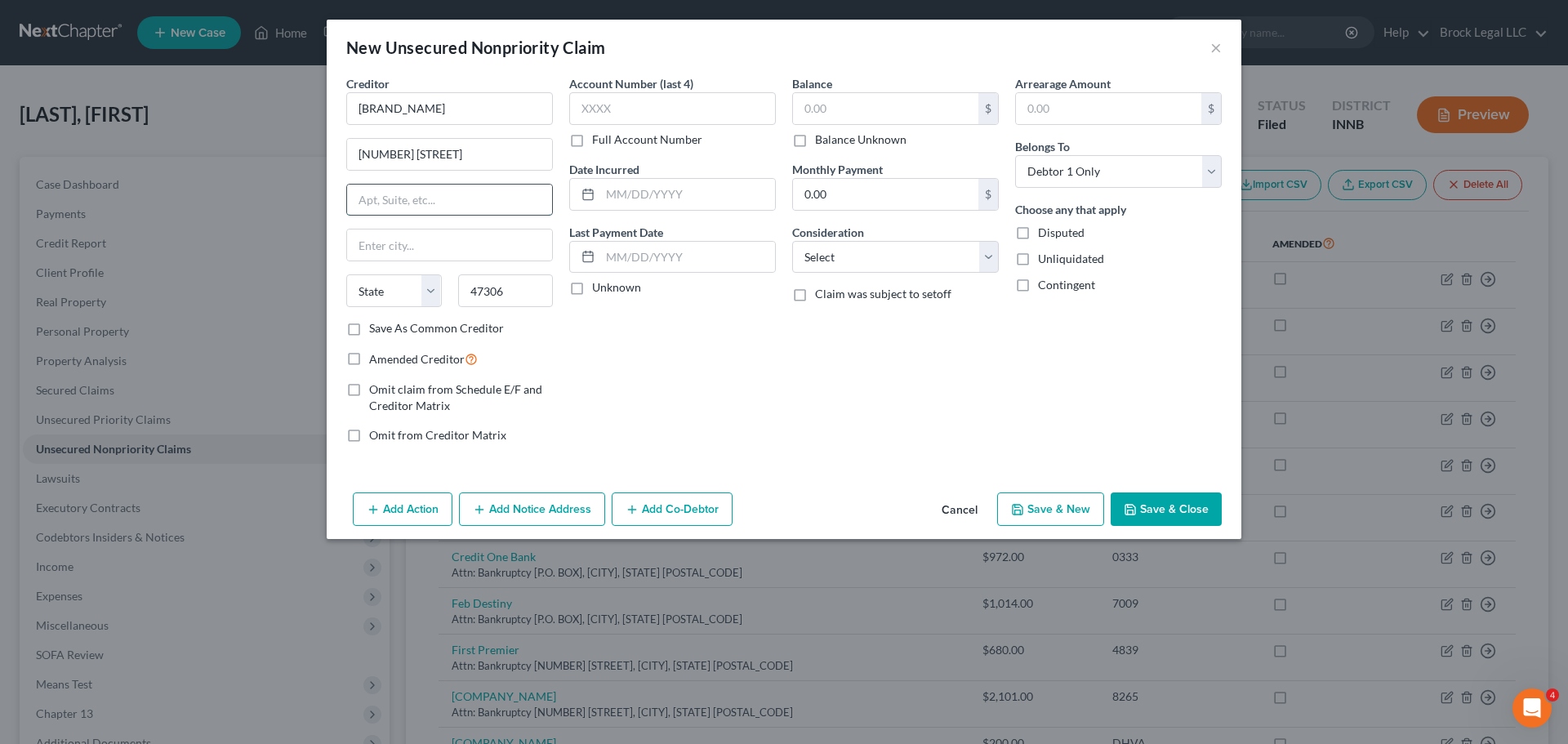click at bounding box center [449, 200] 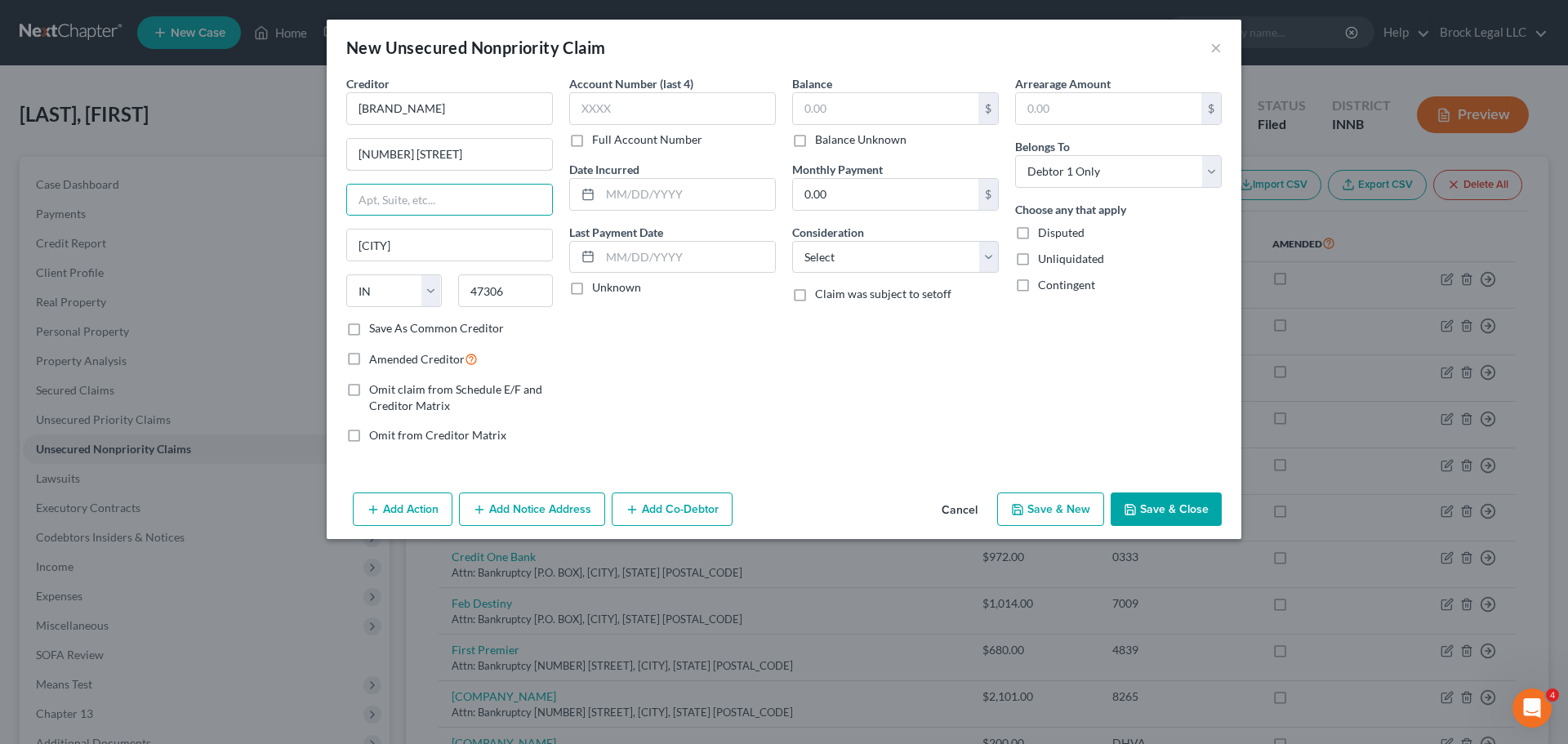 drag, startPoint x: 503, startPoint y: 158, endPoint x: 345, endPoint y: 140, distance: 159.02201 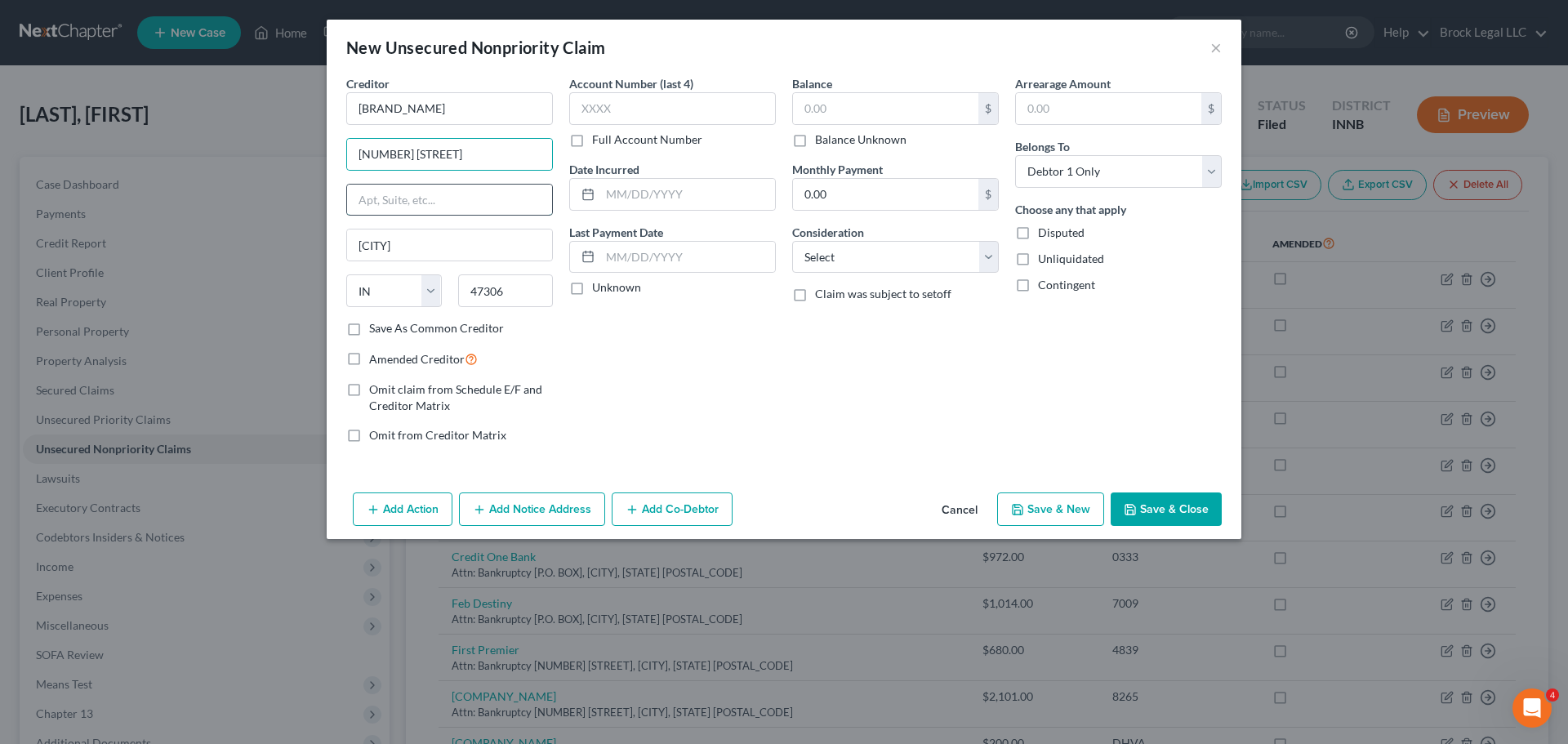 click at bounding box center (449, 200) 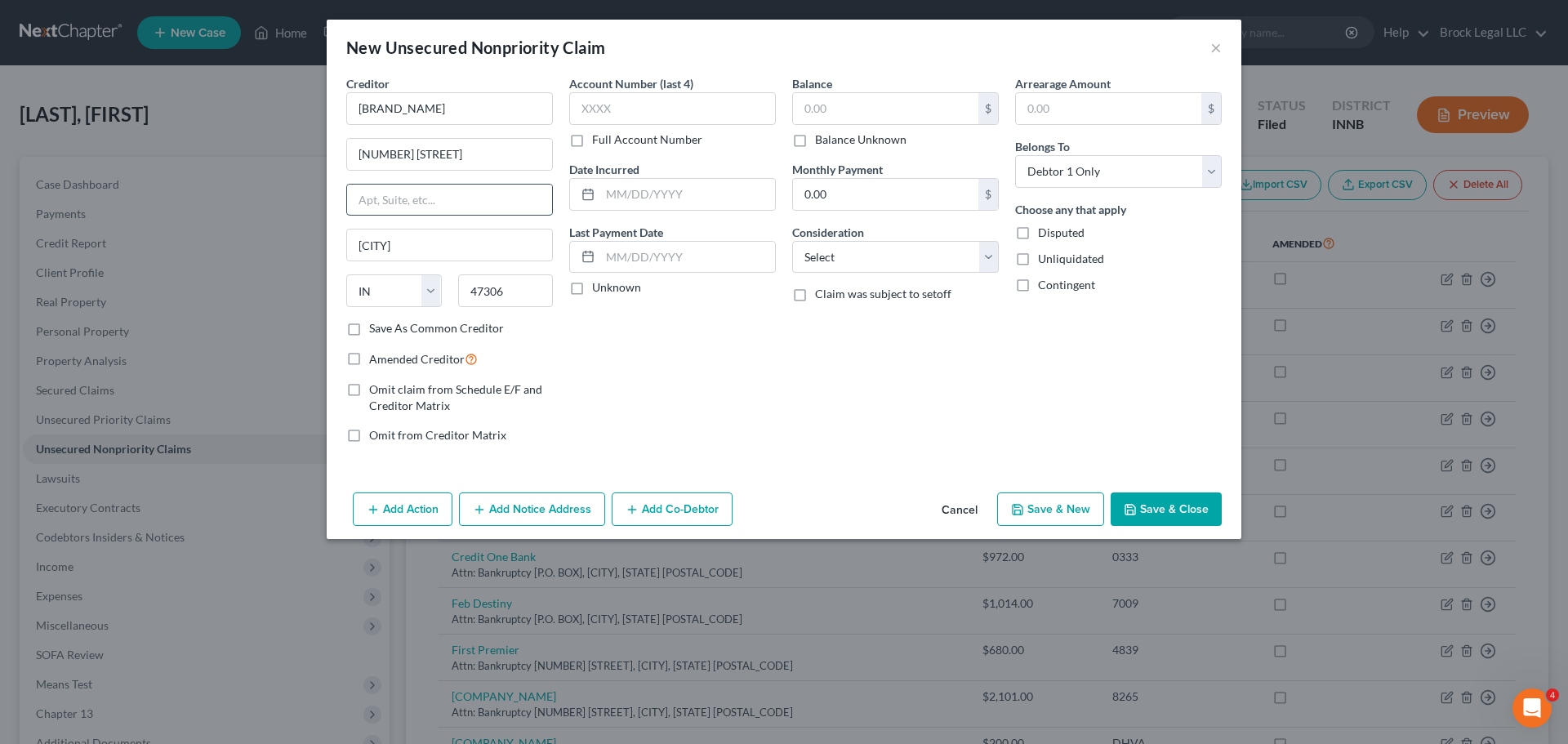 paste on "[NUMBER] [STREET]" 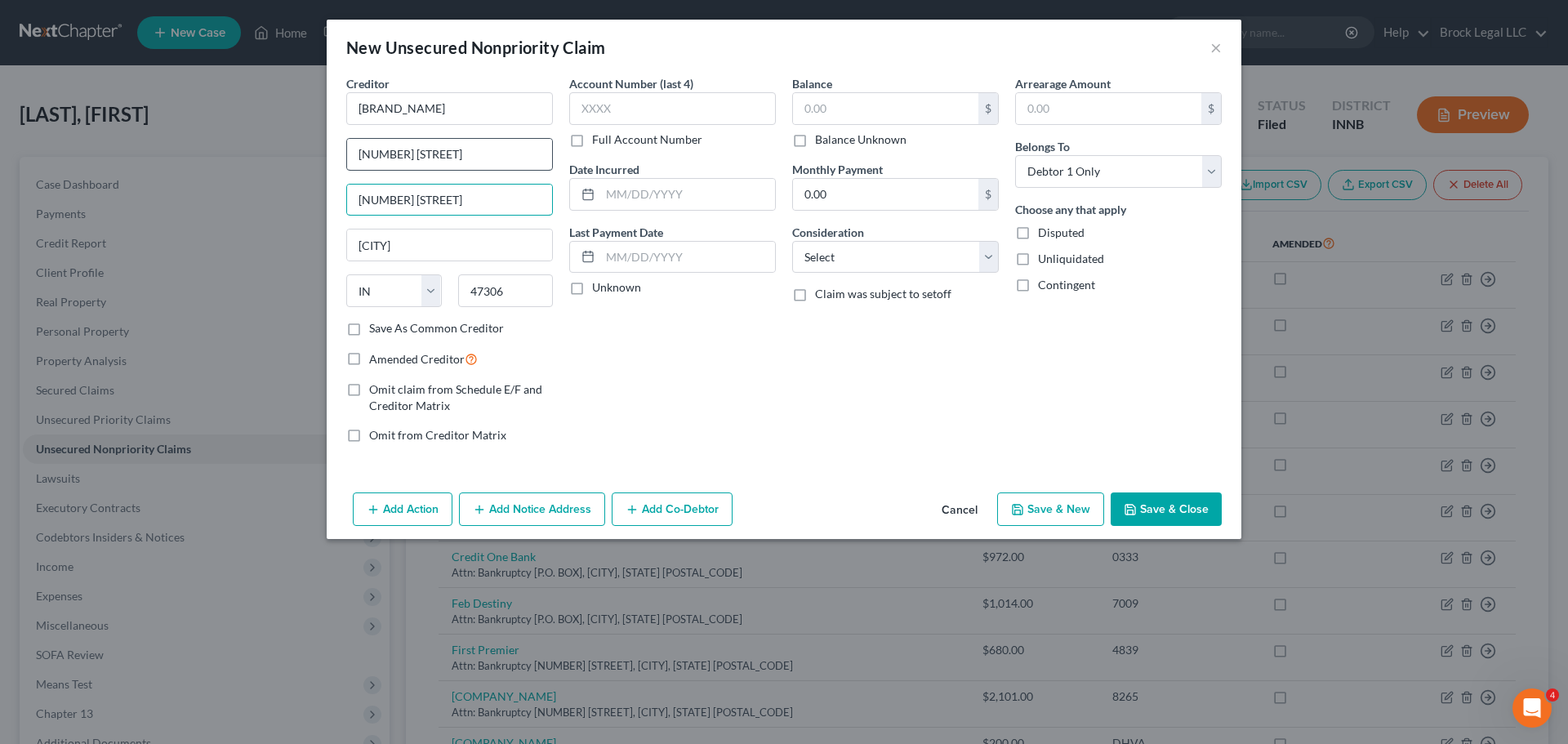 type on "[NUMBER] [STREET]" 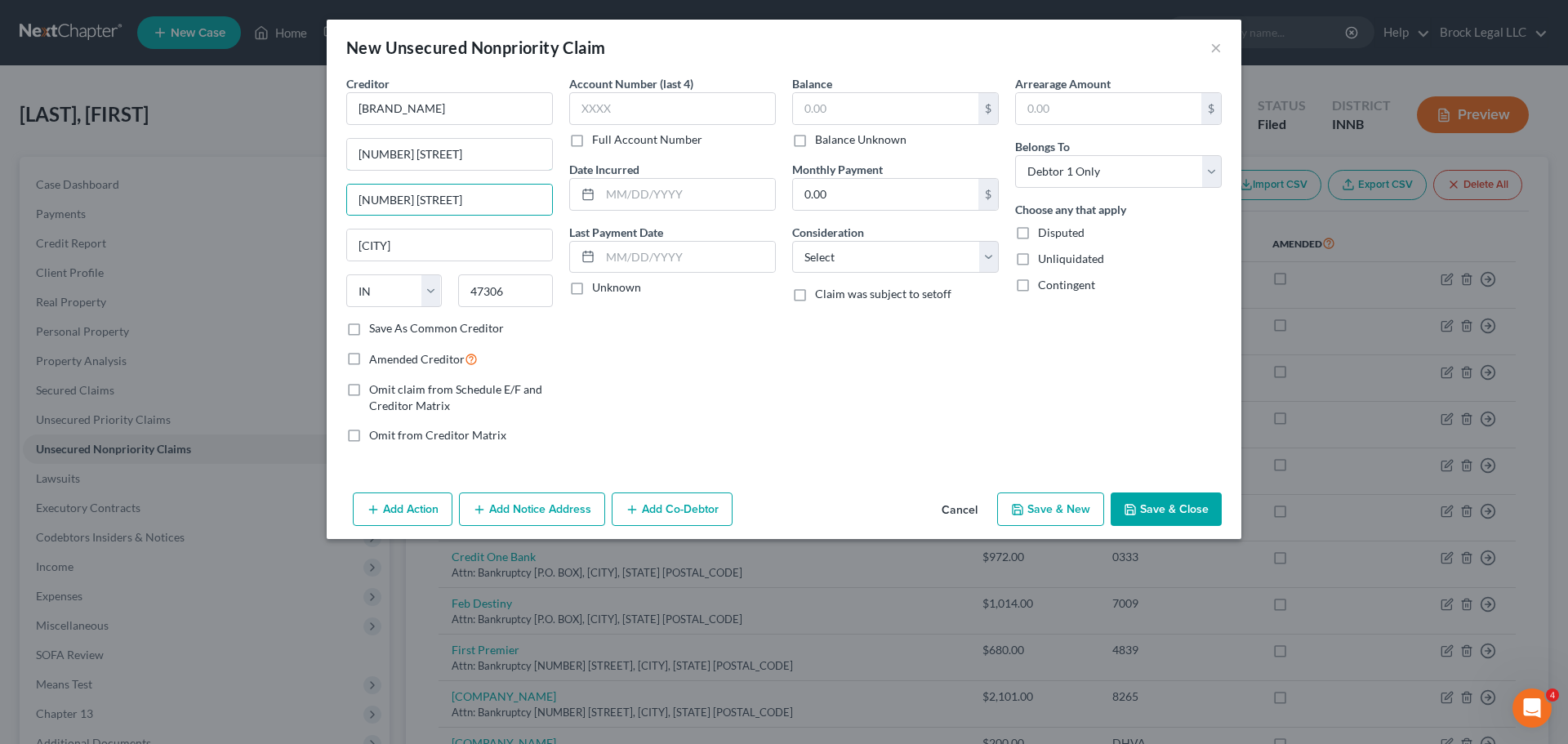 drag, startPoint x: 507, startPoint y: 158, endPoint x: 245, endPoint y: 141, distance: 262.5509 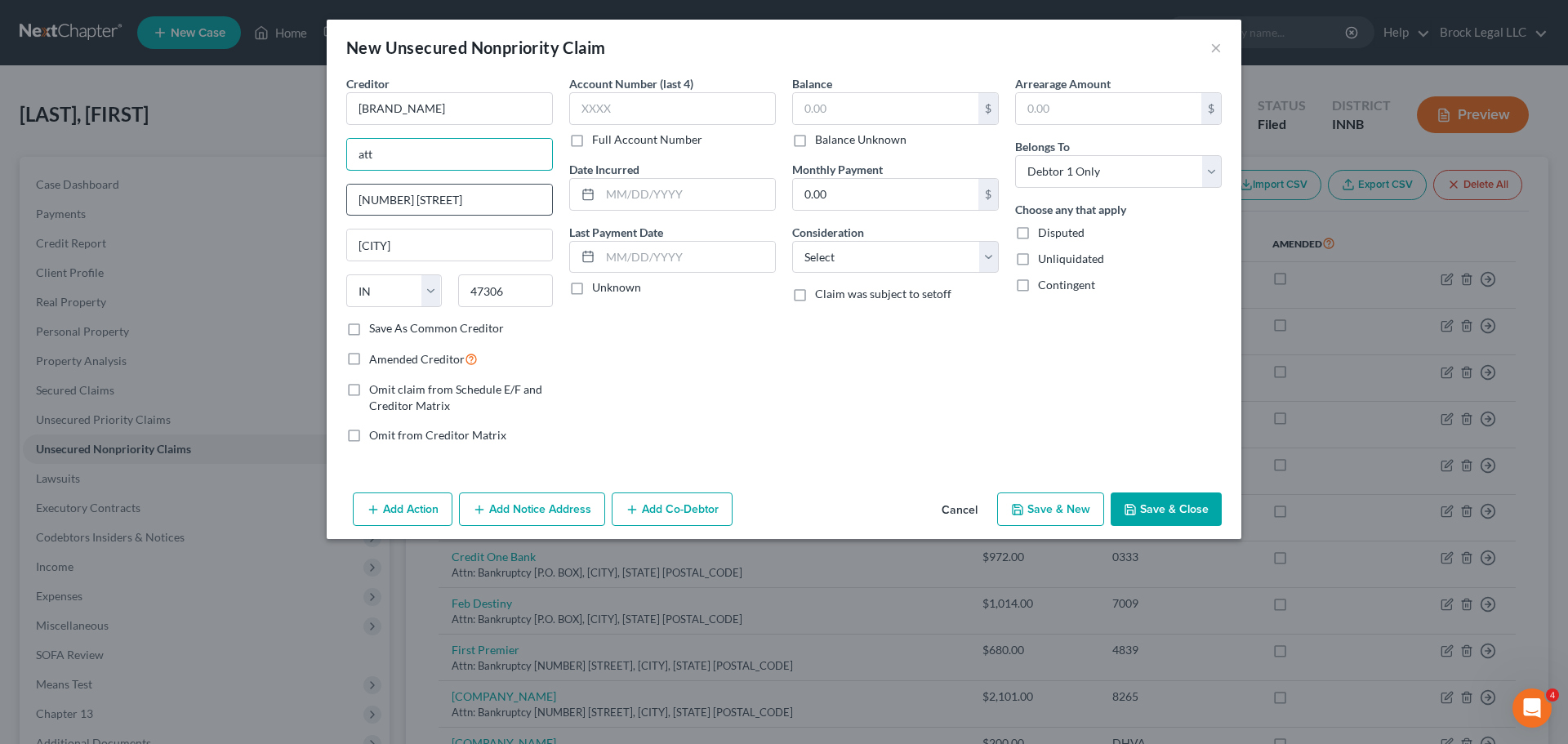 type on "Attn: Bankruptcy" 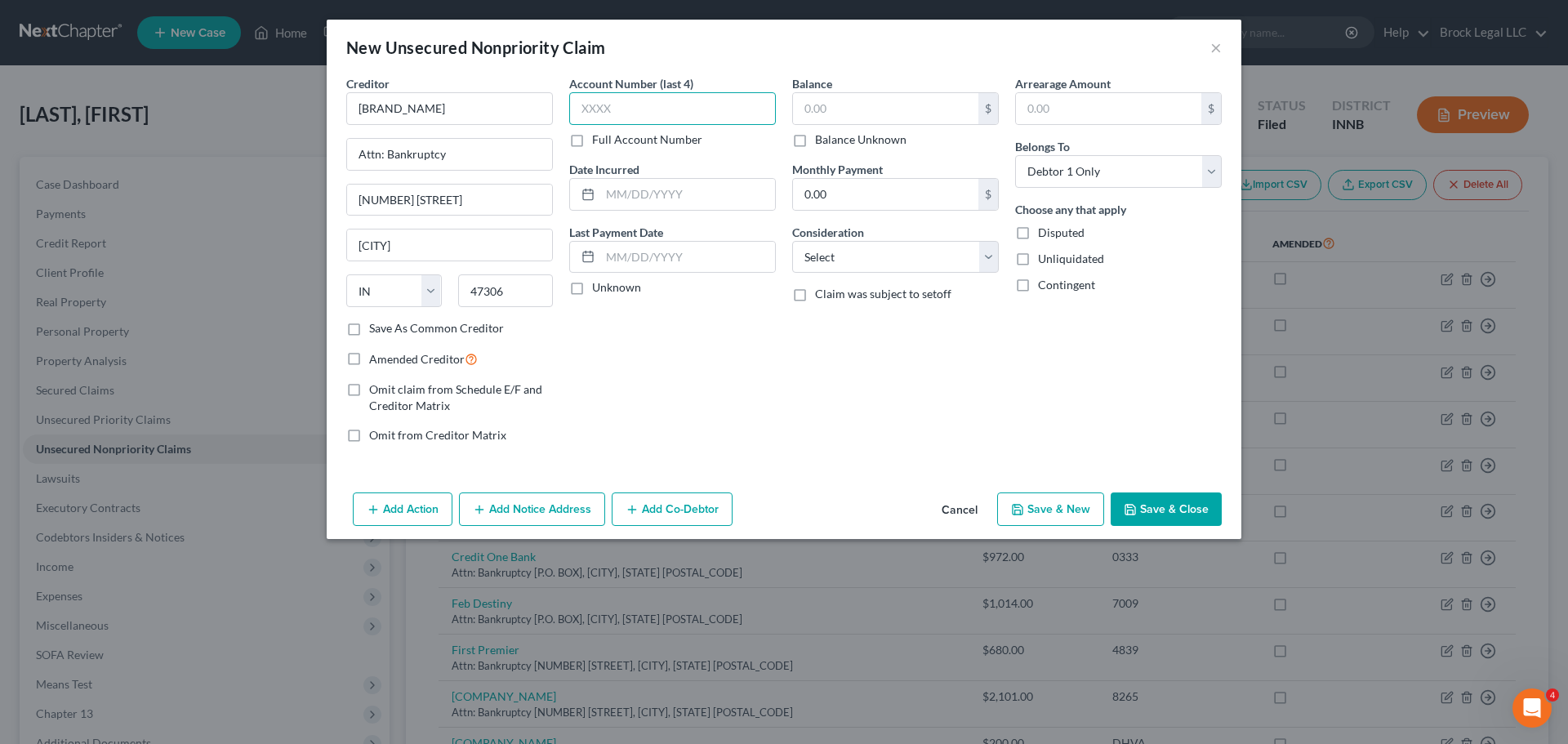 click at bounding box center [672, 109] 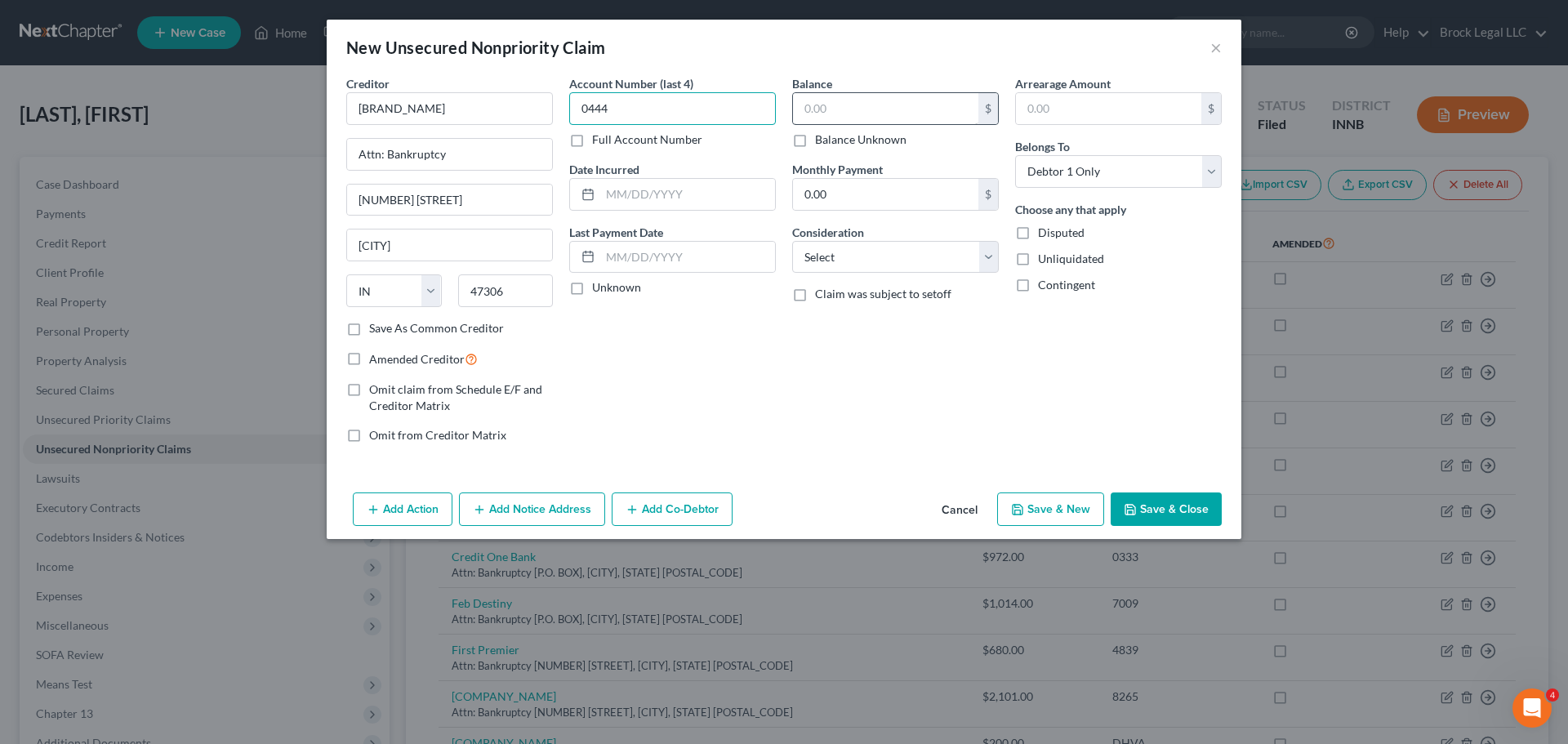 type on "0444" 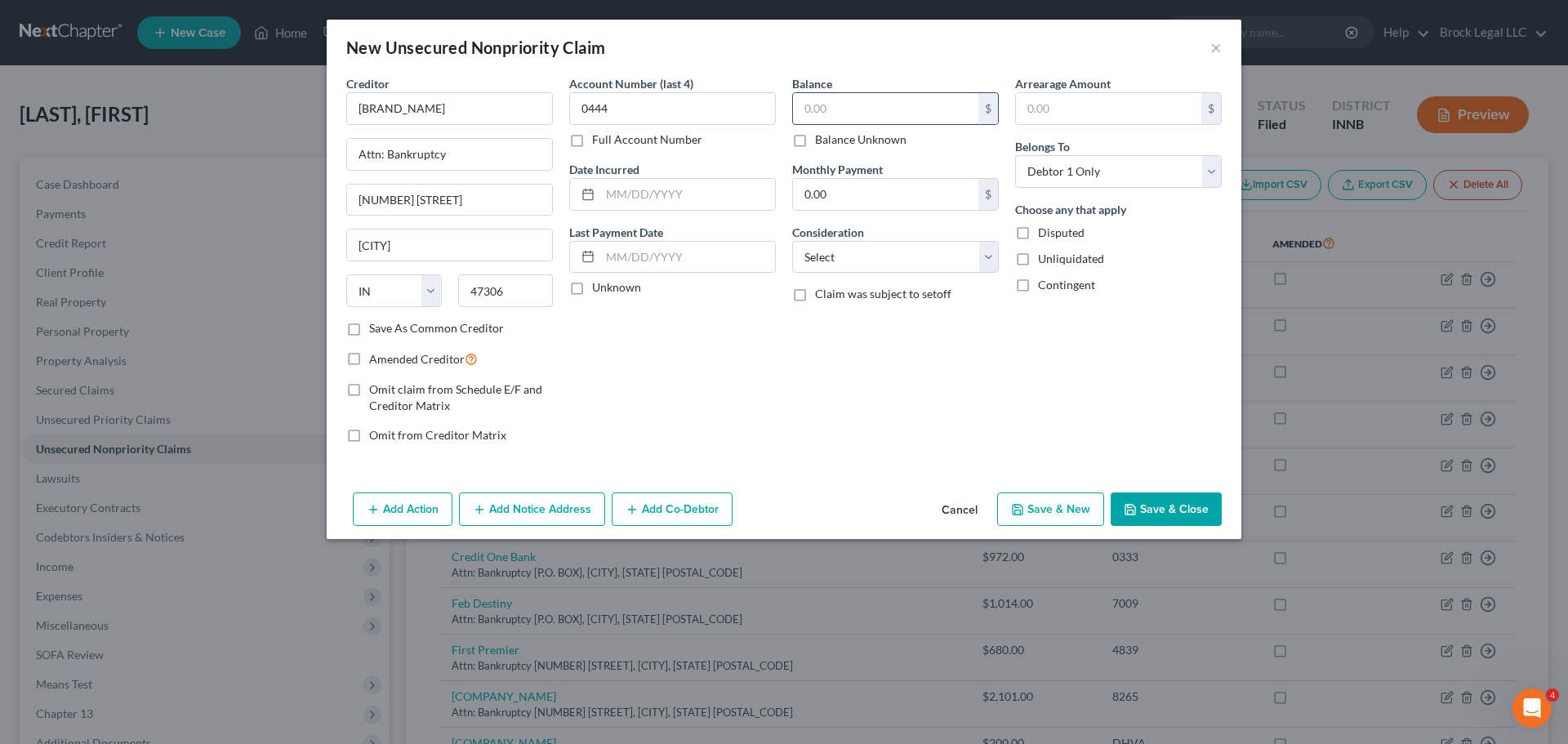click at bounding box center (885, 109) 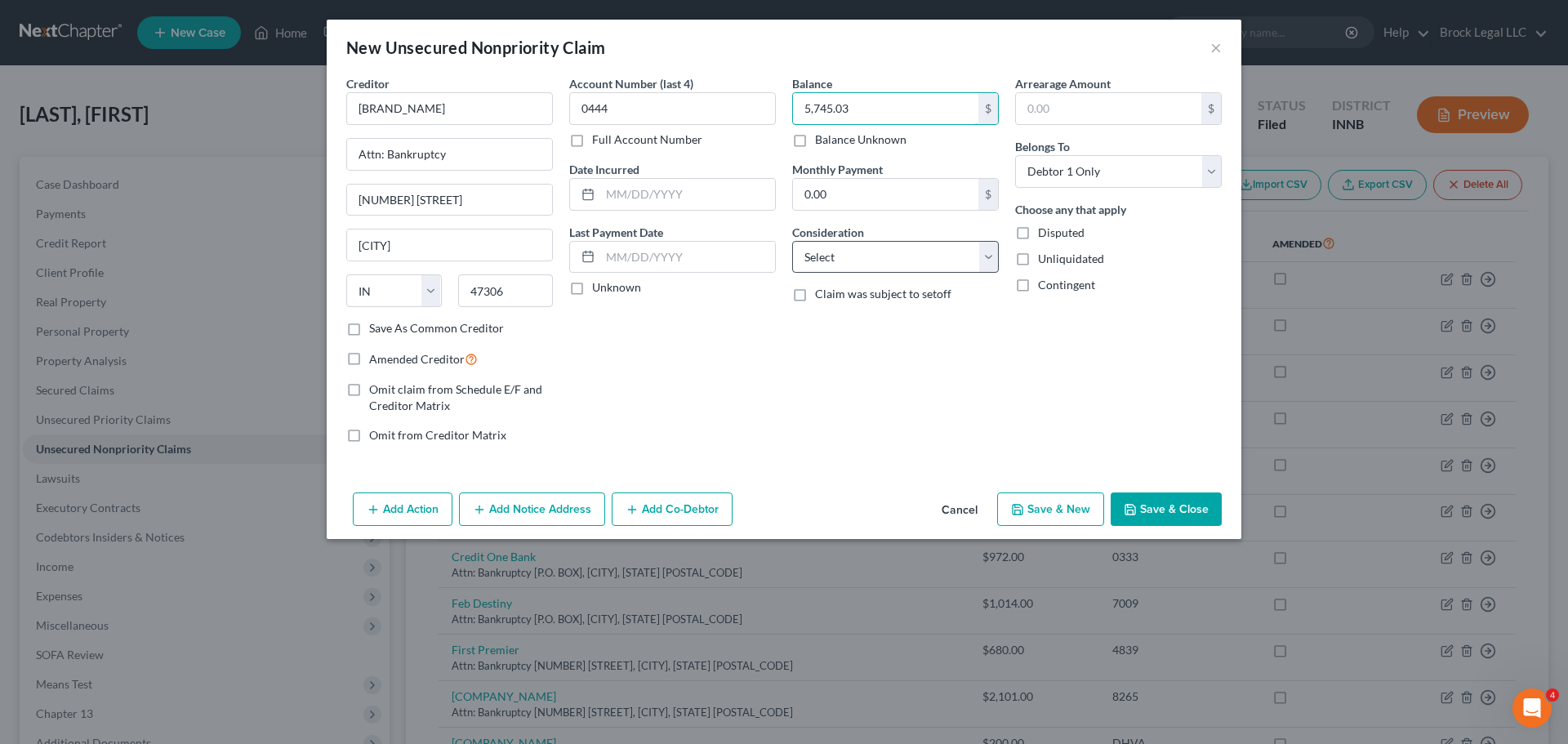 type on "5,745.03" 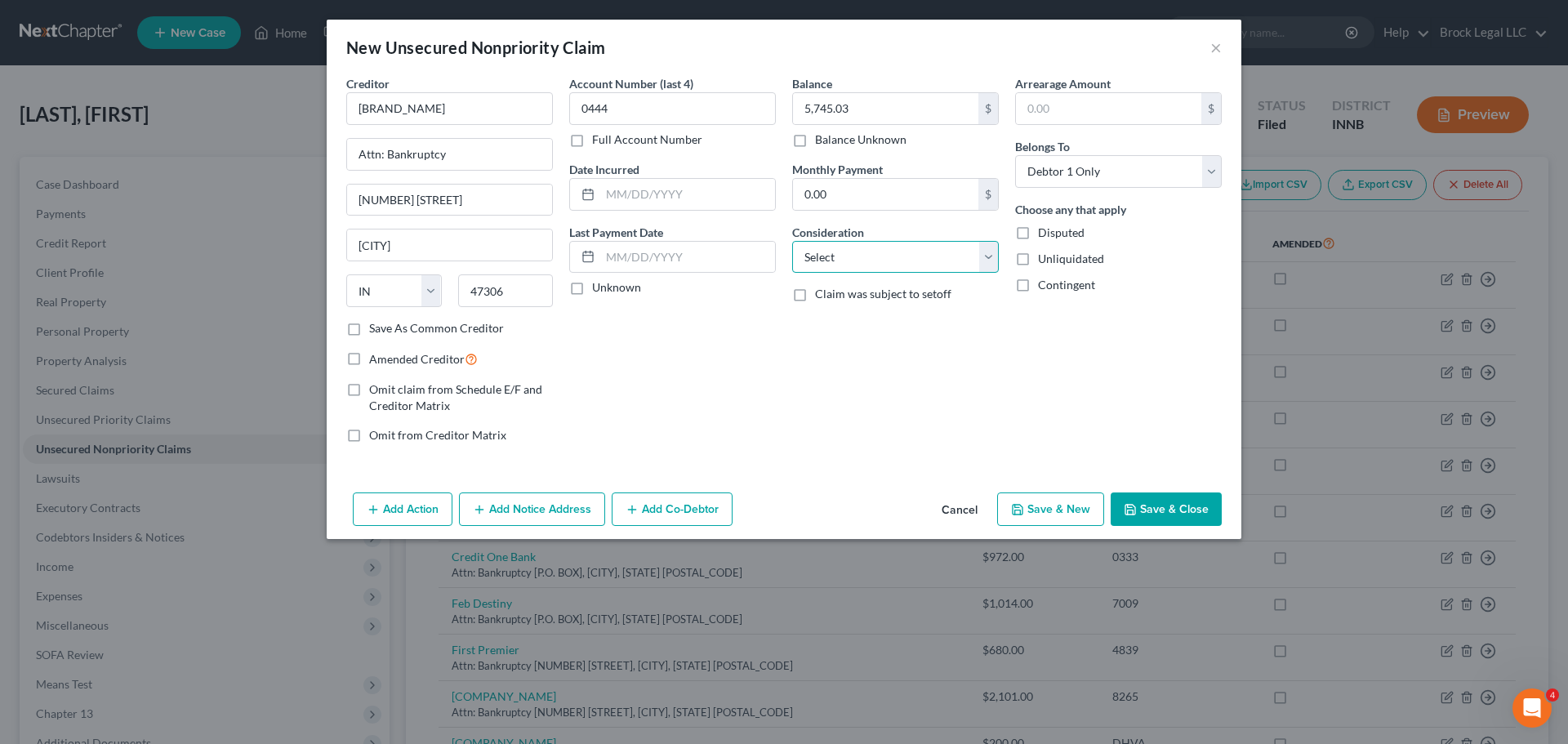 click on "Select Cable / Satellite Services Collection Agency Credit Card Debt Debt Counseling / Attorneys Deficiency Balance Domestic Support Obligations Home / Car Repairs Income Taxes Judgment Liens Medical Services Monies Loaned / Advanced Mortgage Obligation From Divorce Or Separation Obligation To Pensions Other Overdrawn Bank Account Promised To Help Pay Creditors Student Loans Suppliers And Vendors Telephone / Internet Services Utility Services" at bounding box center [895, 257] 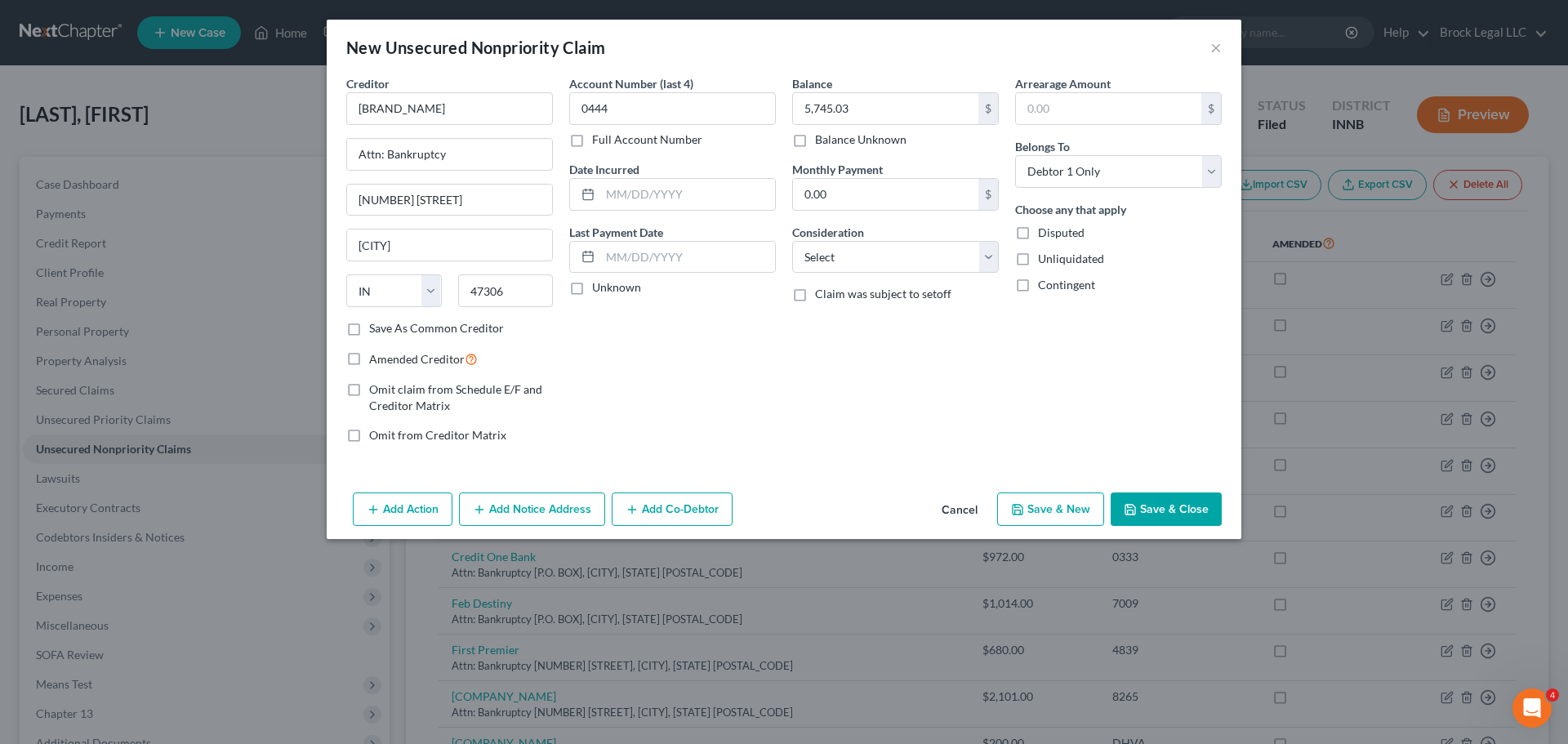 click on "Account Number (last 4)
[LAST_4_DIGITS]
Full Account Number
Date Incurred         Last Payment Date         Unknown" at bounding box center [672, 265] 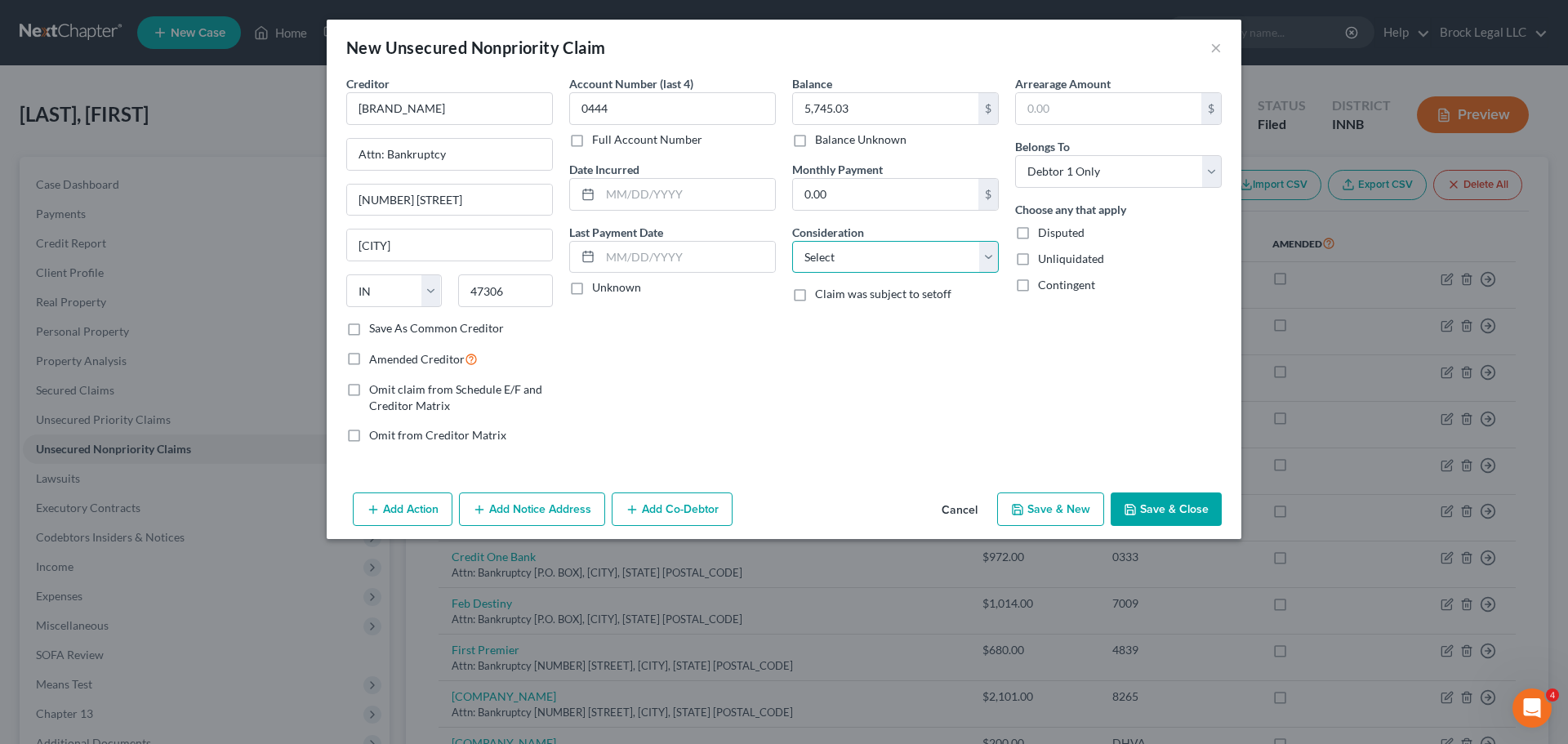 click on "Select Cable / Satellite Services Collection Agency Credit Card Debt Debt Counseling / Attorneys Deficiency Balance Domestic Support Obligations Home / Car Repairs Income Taxes Judgment Liens Medical Services Monies Loaned / Advanced Mortgage Obligation From Divorce Or Separation Obligation To Pensions Other Overdrawn Bank Account Promised To Help Pay Creditors Student Loans Suppliers And Vendors Telephone / Internet Services Utility Services" at bounding box center [895, 257] 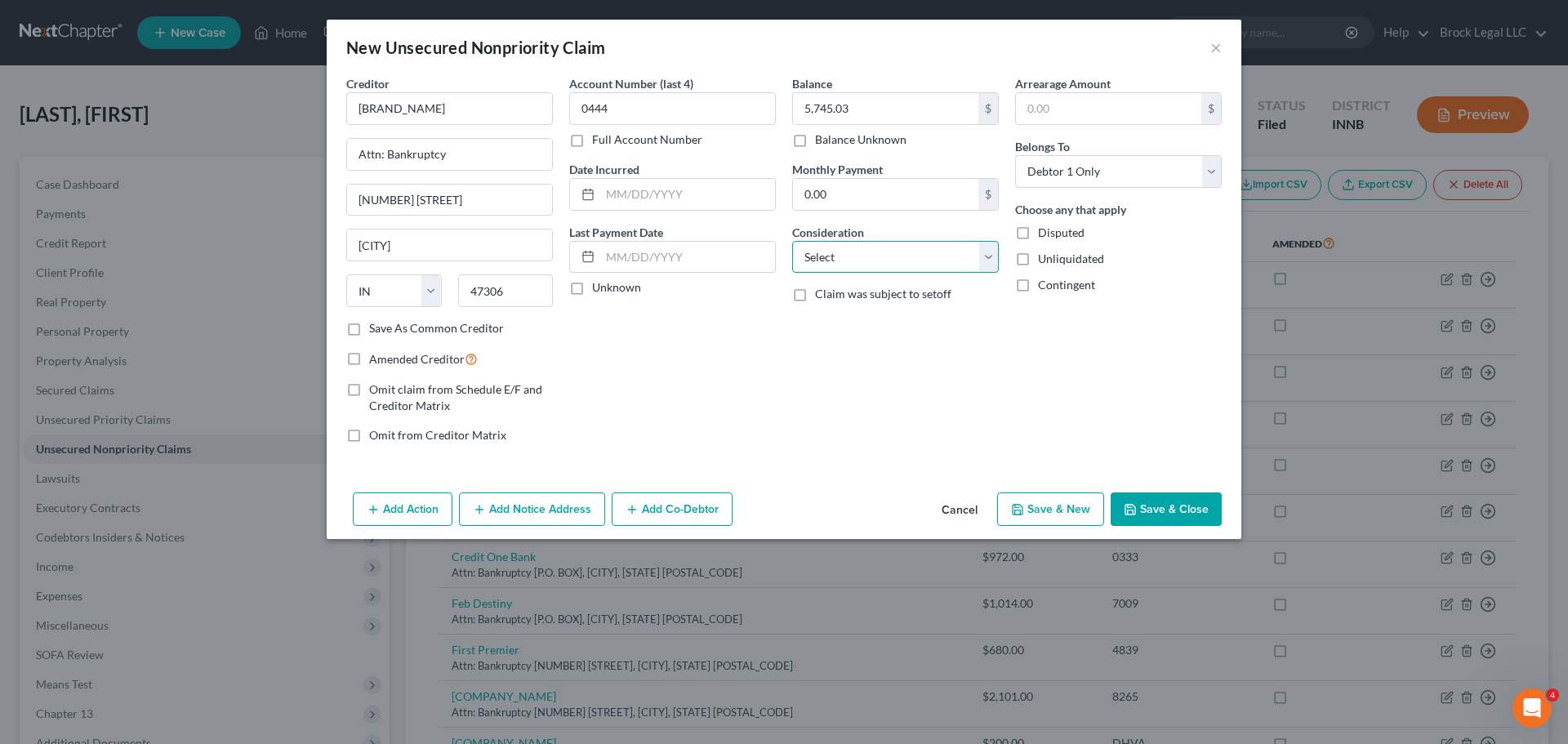 select on "14" 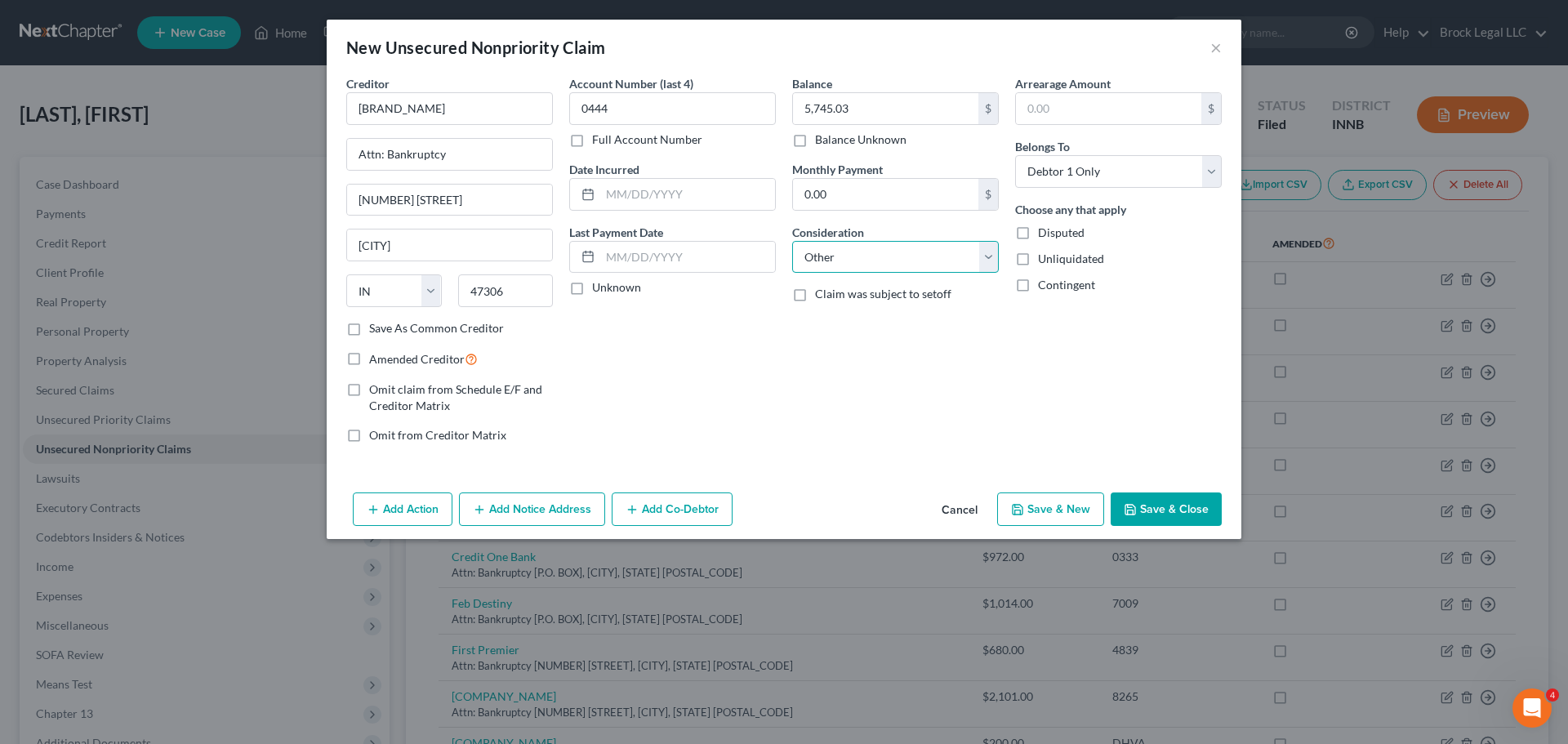 click on "Select Cable / Satellite Services Collection Agency Credit Card Debt Debt Counseling / Attorneys Deficiency Balance Domestic Support Obligations Home / Car Repairs Income Taxes Judgment Liens Medical Services Monies Loaned / Advanced Mortgage Obligation From Divorce Or Separation Obligation To Pensions Other Overdrawn Bank Account Promised To Help Pay Creditors Student Loans Suppliers And Vendors Telephone / Internet Services Utility Services" at bounding box center (895, 257) 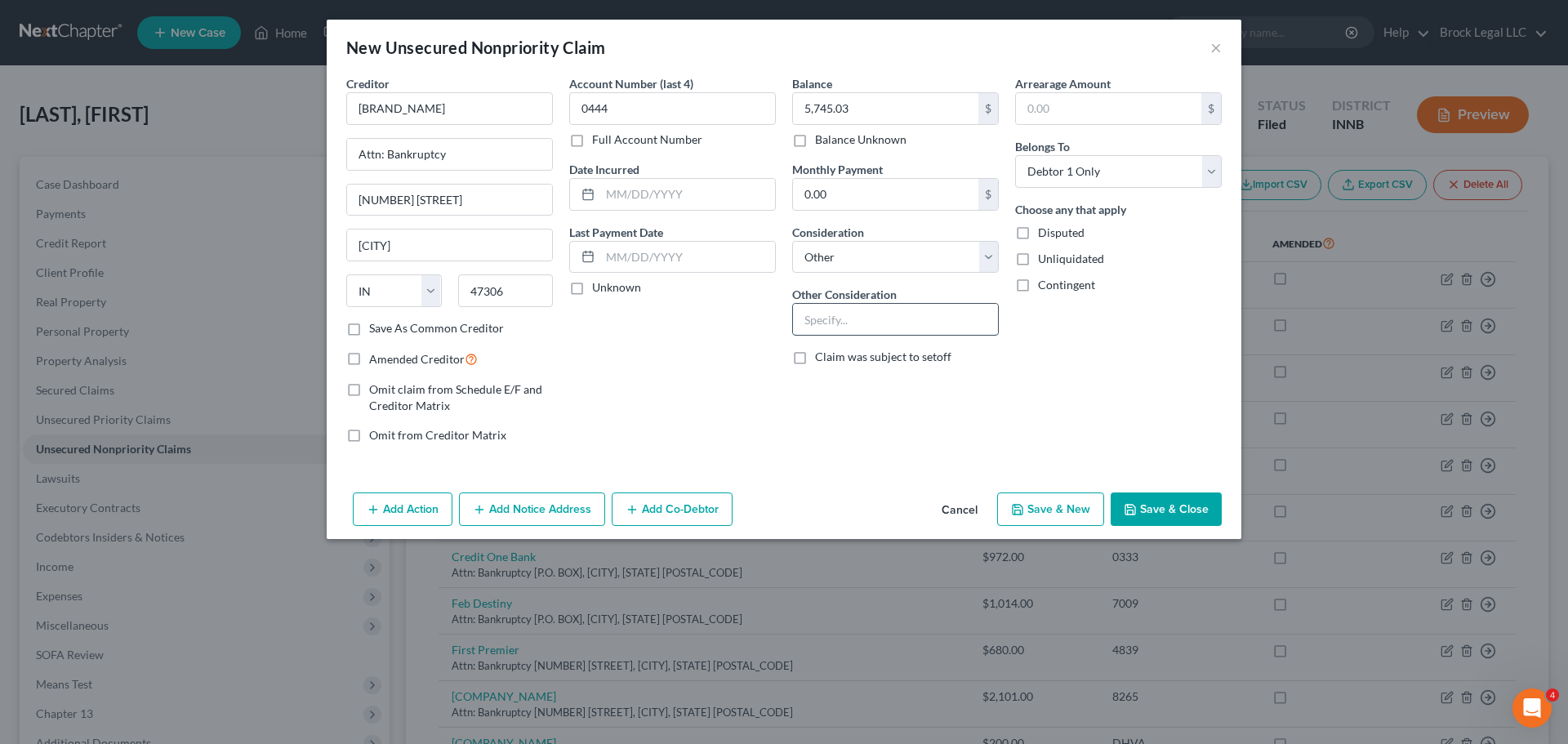 click at bounding box center (895, 319) 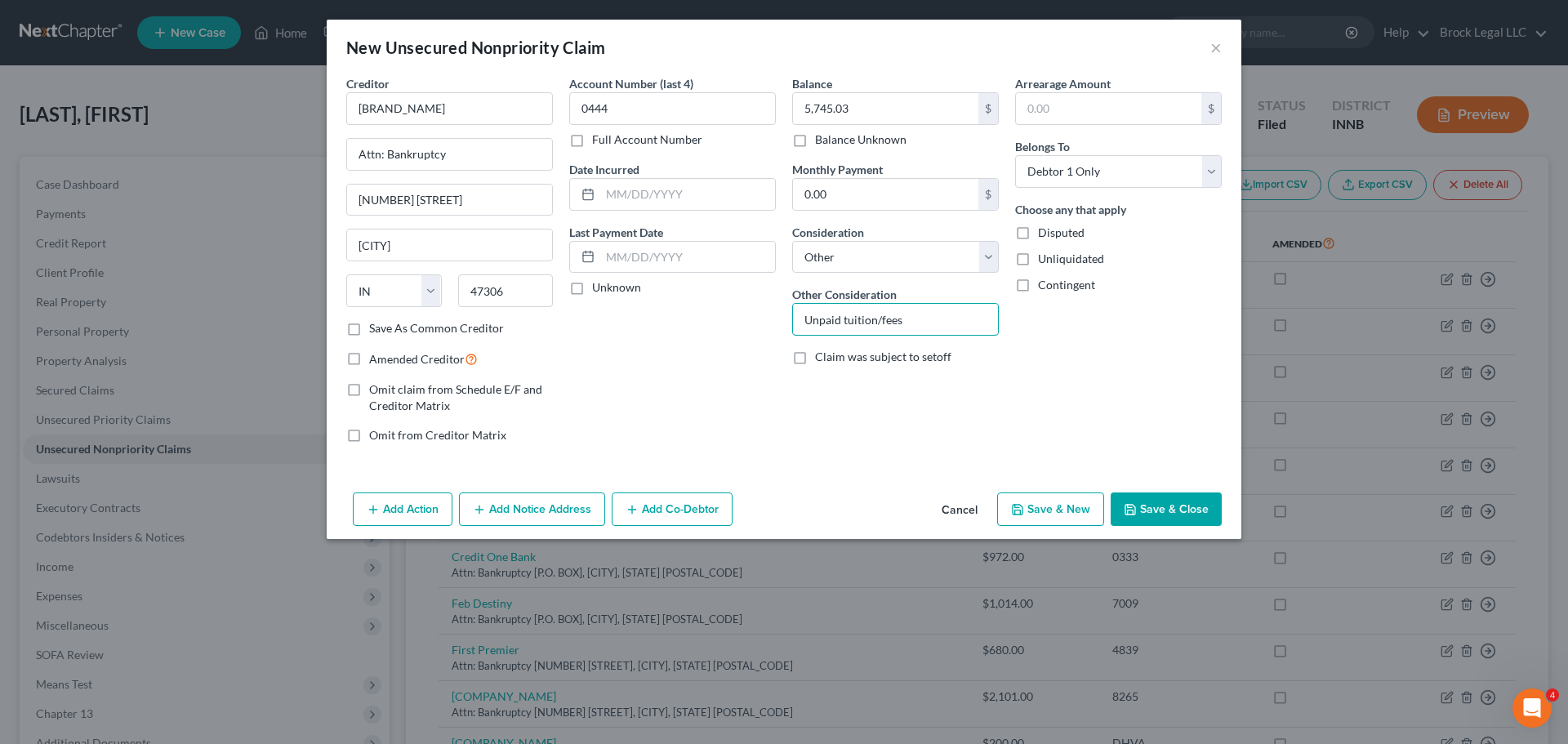 type on "Unpaid tuition/fees" 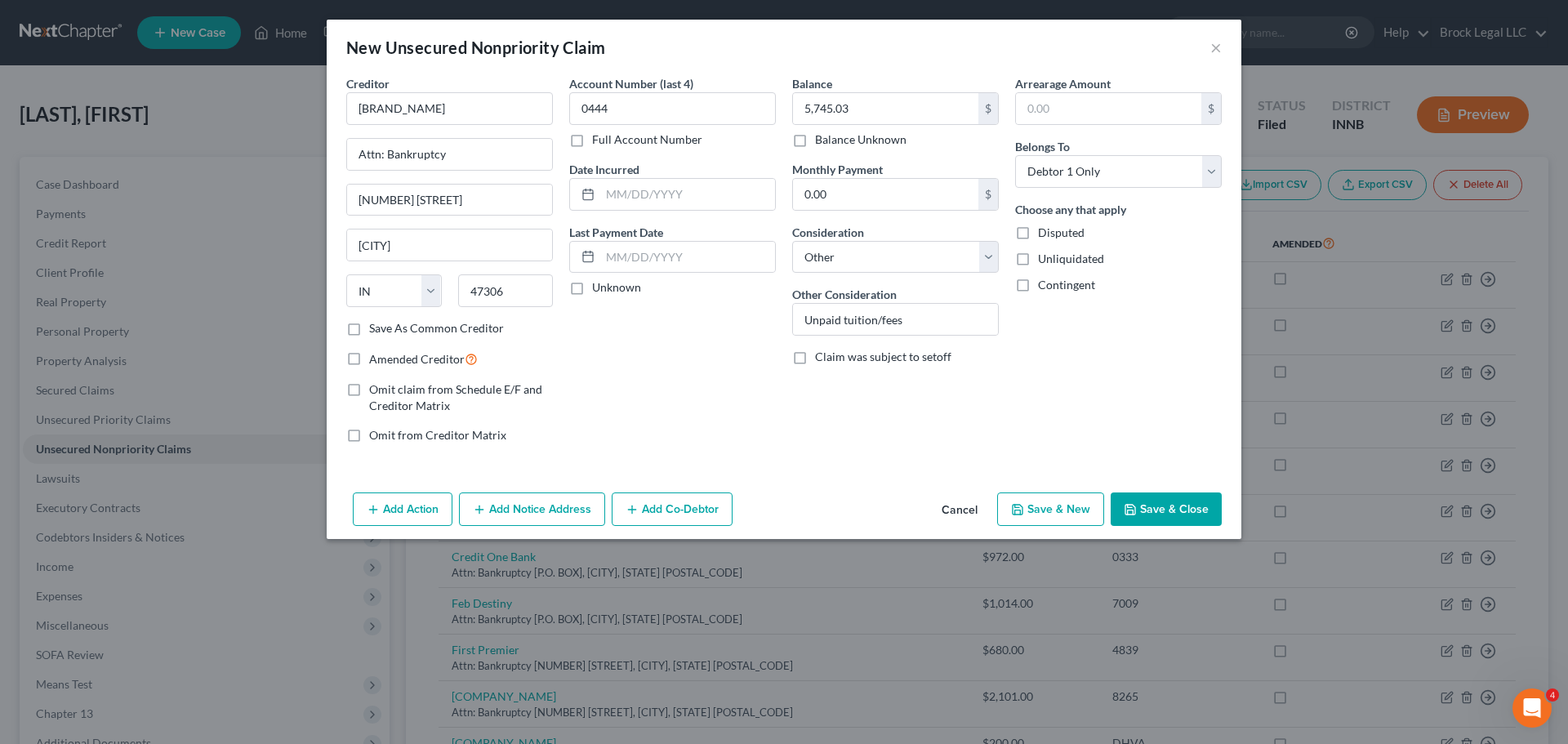 click on "Account Number (last 4)
[LAST_4_DIGITS]
Full Account Number
Date Incurred         Last Payment Date         Unknown" at bounding box center [672, 265] 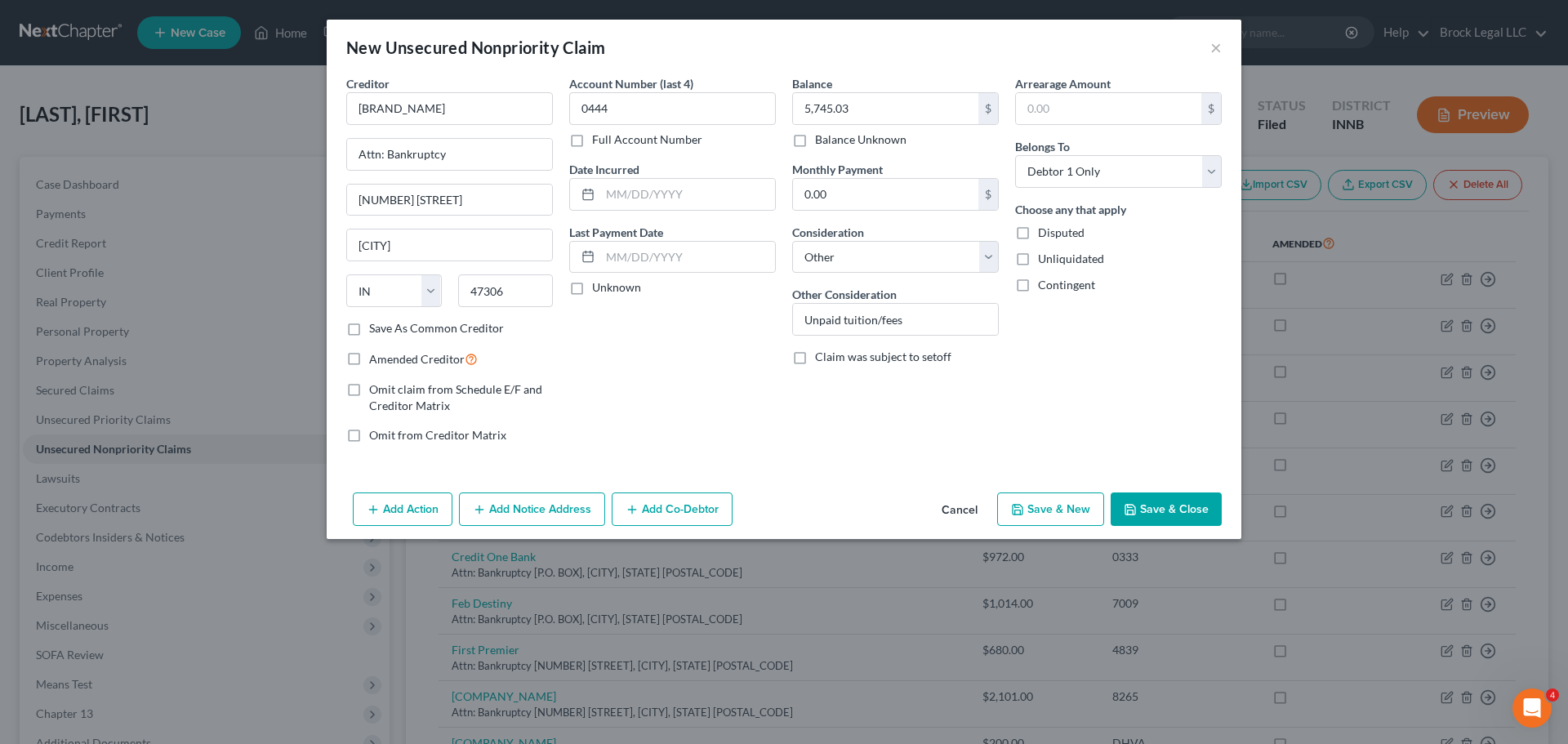 click on "Save & Close" at bounding box center (1166, 510) 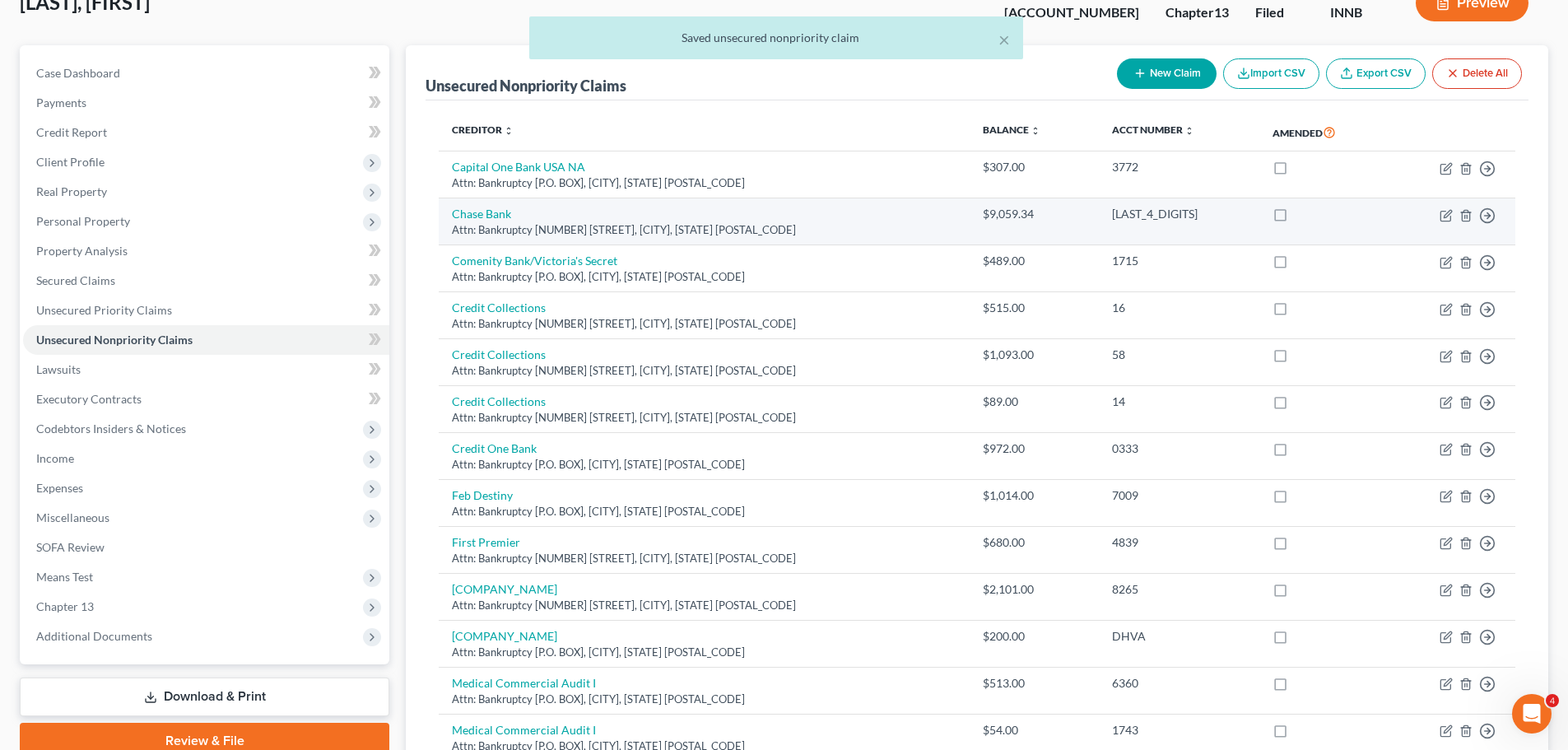 scroll, scrollTop: 0, scrollLeft: 0, axis: both 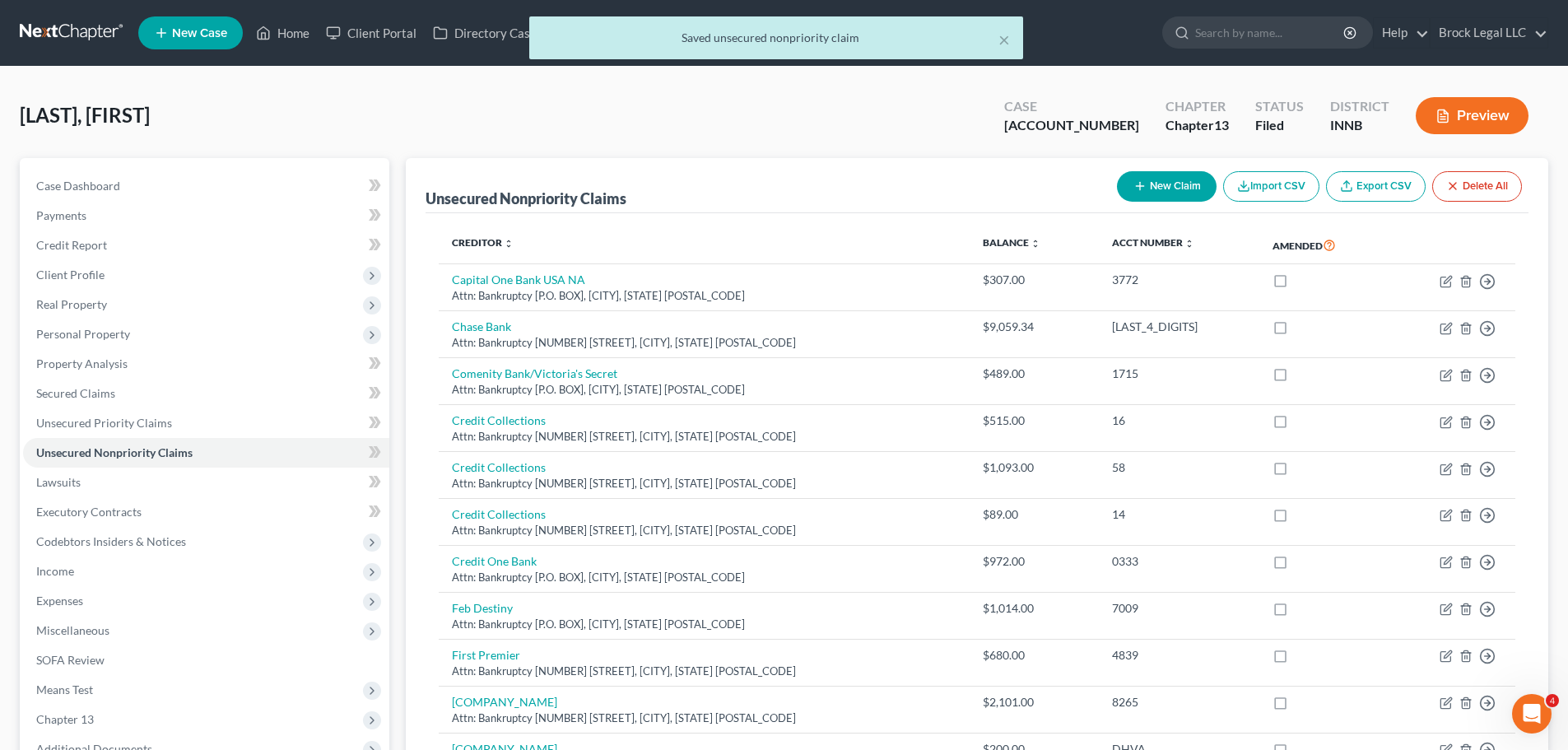 click on "New Claim" at bounding box center [1166, 186] 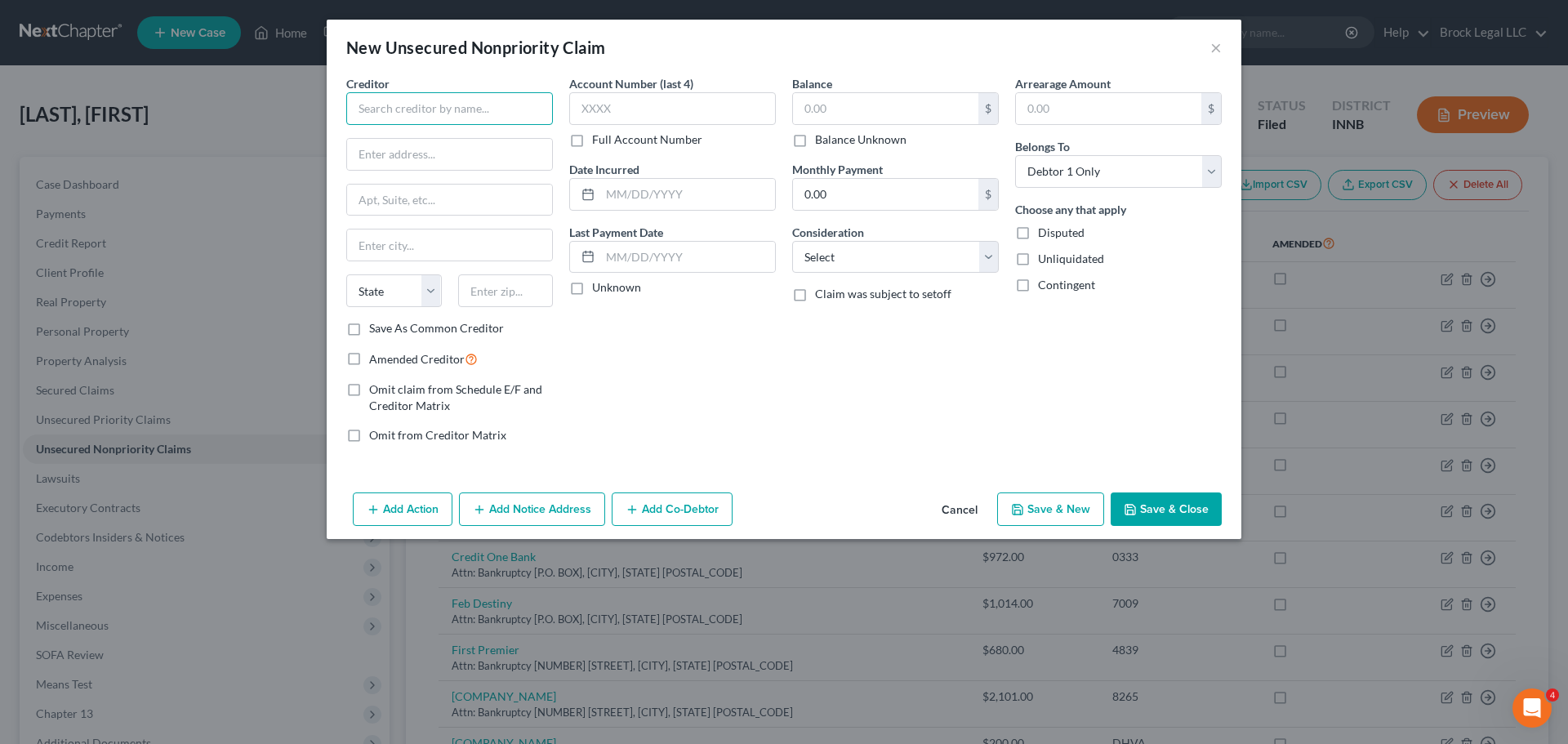 click at bounding box center (449, 109) 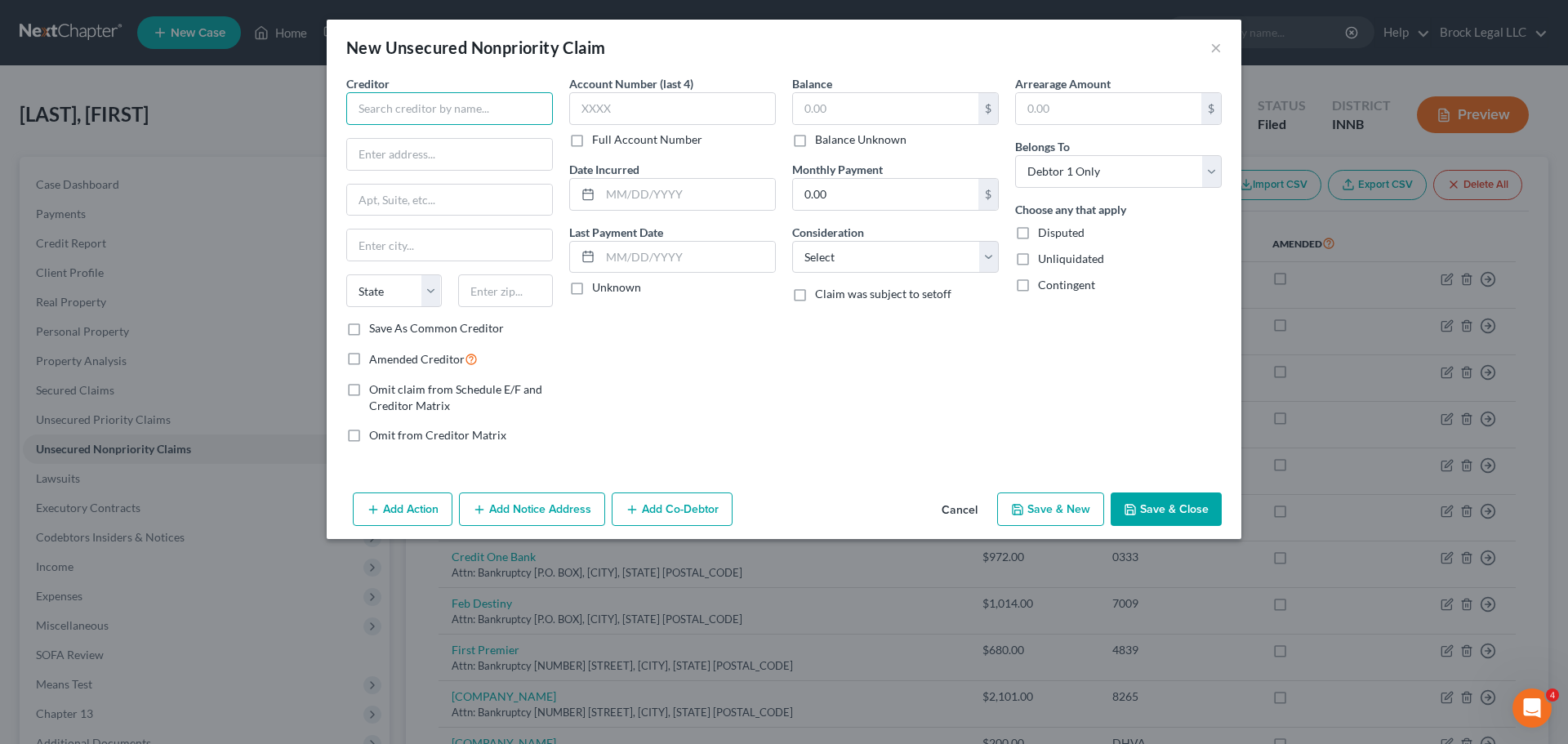 click at bounding box center (449, 109) 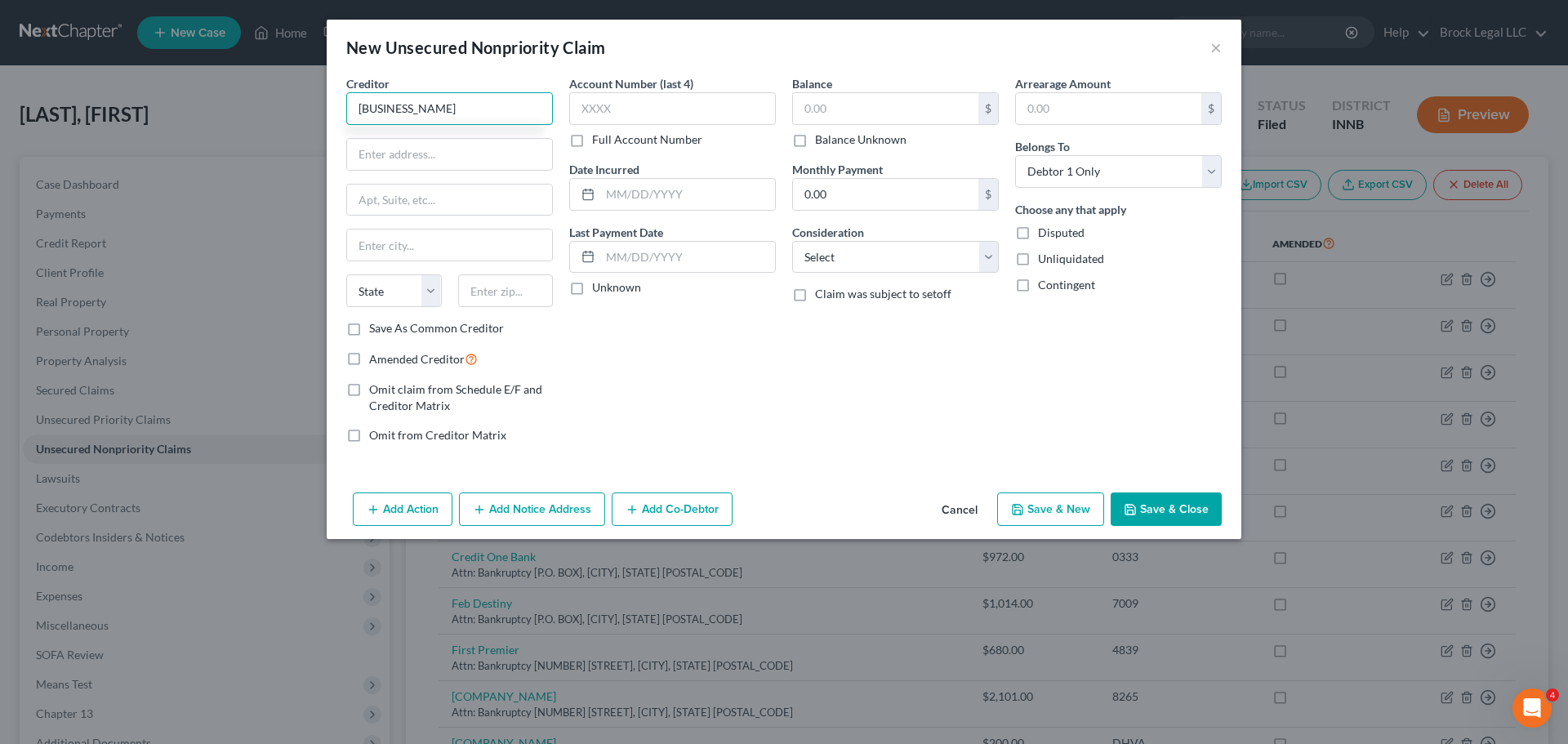 type on "[BUSINESS_NAME]" 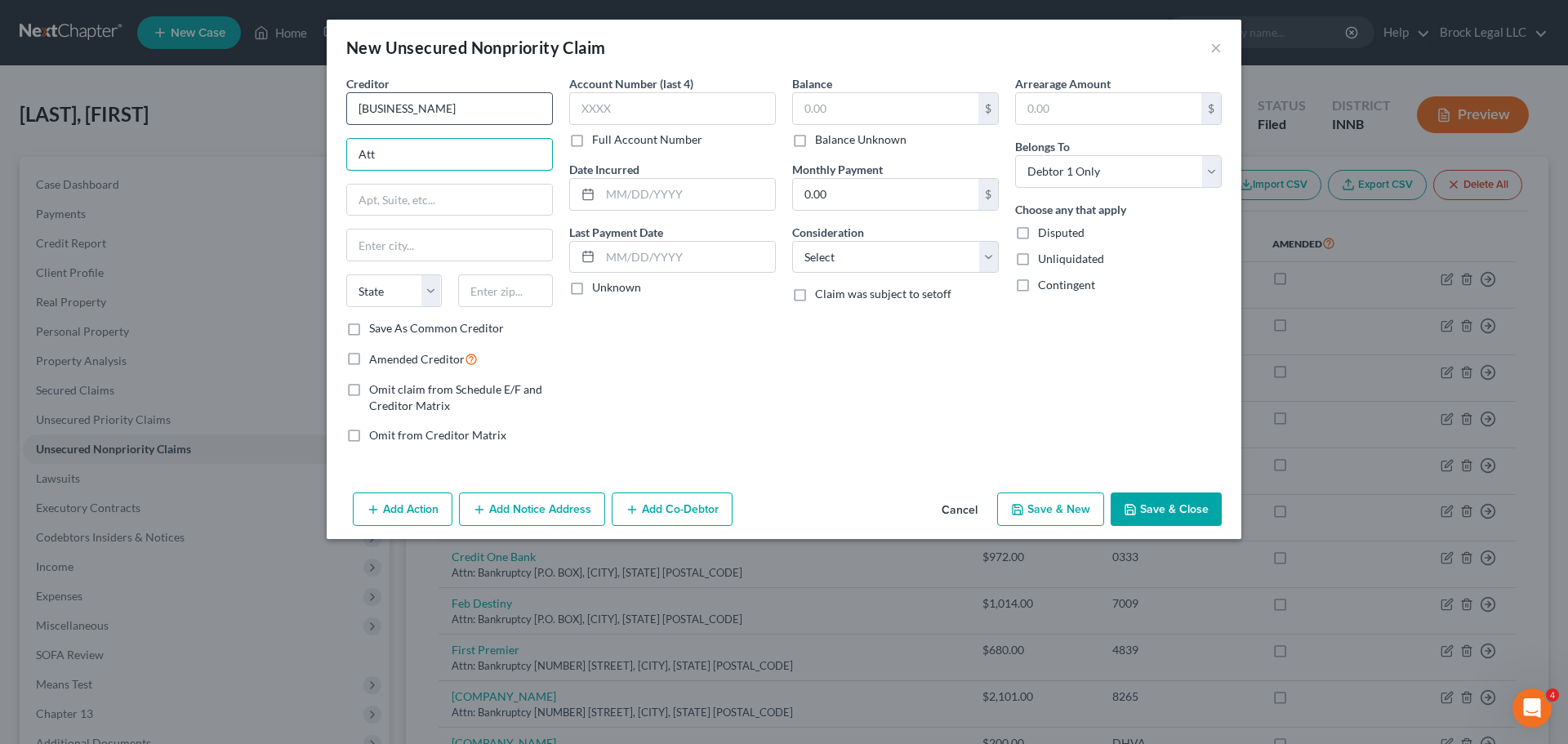 type on "Attn: Bankruptcy" 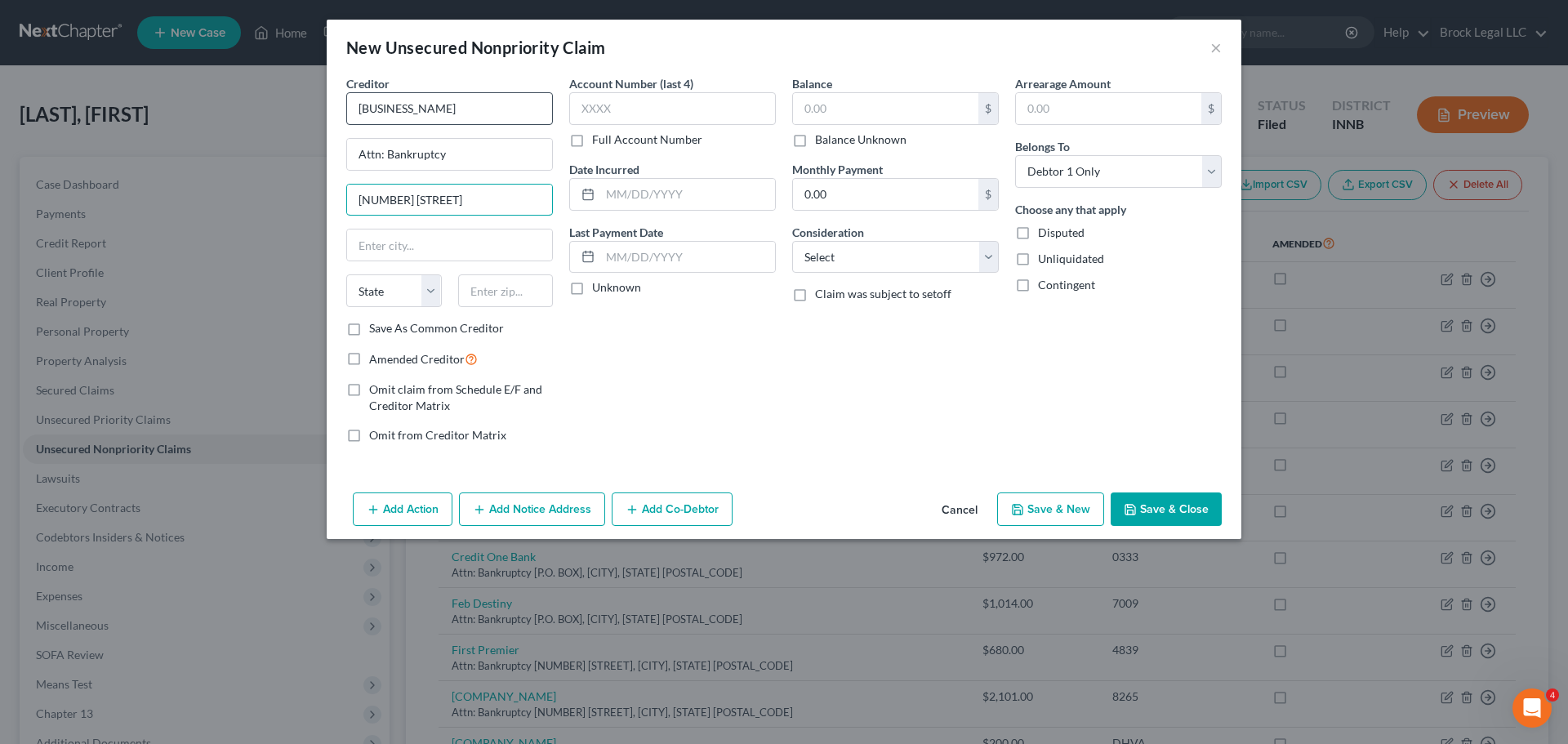 type on "[NUMBER] [STREET]" 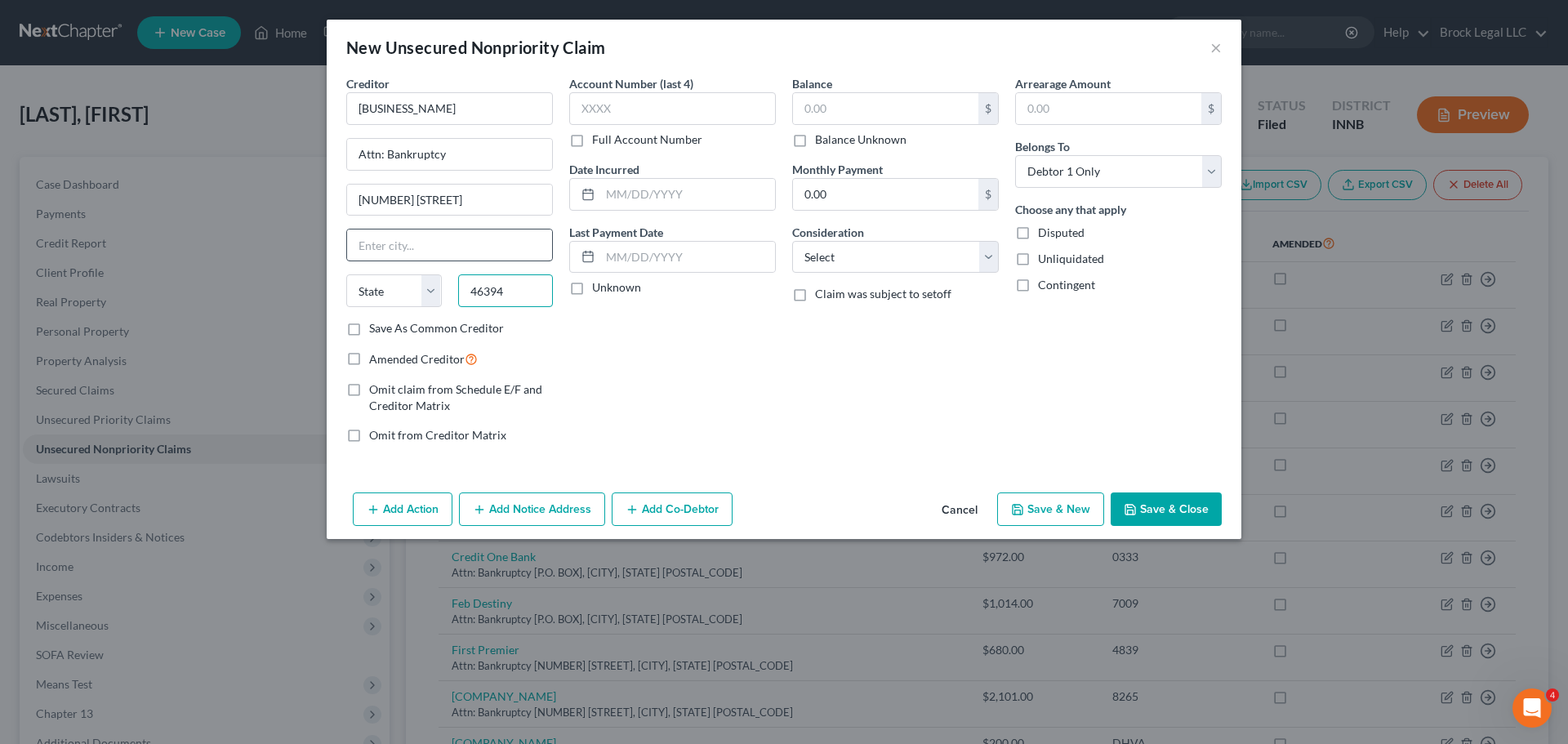 type on "46394" 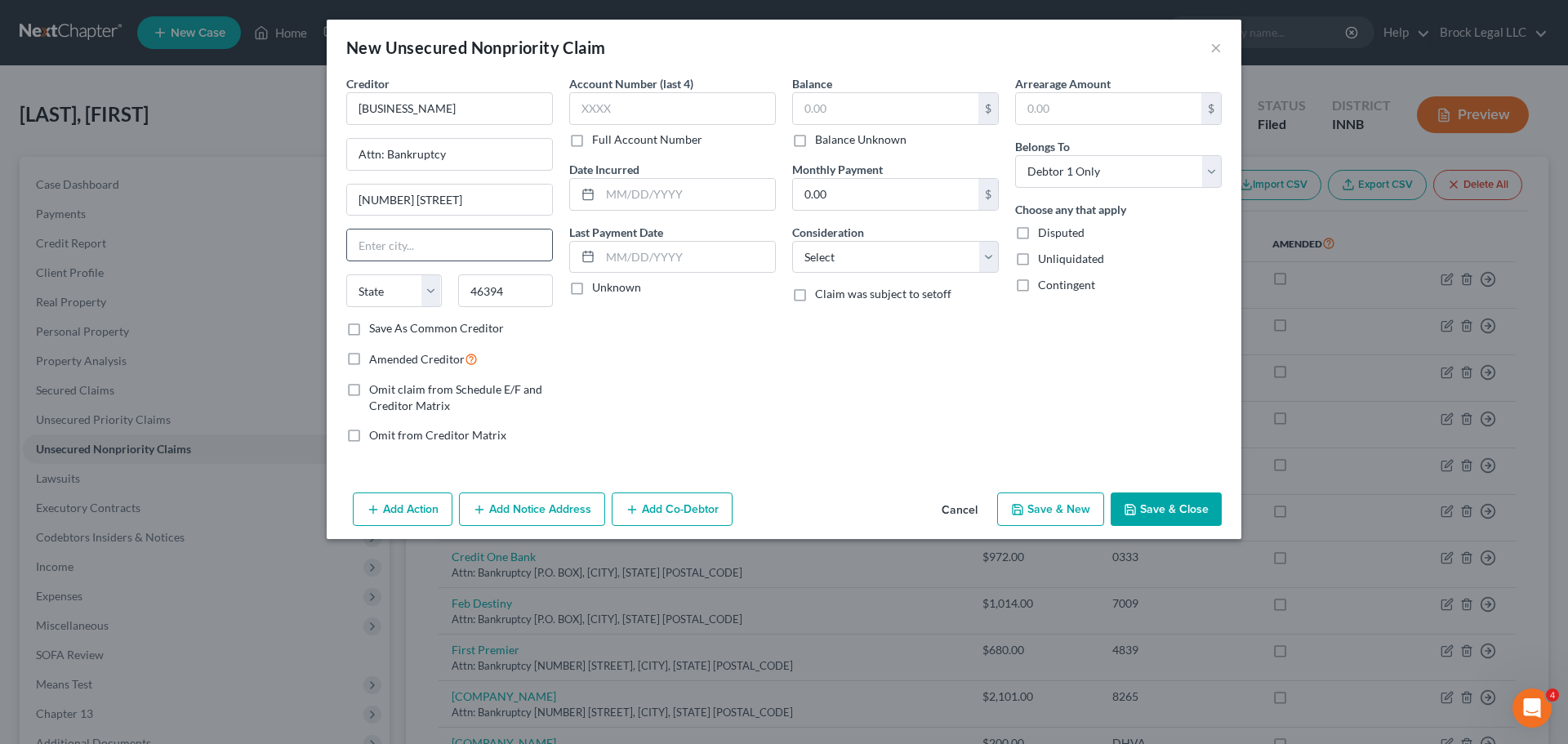 click at bounding box center [449, 245] 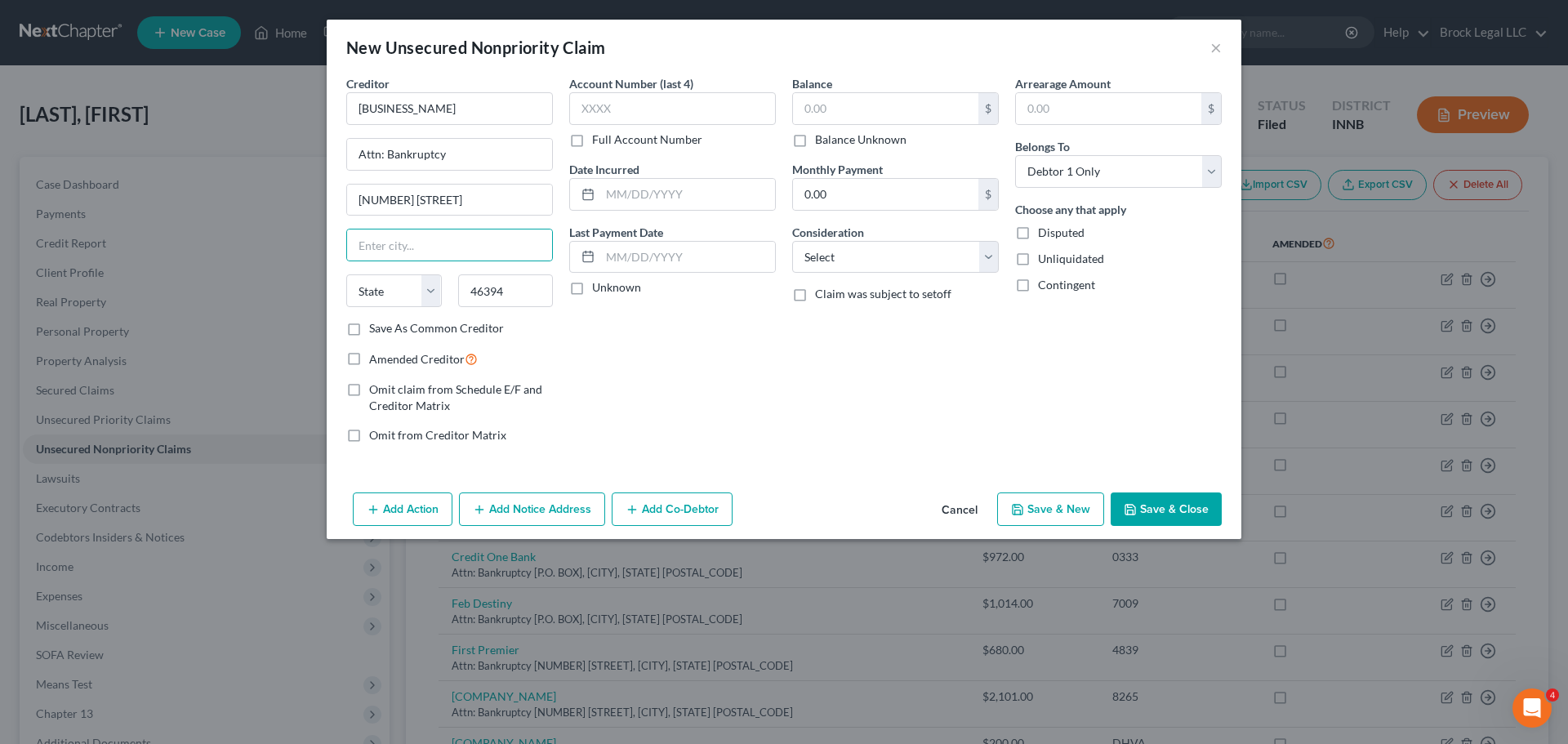 click on "Account Number (last 4)
Full Account Number
Date Incurred         Last Payment Date         Unknown" at bounding box center [672, 265] 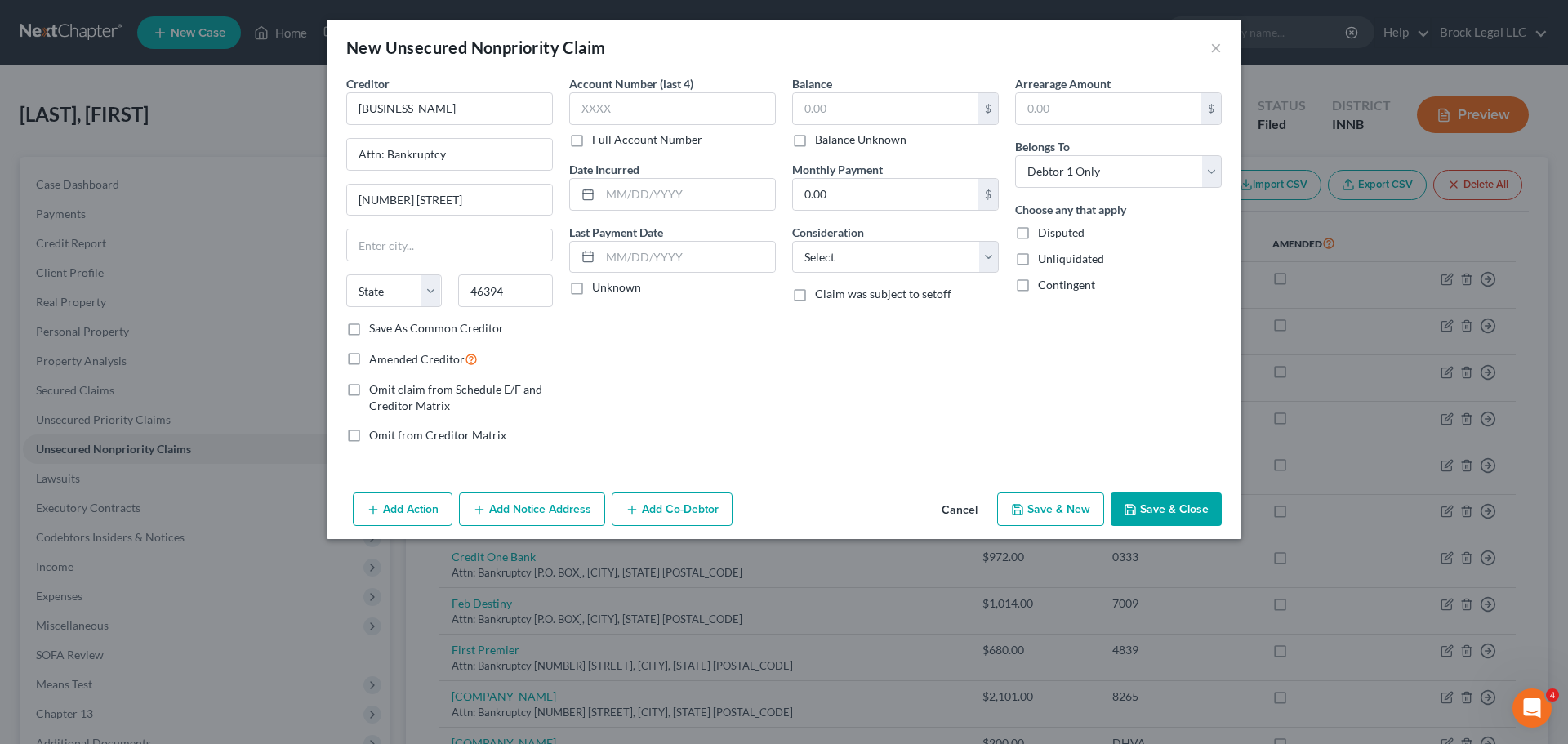 type on "[CITY]" 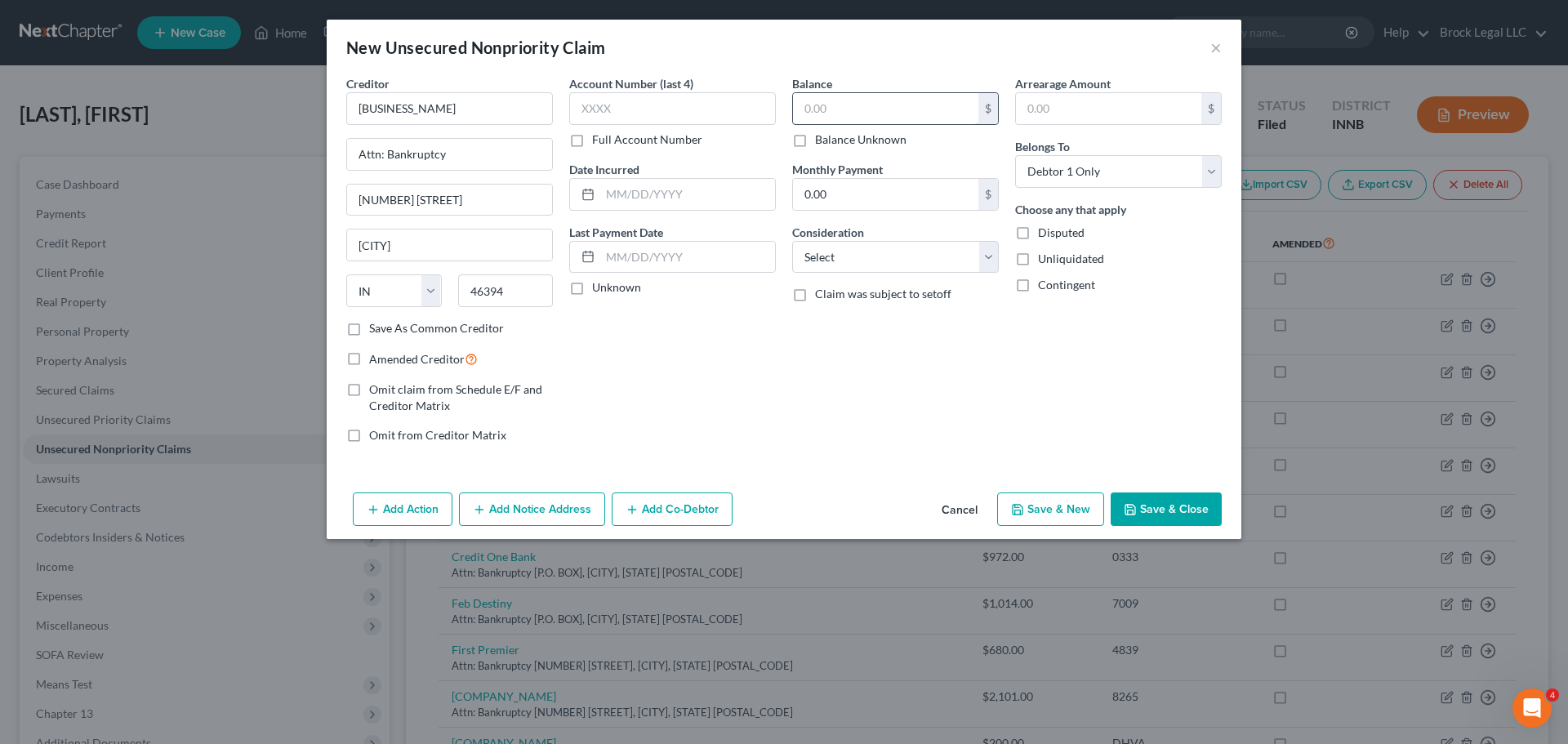 click at bounding box center [885, 109] 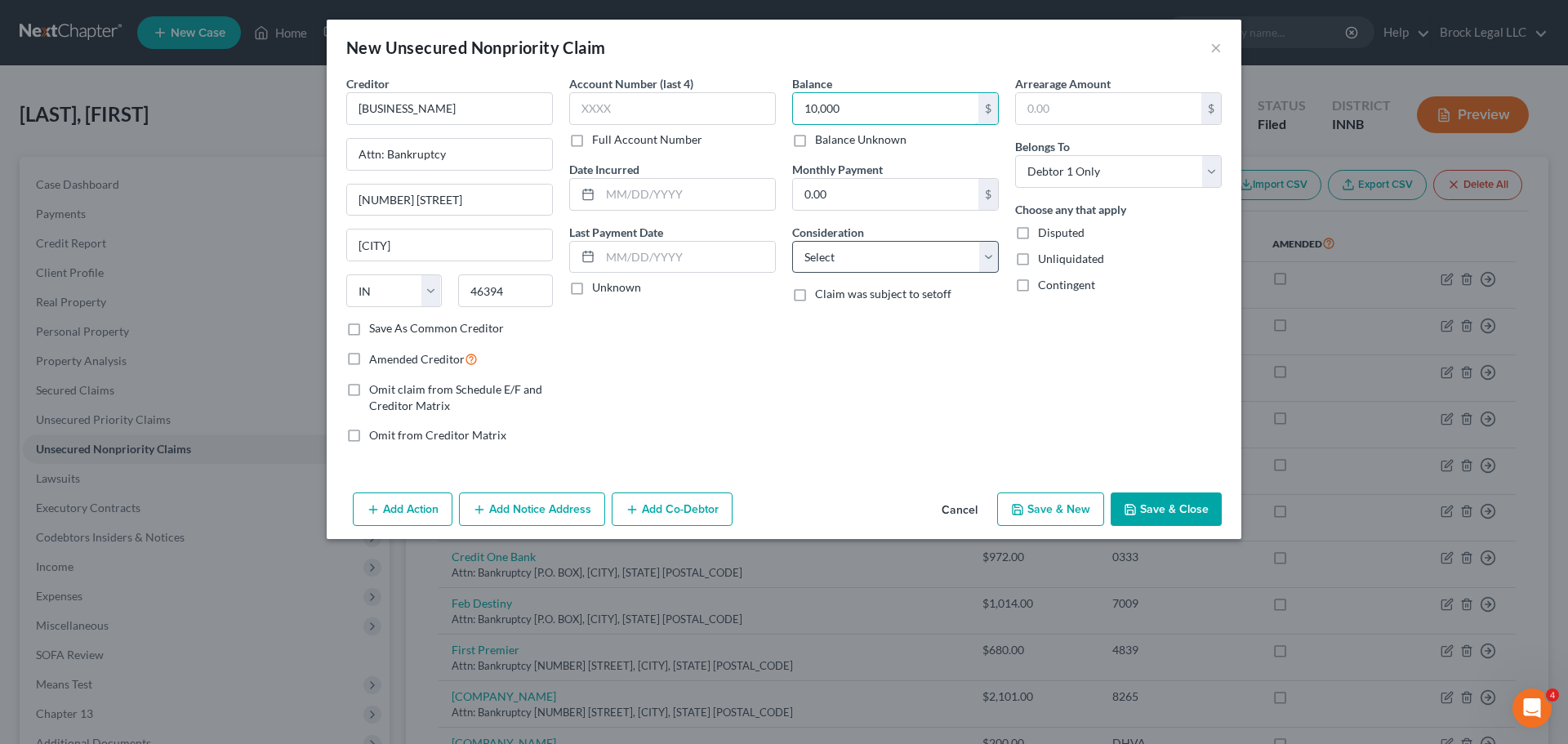 type on "10,000" 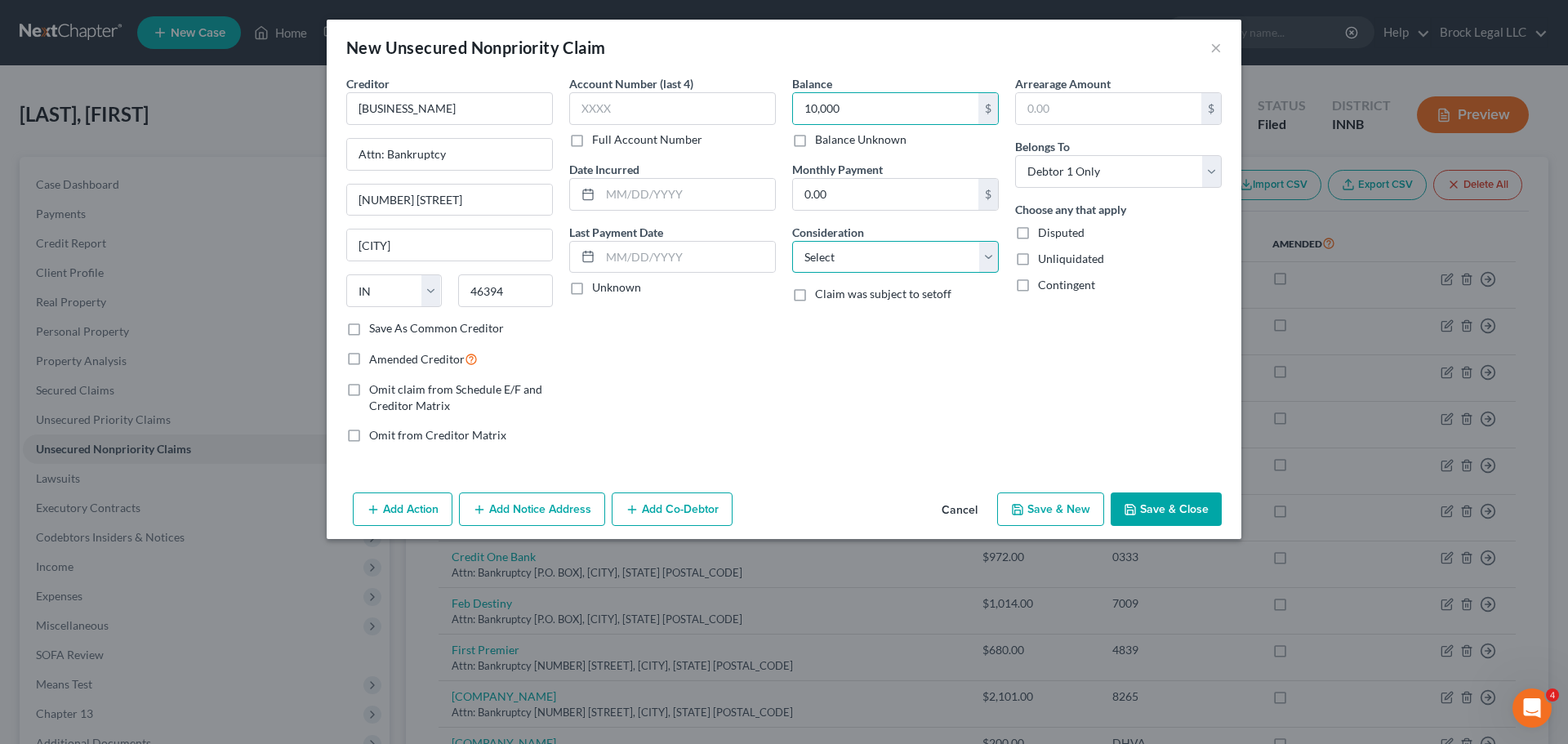 click on "Select Cable / Satellite Services Collection Agency Credit Card Debt Debt Counseling / Attorneys Deficiency Balance Domestic Support Obligations Home / Car Repairs Income Taxes Judgment Liens Medical Services Monies Loaned / Advanced Mortgage Obligation From Divorce Or Separation Obligation To Pensions Other Overdrawn Bank Account Promised To Help Pay Creditors Student Loans Suppliers And Vendors Telephone / Internet Services Utility Services" at bounding box center [895, 257] 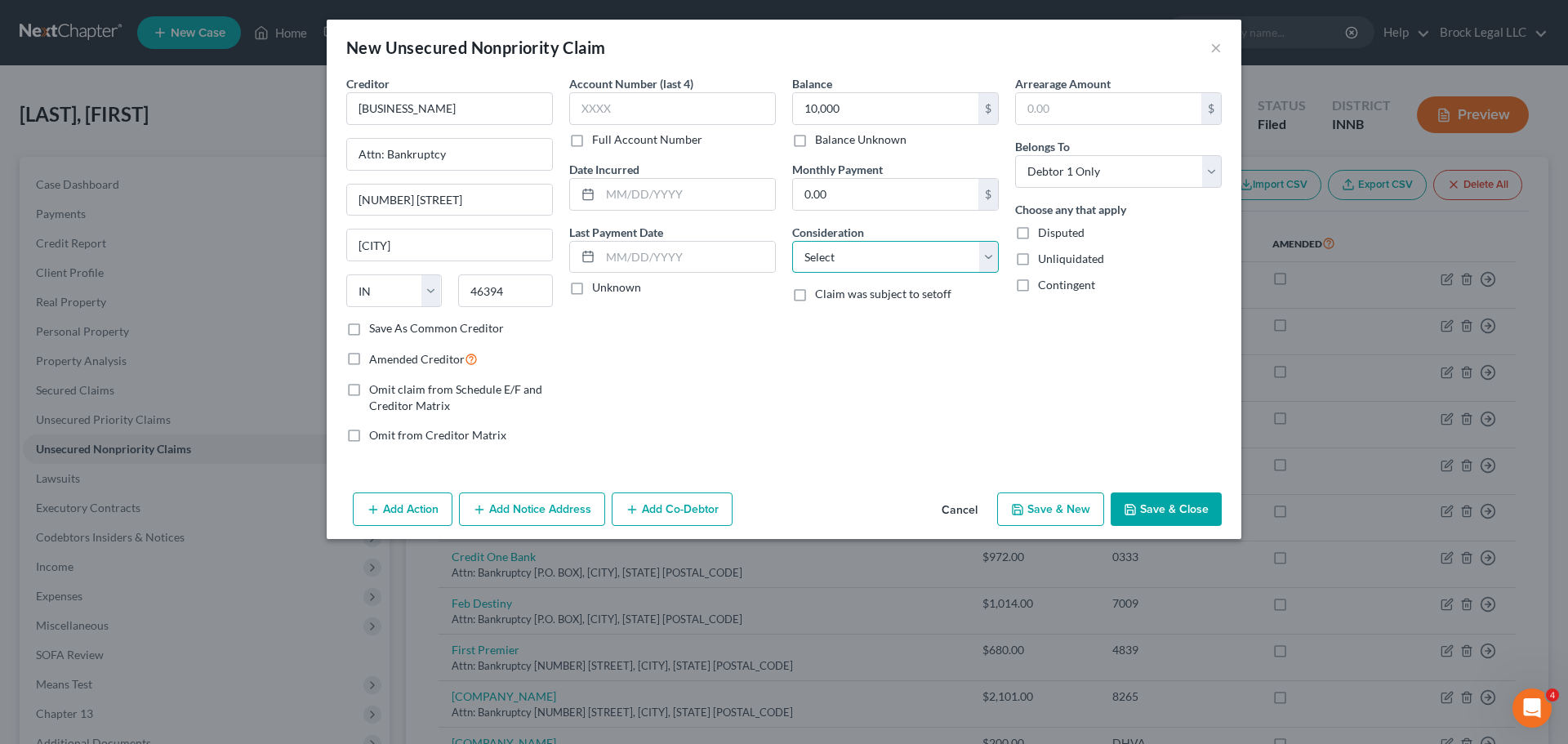 select on "14" 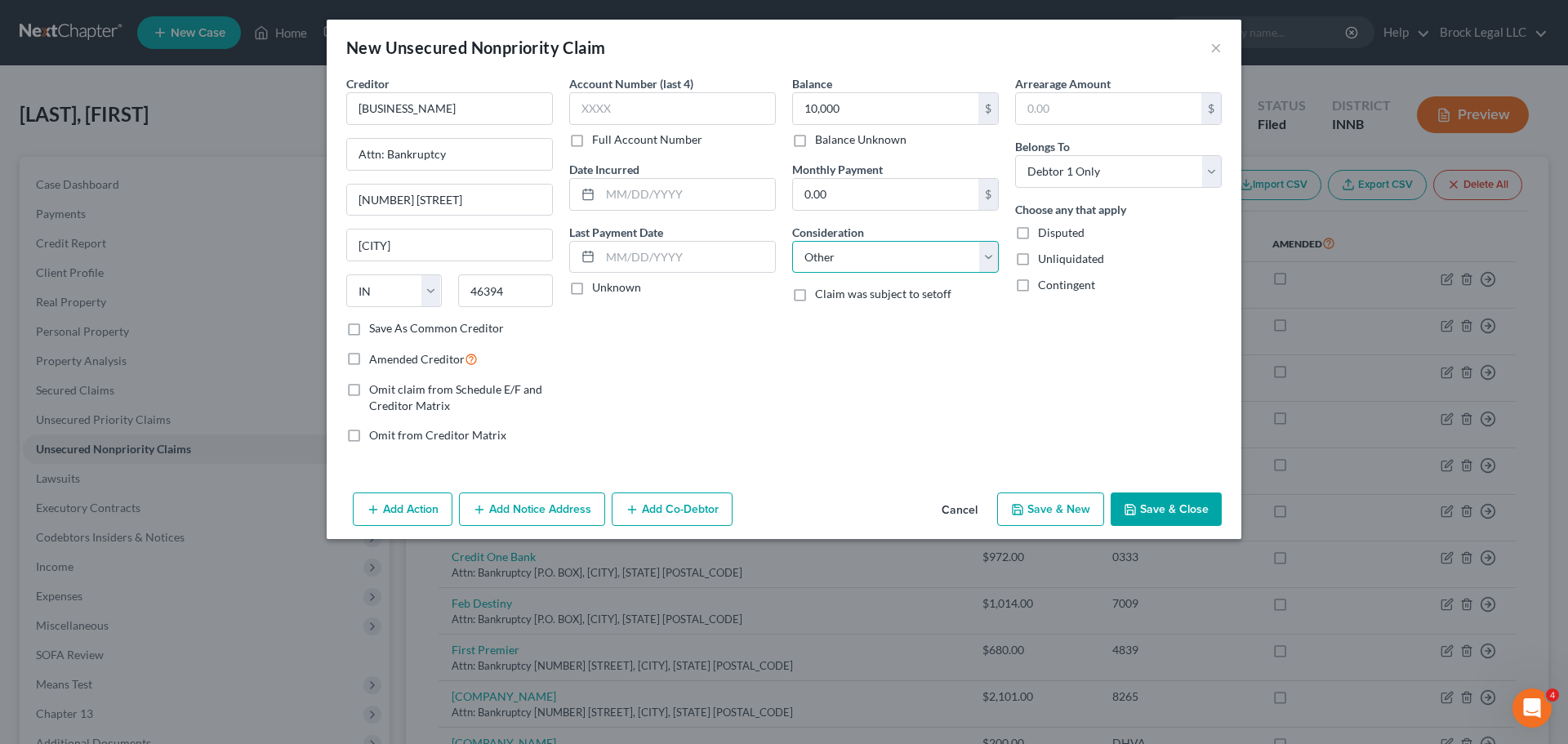 click on "Select Cable / Satellite Services Collection Agency Credit Card Debt Debt Counseling / Attorneys Deficiency Balance Domestic Support Obligations Home / Car Repairs Income Taxes Judgment Liens Medical Services Monies Loaned / Advanced Mortgage Obligation From Divorce Or Separation Obligation To Pensions Other Overdrawn Bank Account Promised To Help Pay Creditors Student Loans Suppliers And Vendors Telephone / Internet Services Utility Services" at bounding box center [895, 257] 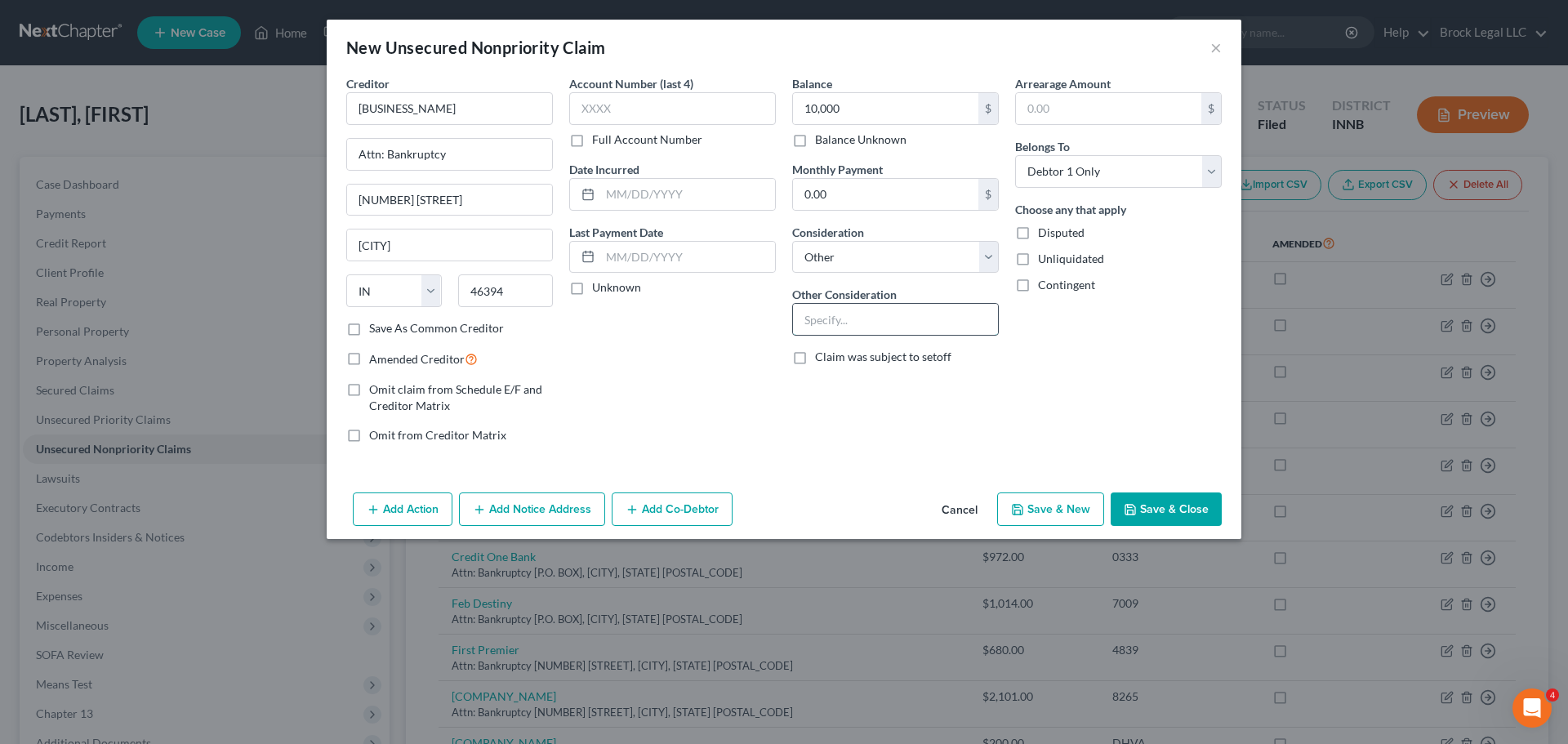 click at bounding box center [895, 319] 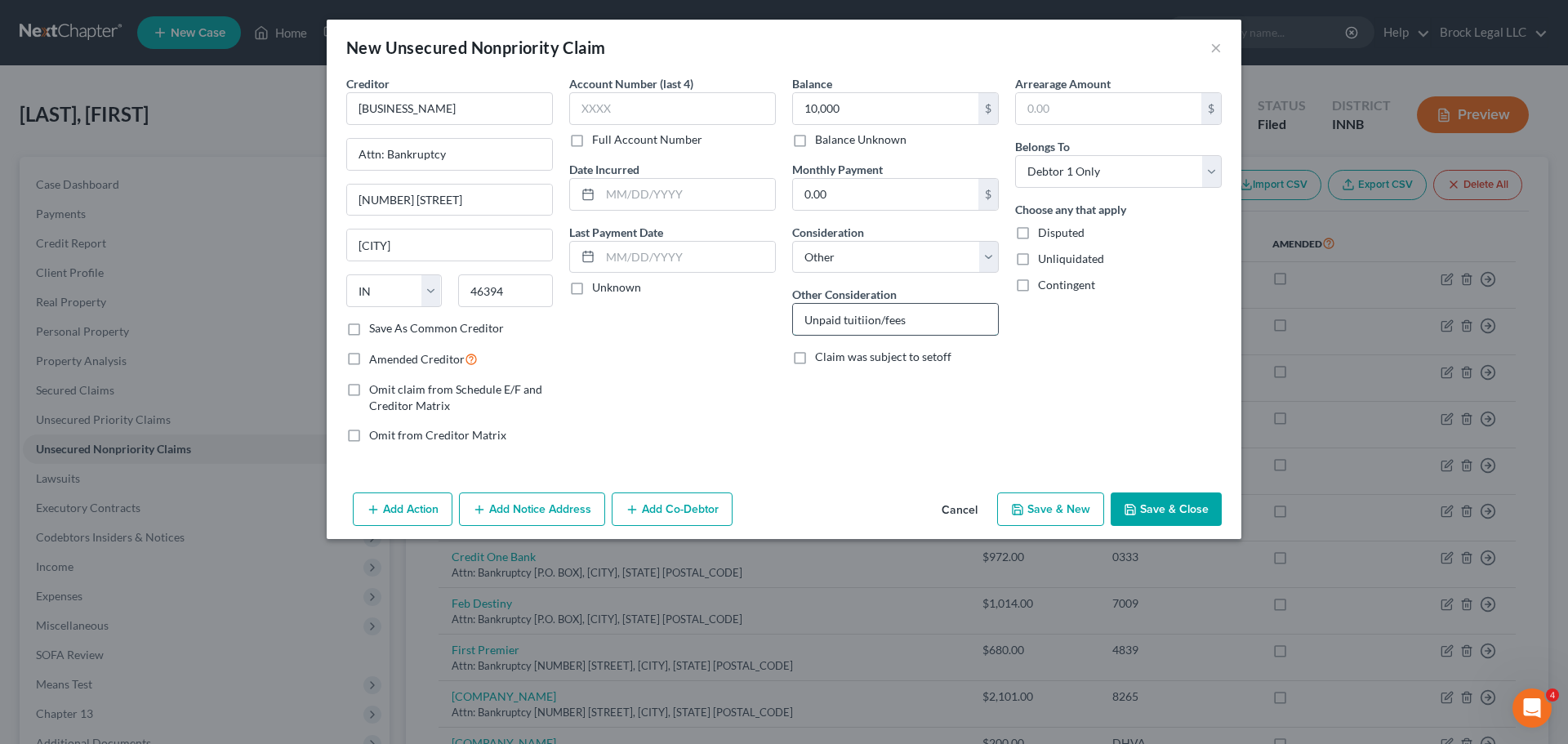 click on "Unpaid tuitiion/fees" at bounding box center (895, 319) 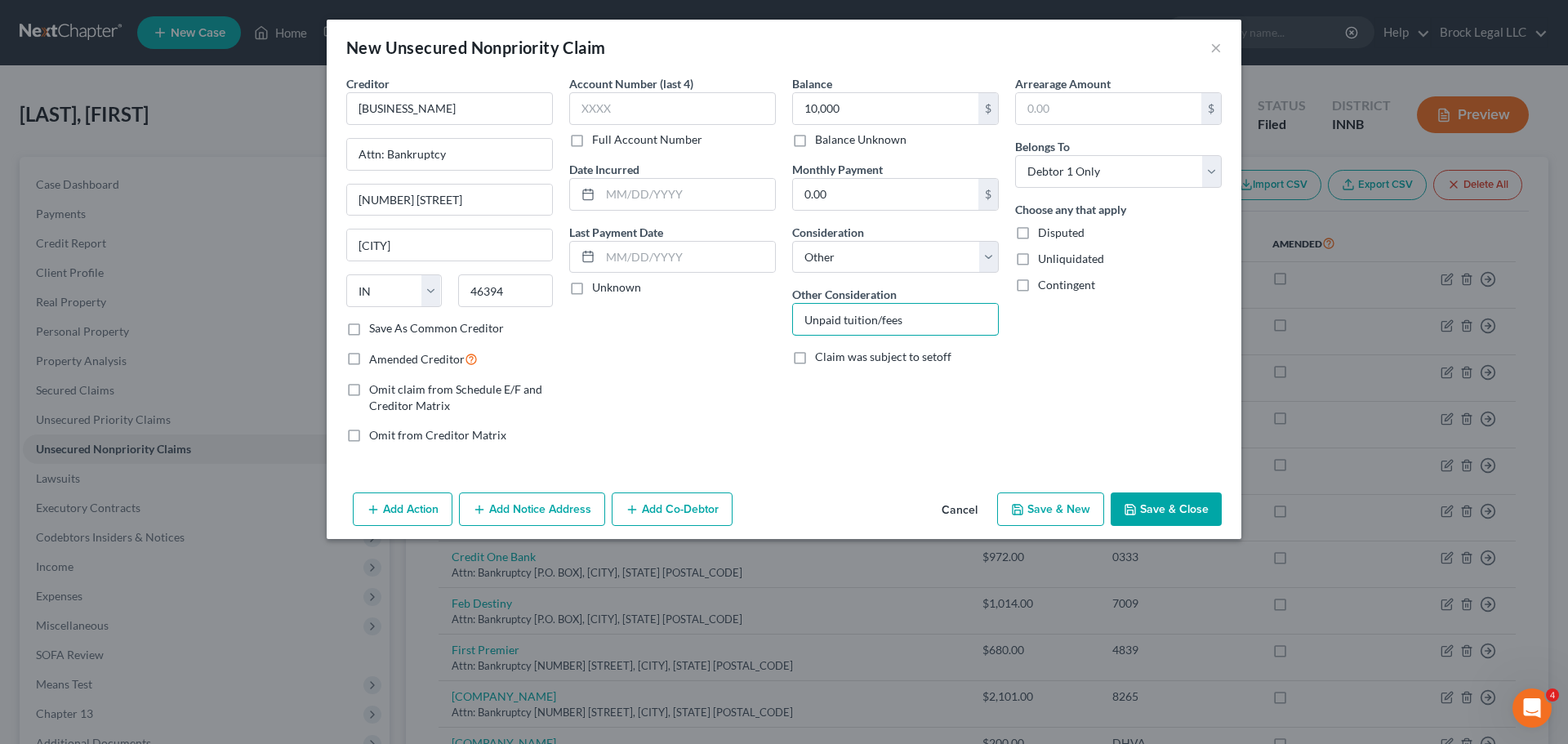type on "Unpaid tuition/fees" 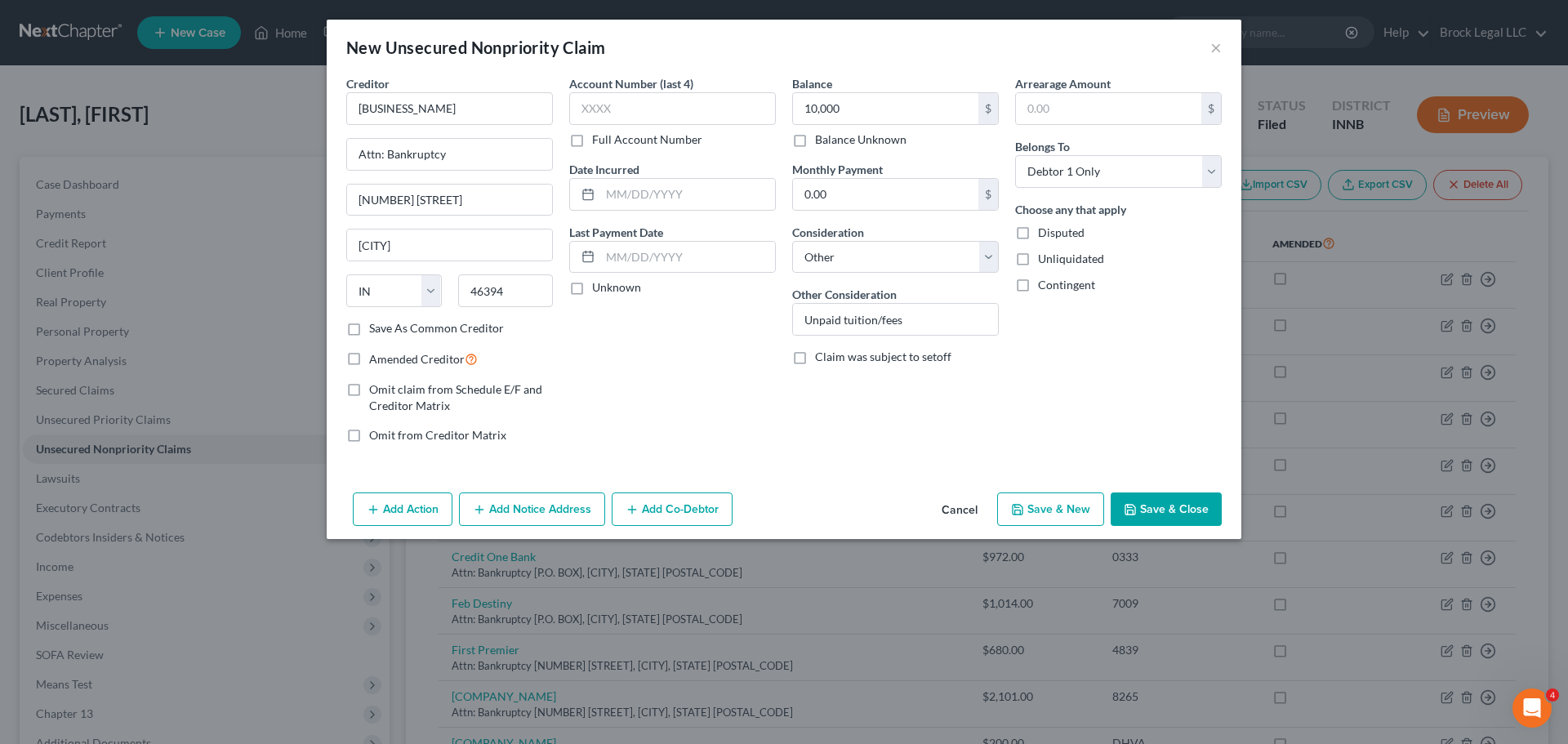click on "Balance
10,000.00 $
Balance Unknown
Balance Undetermined
10,000 $
Balance Unknown
Monthly Payment 0.00 $ Consideration Select Cable / Satellite Services Collection Agency Credit Card Debt Debt Counseling / Attorneys Deficiency Balance Domestic Support Obligations Home / Car Repairs Income Taxes Judgment Liens Medical Services Monies Loaned / Advanced Mortgage Obligation From Divorce Or Separation Obligation To Pensions Other Overdrawn Bank Account Promised To Help Pay Creditors Student Loans Suppliers And Vendors Telephone / Internet Services Utility Services Other Consideration Unpaid tuition/fees Claim was subject to setoff" at bounding box center (895, 265) 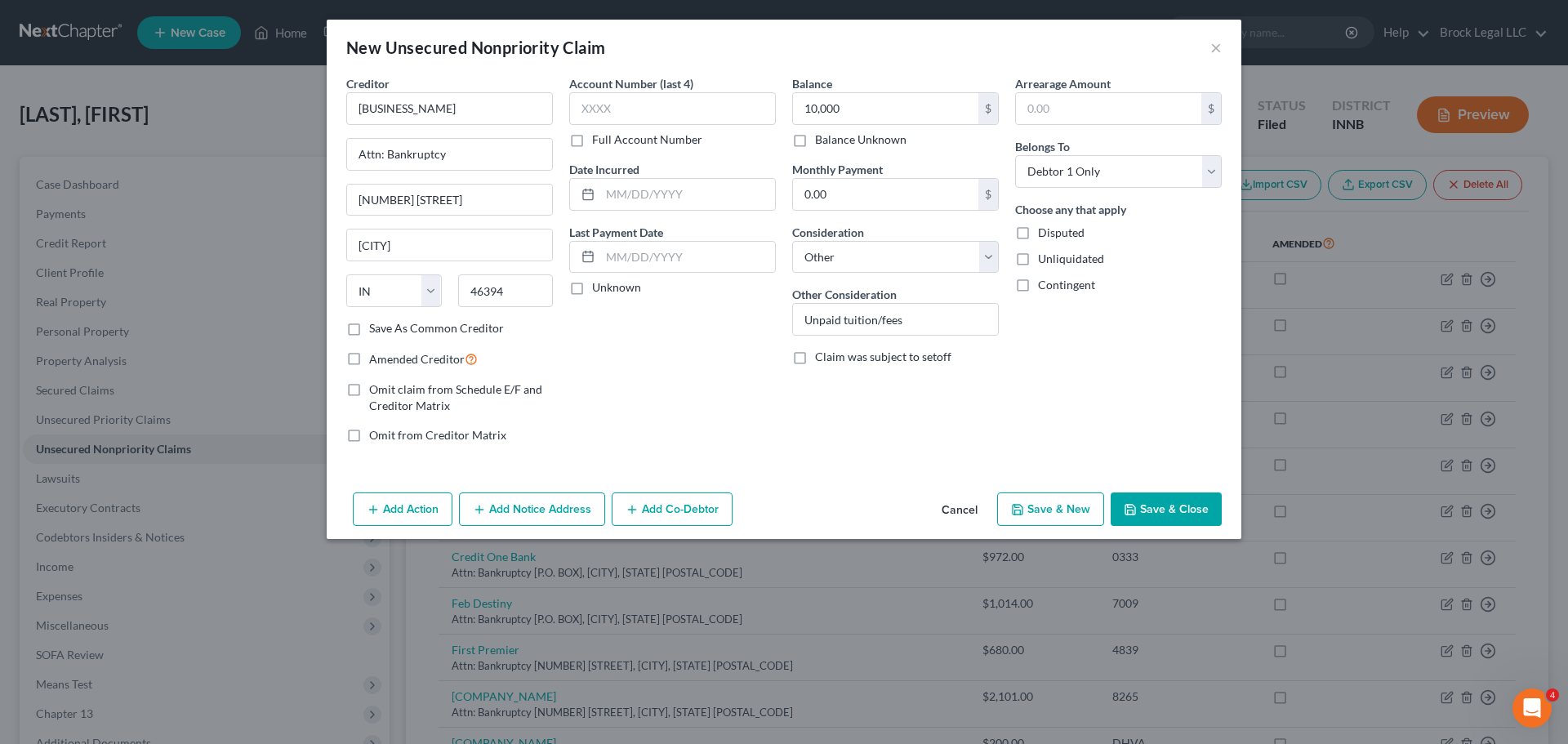click on "Save & Close" at bounding box center [1166, 510] 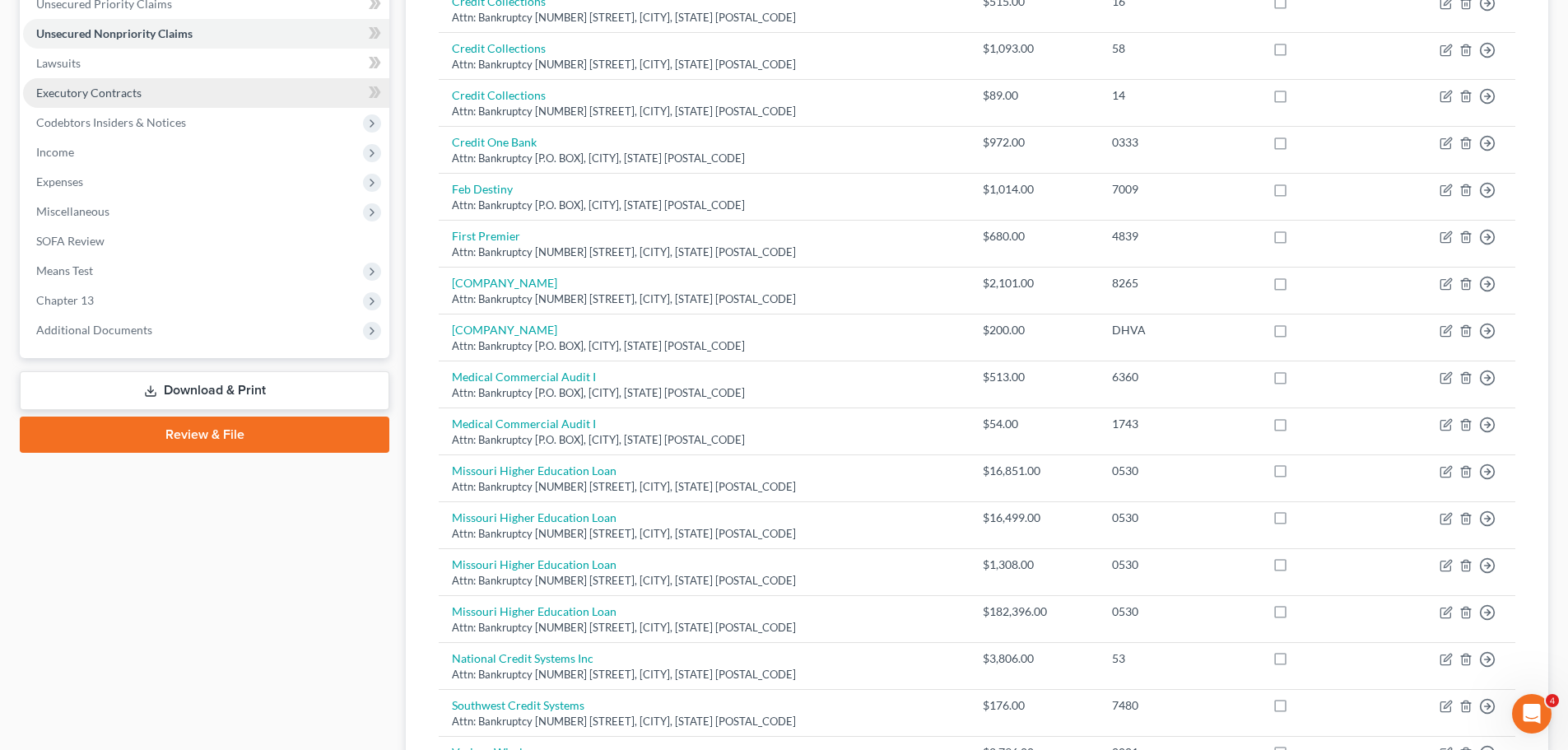 scroll, scrollTop: 113, scrollLeft: 0, axis: vertical 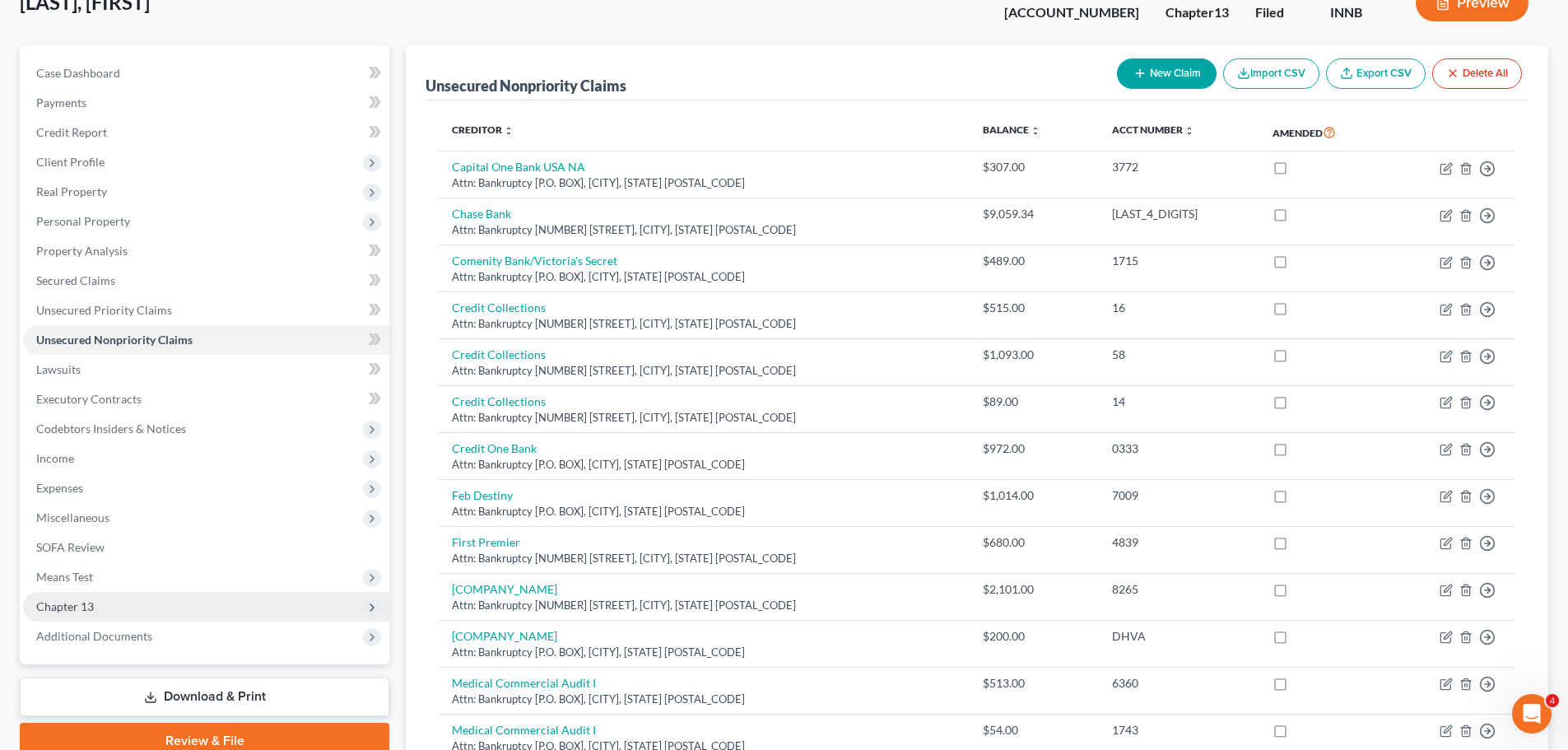 click on "Chapter 13" at bounding box center (65, 606) 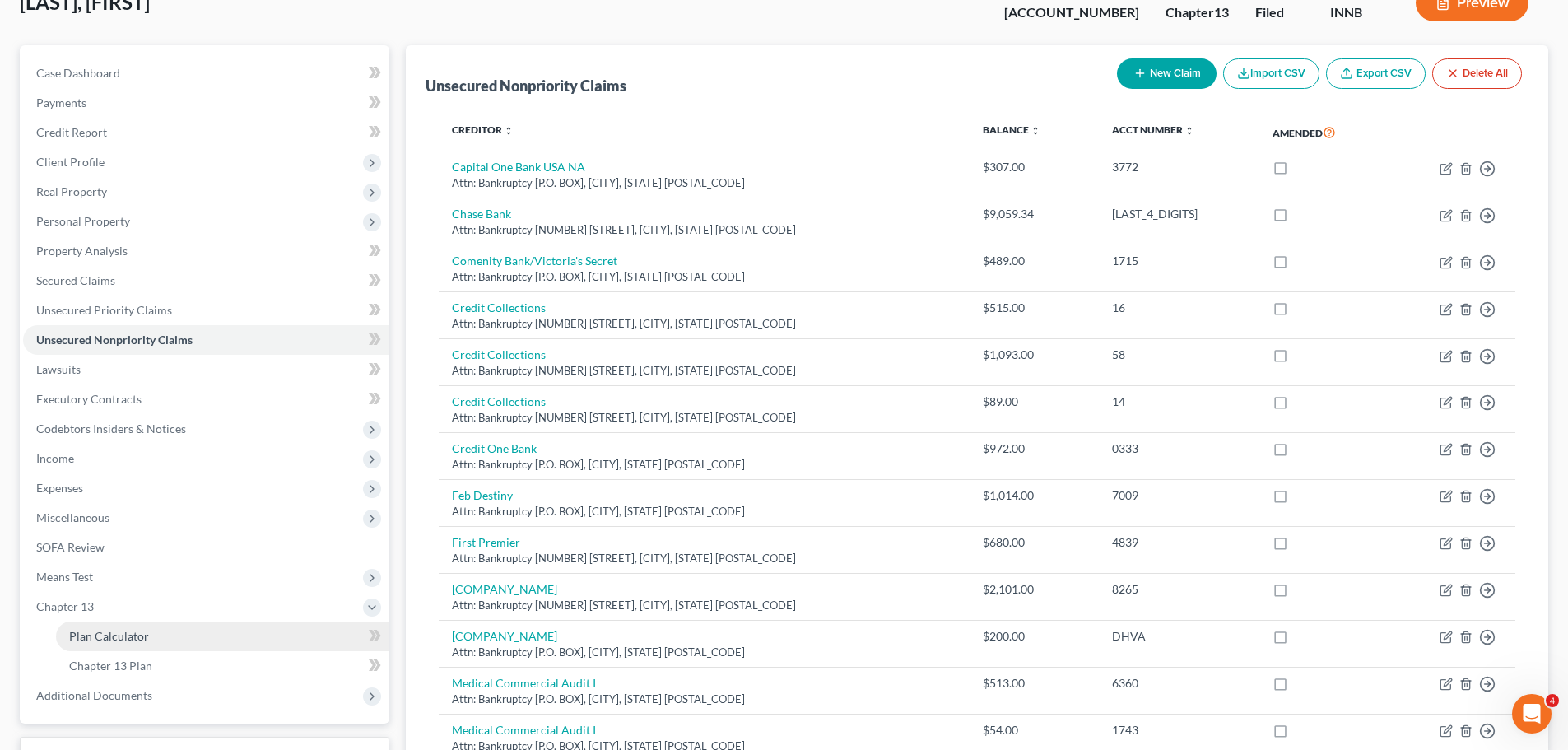 click on "Plan Calculator" at bounding box center [109, 636] 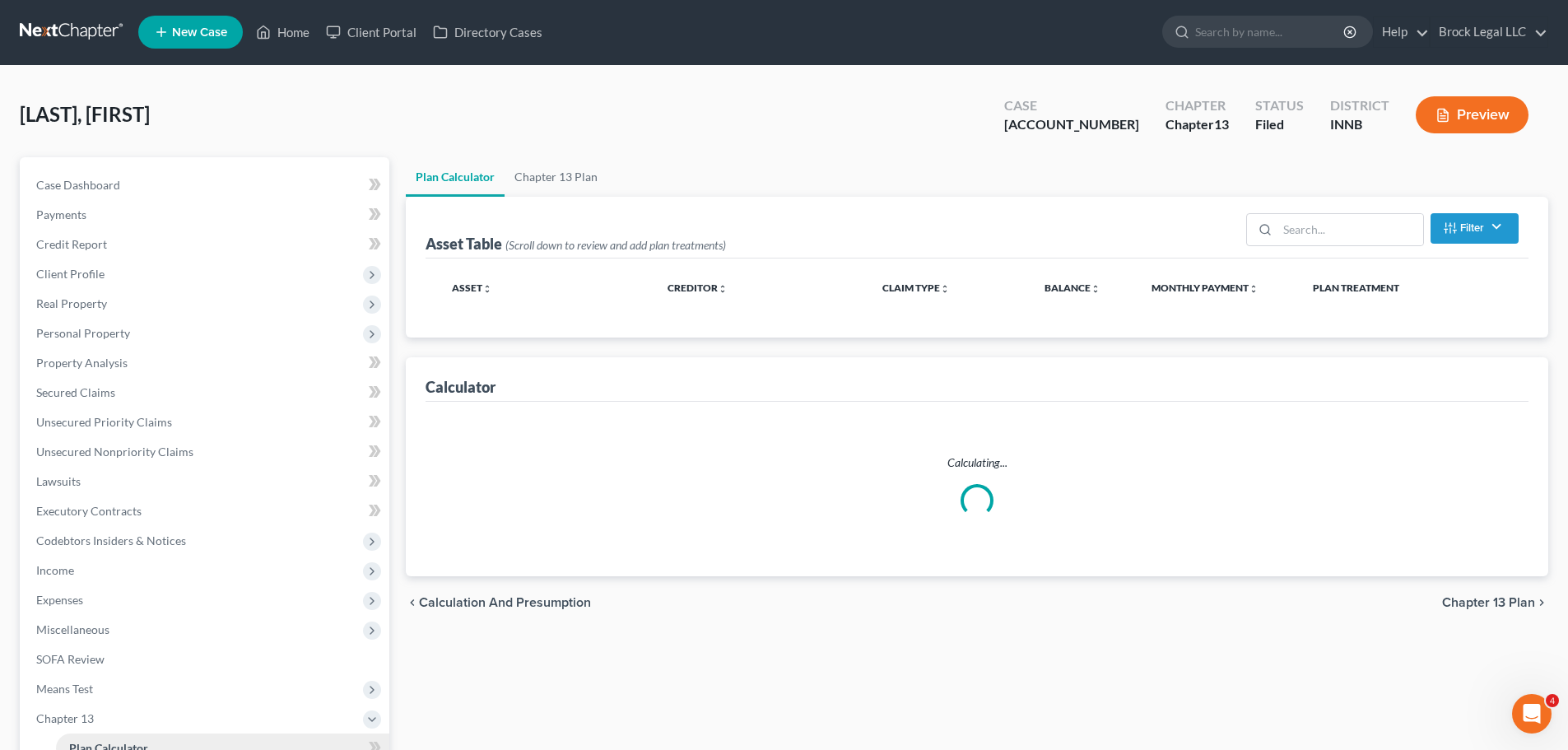 scroll, scrollTop: 0, scrollLeft: 0, axis: both 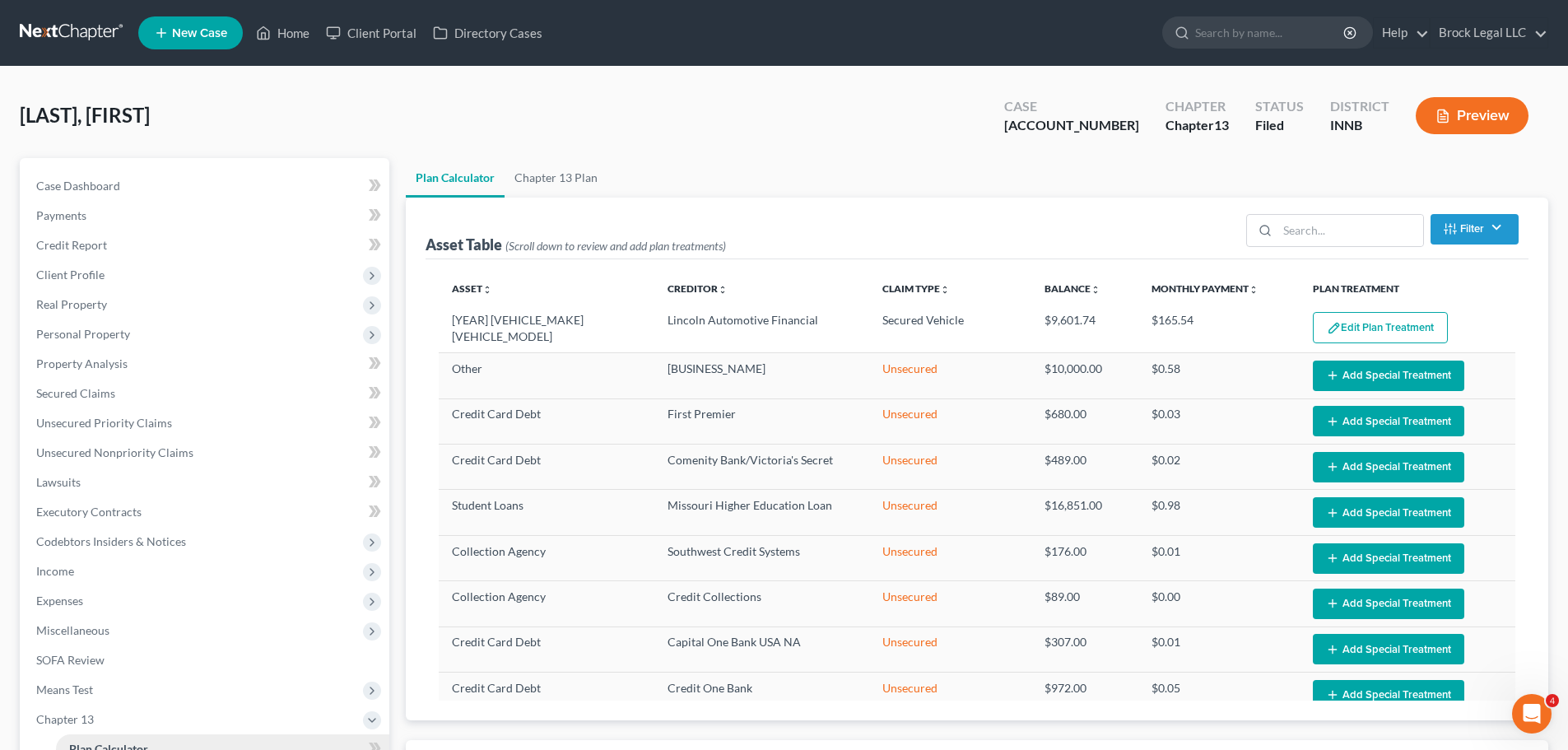select on "57" 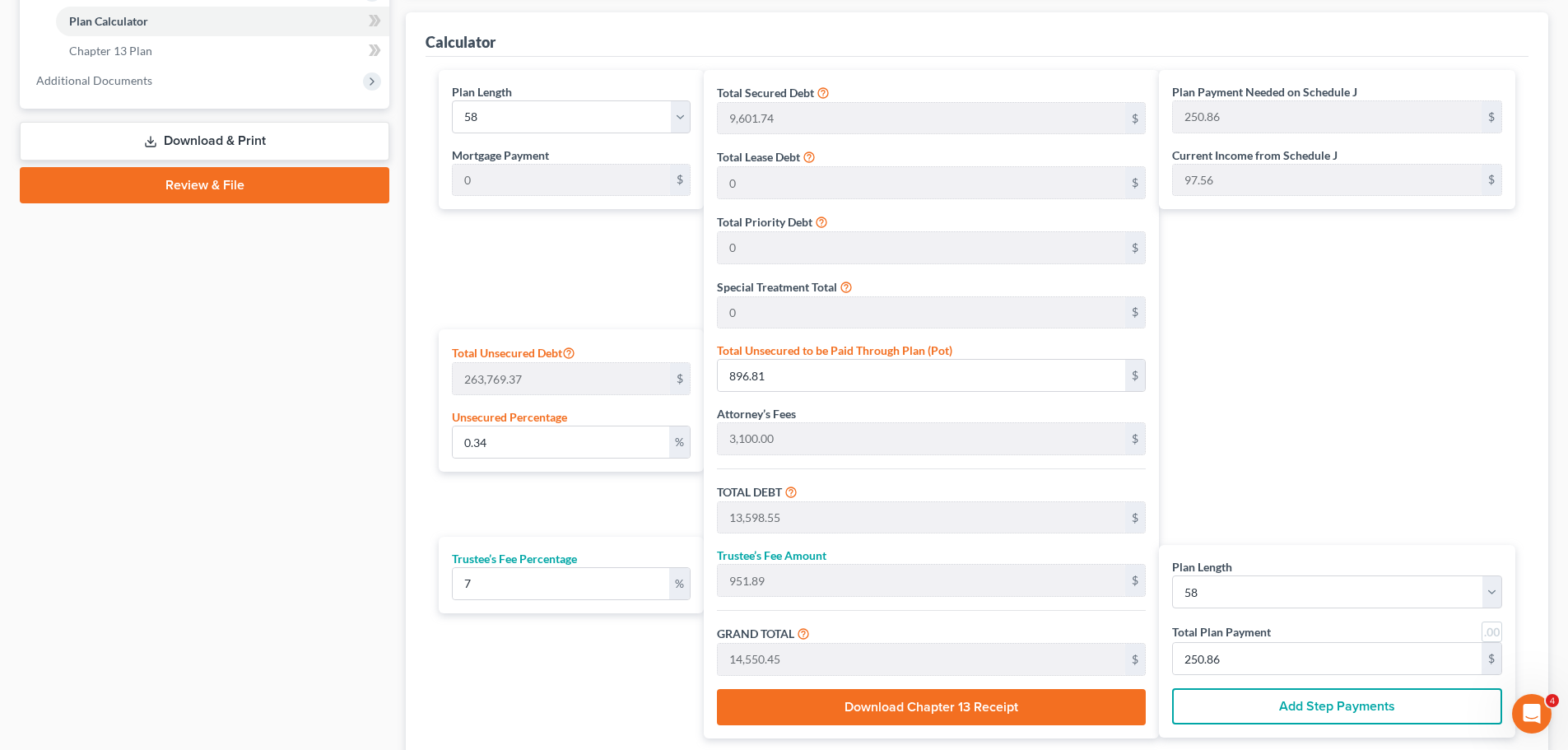 scroll, scrollTop: 823, scrollLeft: 0, axis: vertical 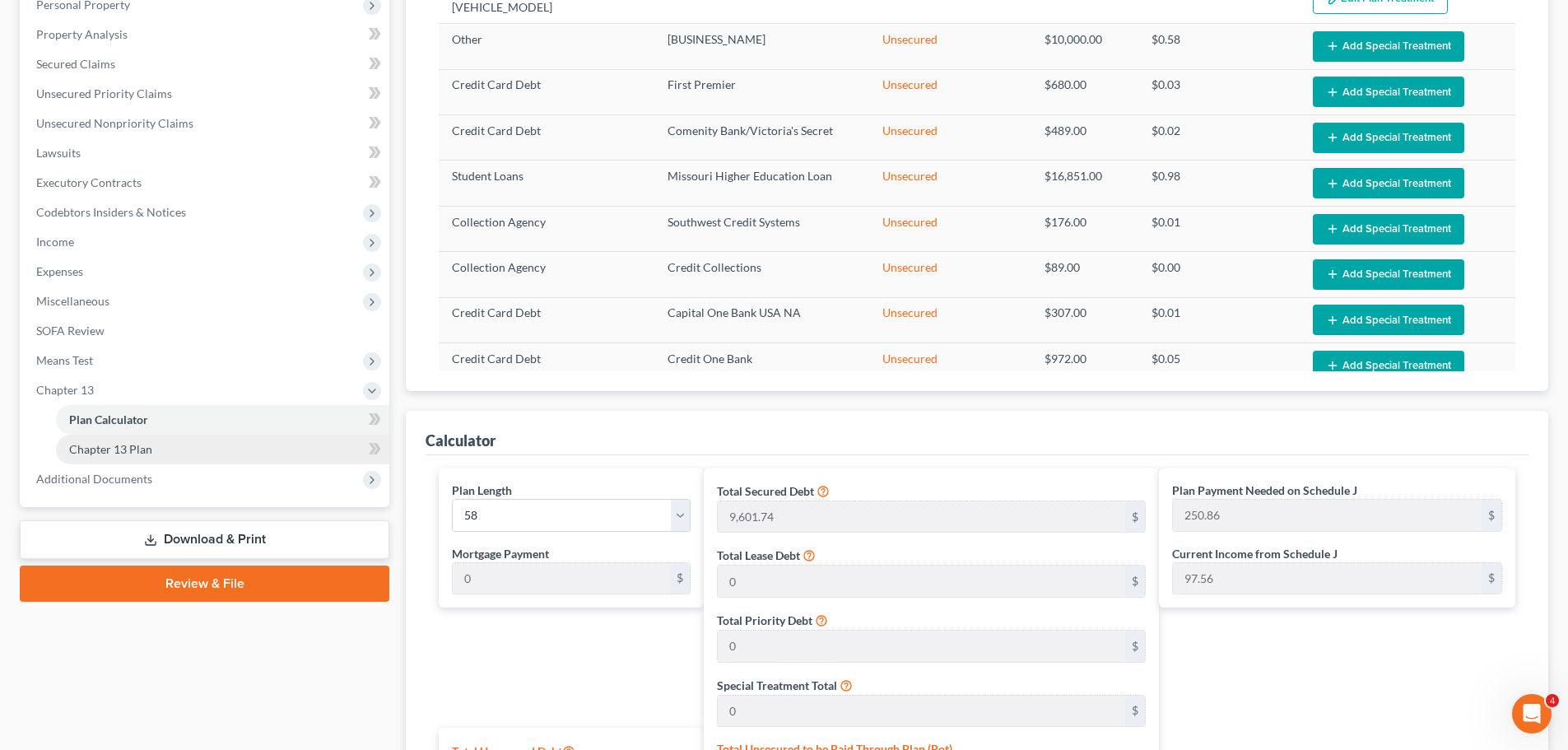click on "Chapter 13 Plan" at bounding box center (222, 450) 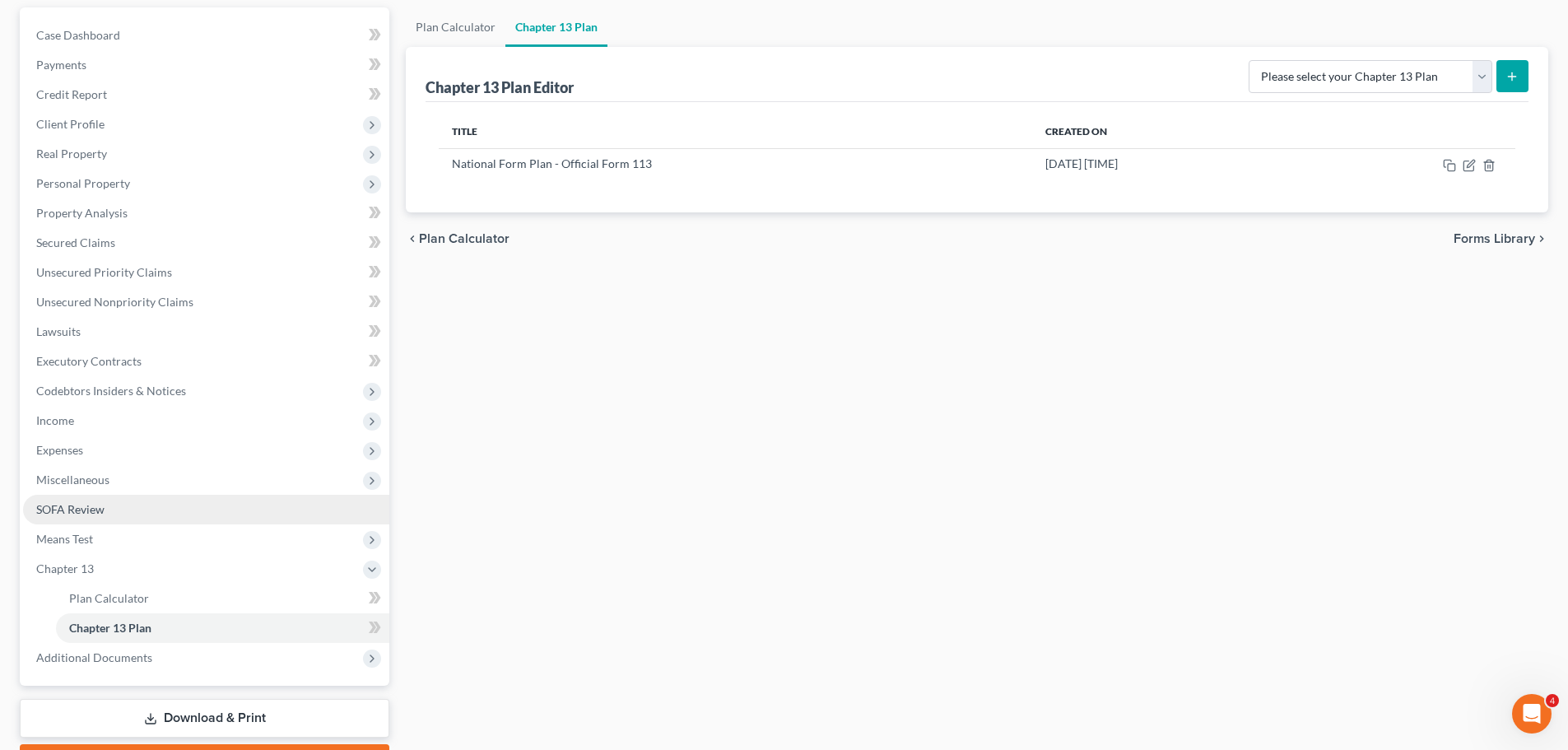 scroll, scrollTop: 244, scrollLeft: 0, axis: vertical 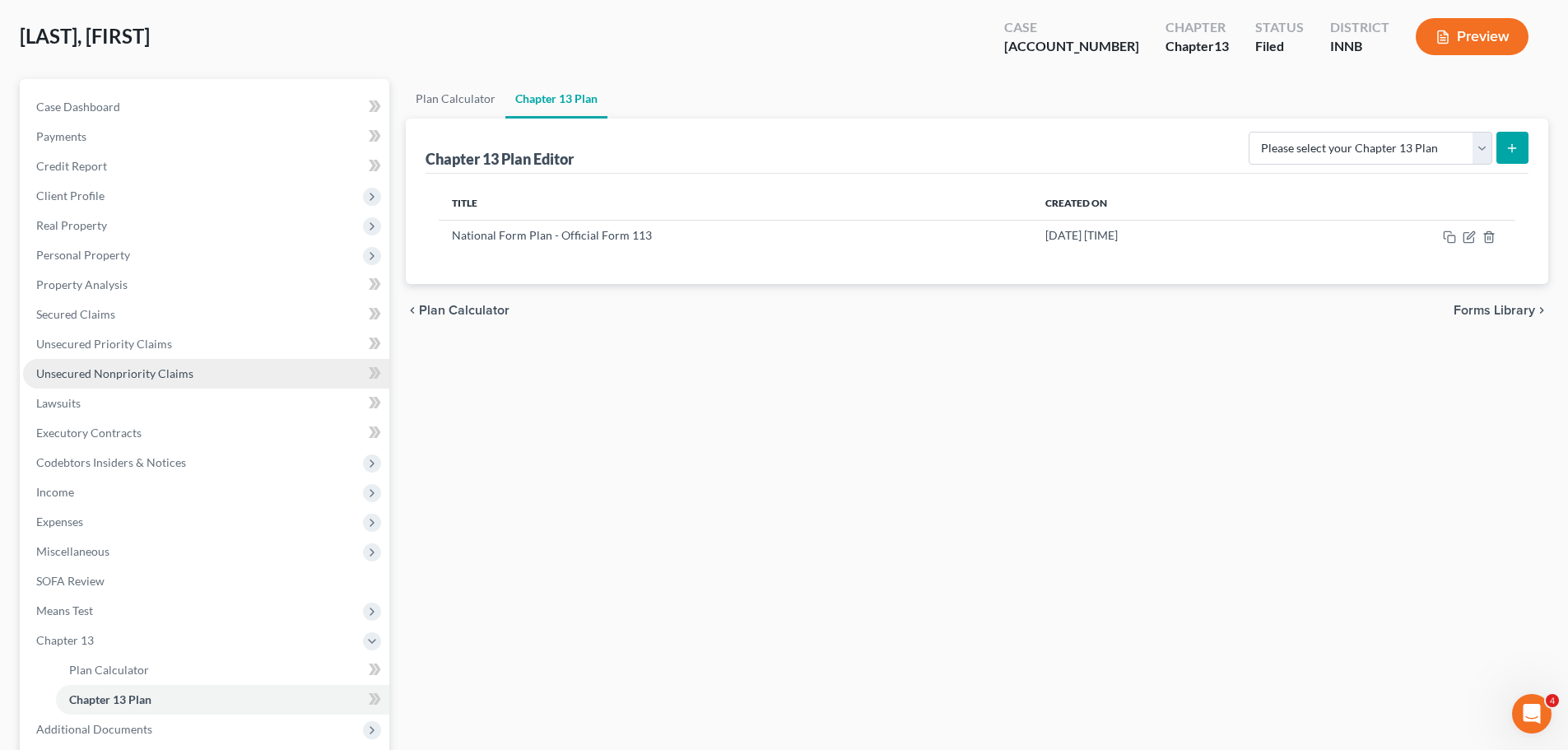 click on "Unsecured Nonpriority Claims" at bounding box center (114, 373) 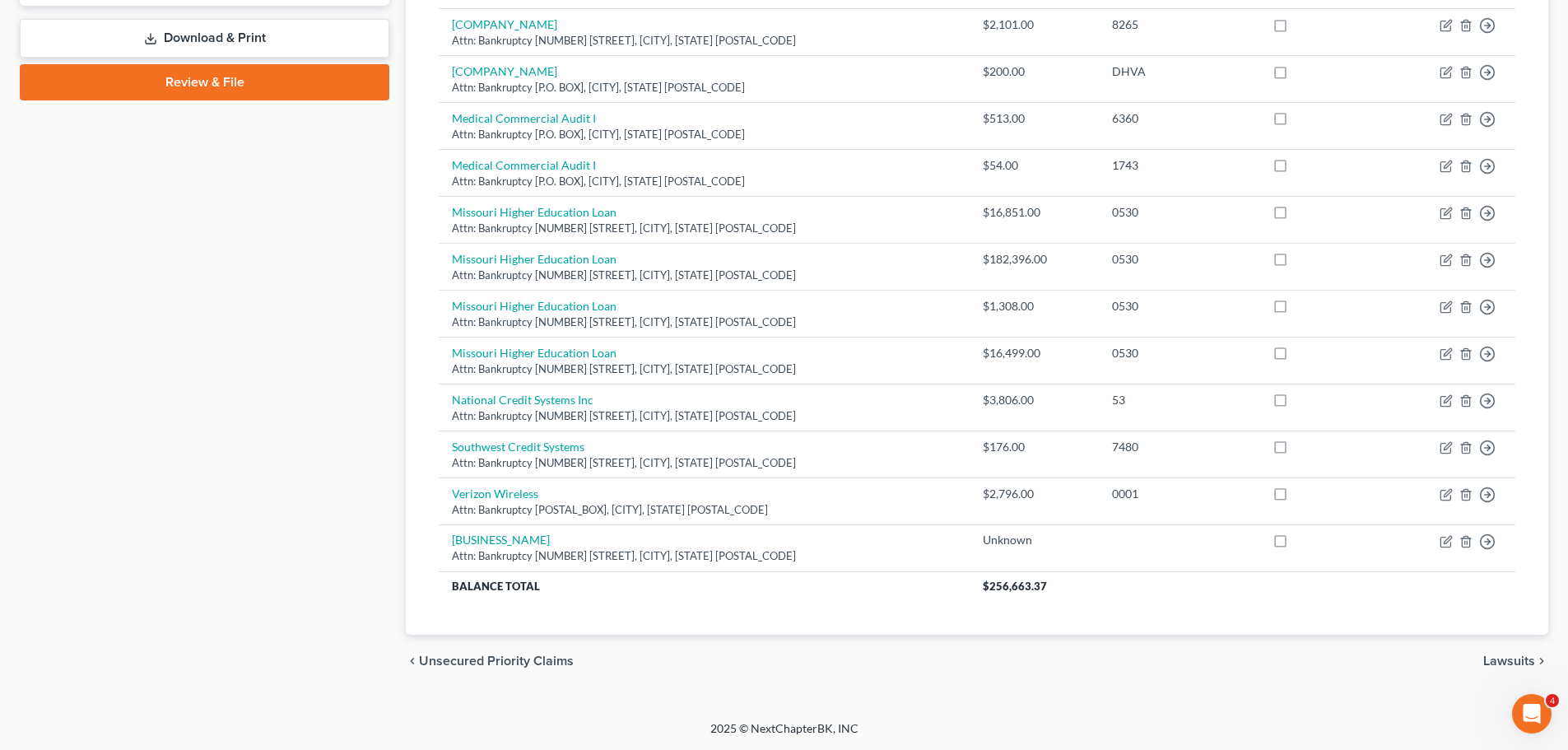 scroll, scrollTop: 195, scrollLeft: 0, axis: vertical 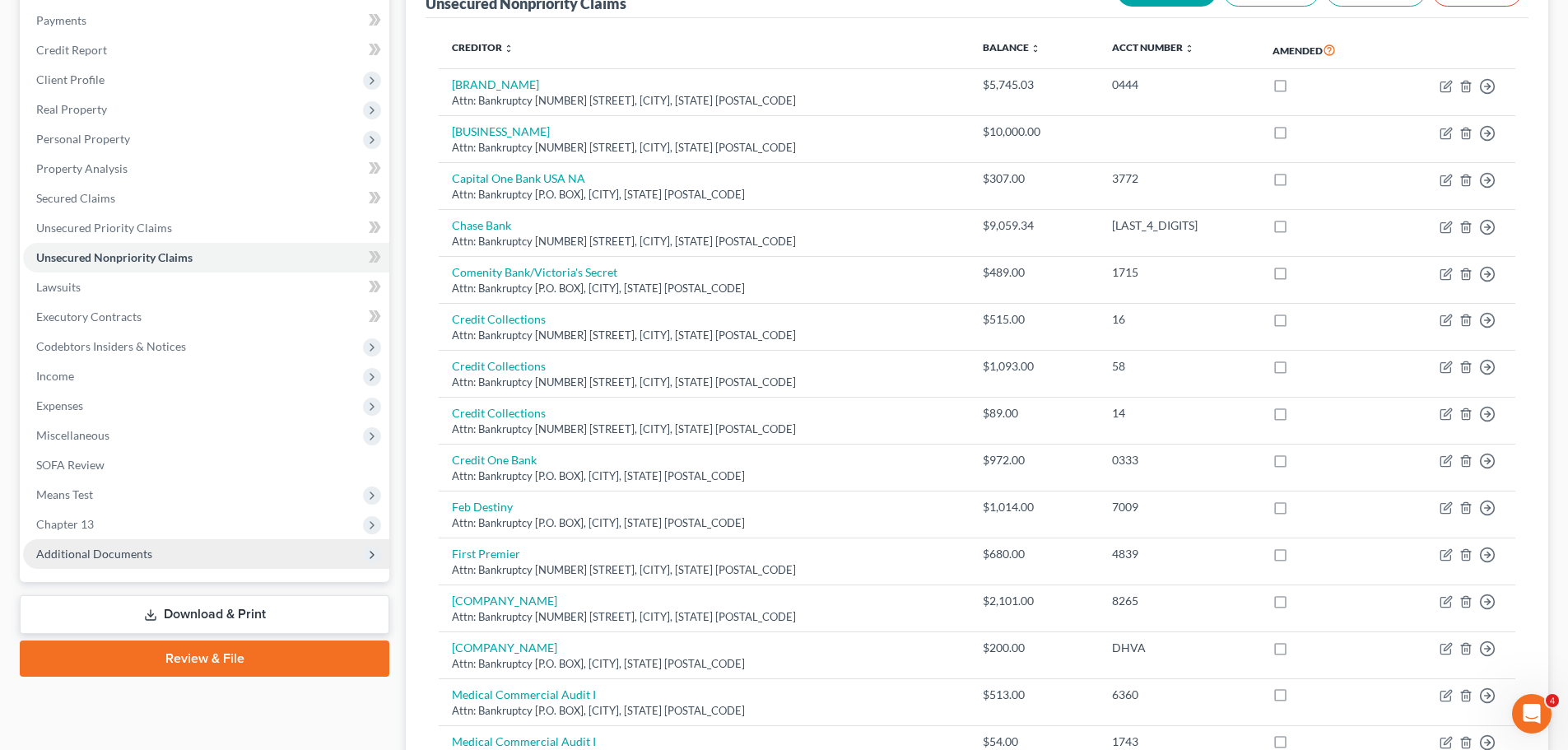 click on "Additional Documents" at bounding box center (94, 553) 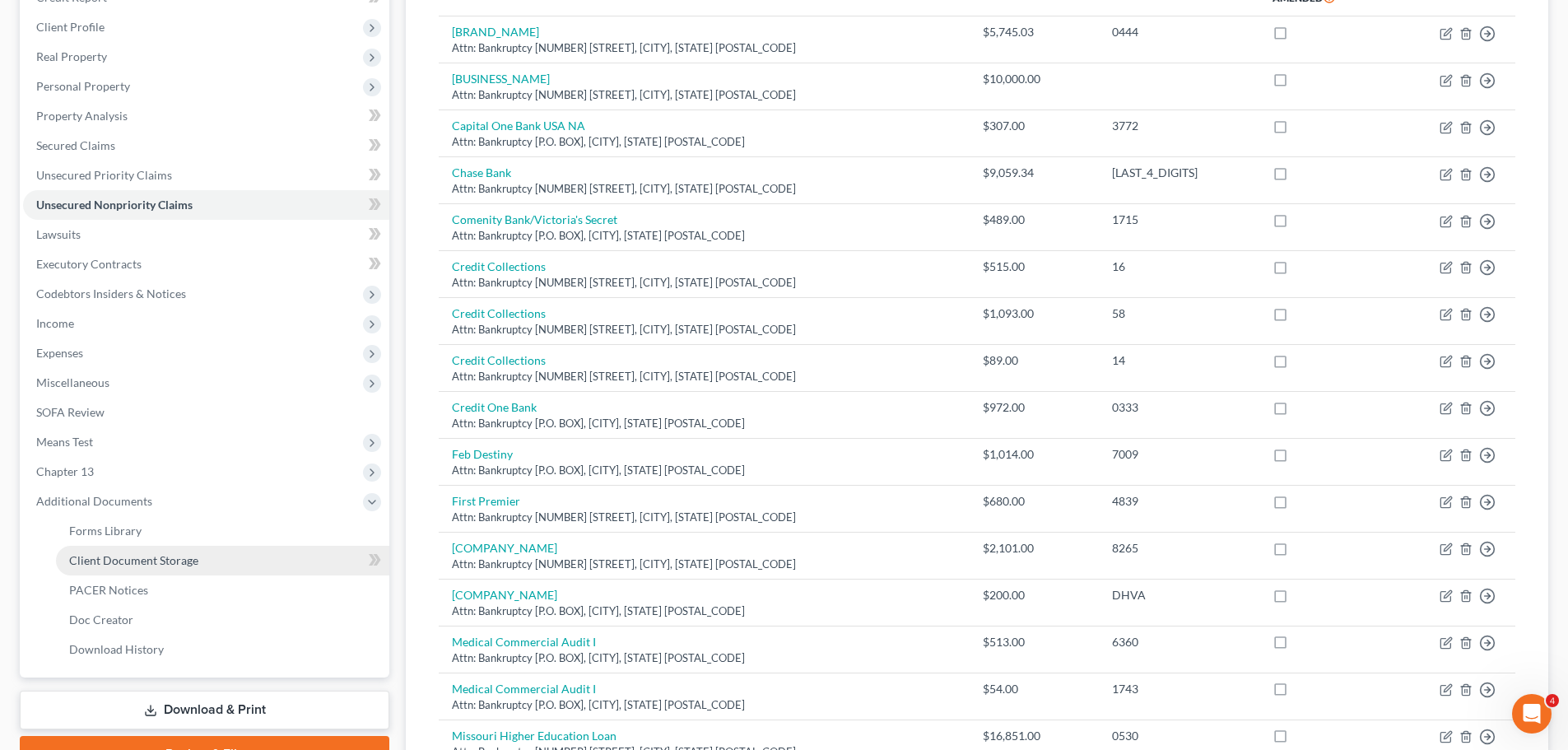 scroll, scrollTop: 277, scrollLeft: 0, axis: vertical 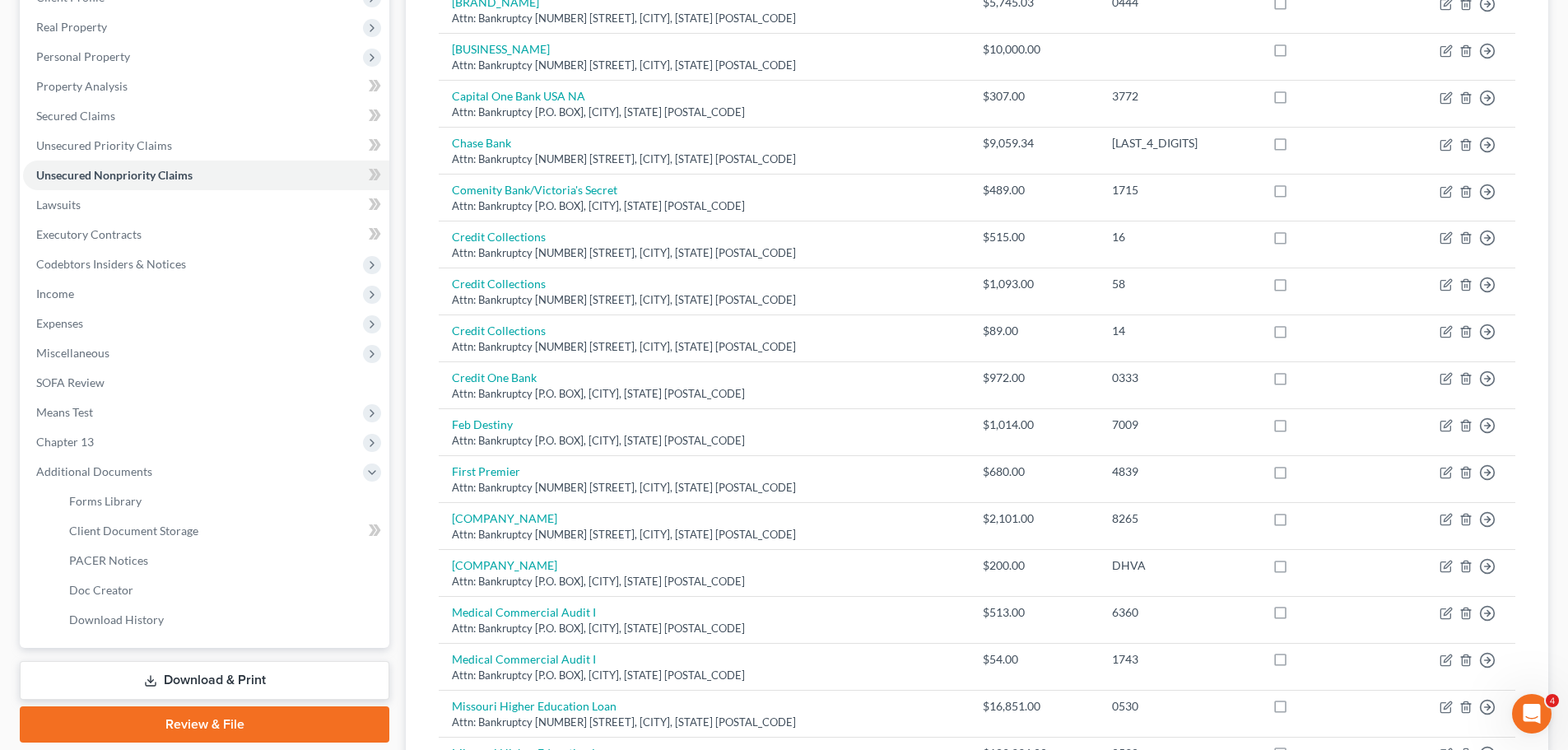 click on "Download & Print" at bounding box center (204, 680) 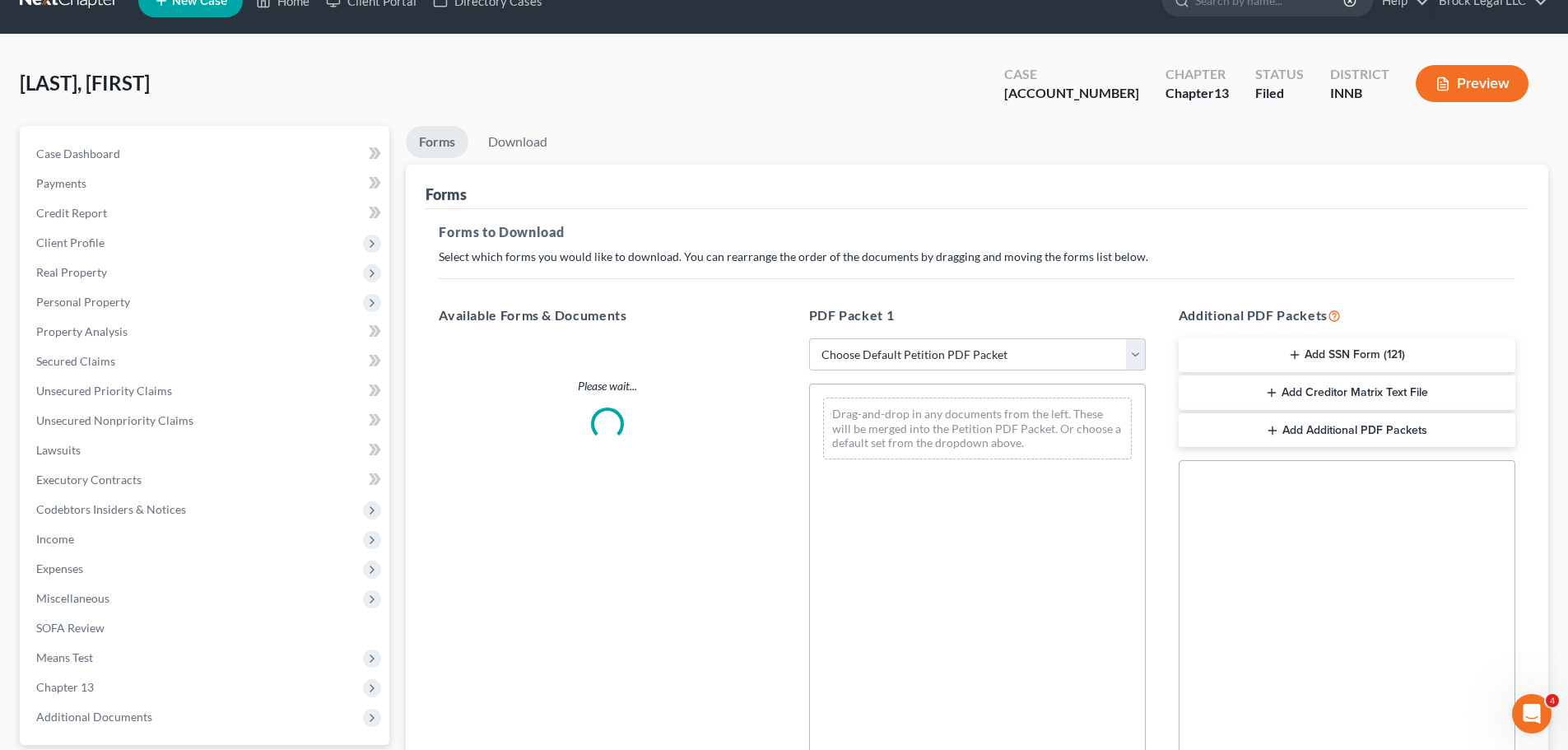 scroll, scrollTop: 0, scrollLeft: 0, axis: both 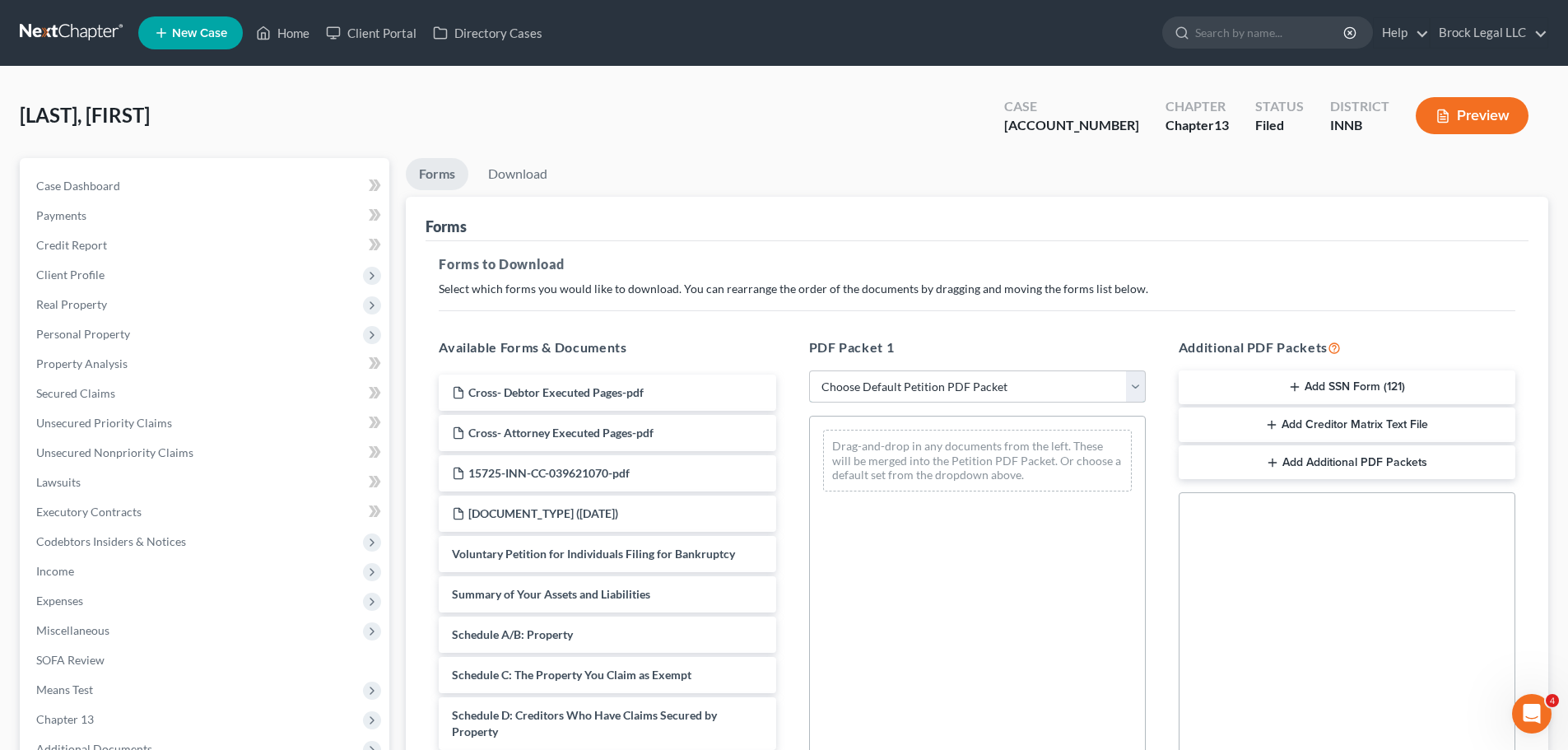 click on "Choose Default Petition PDF Packet Complete Bankruptcy Petition (all forms and schedules) Emergency Filing Forms (Petition and Creditor List Only) Amended Forms Signature Pages Only Supplemental Post Petition (Sch. I & J) Supplemental Post Petition (Sch. I) Supplemental Post Petition (Sch. J)" at bounding box center [977, 387] 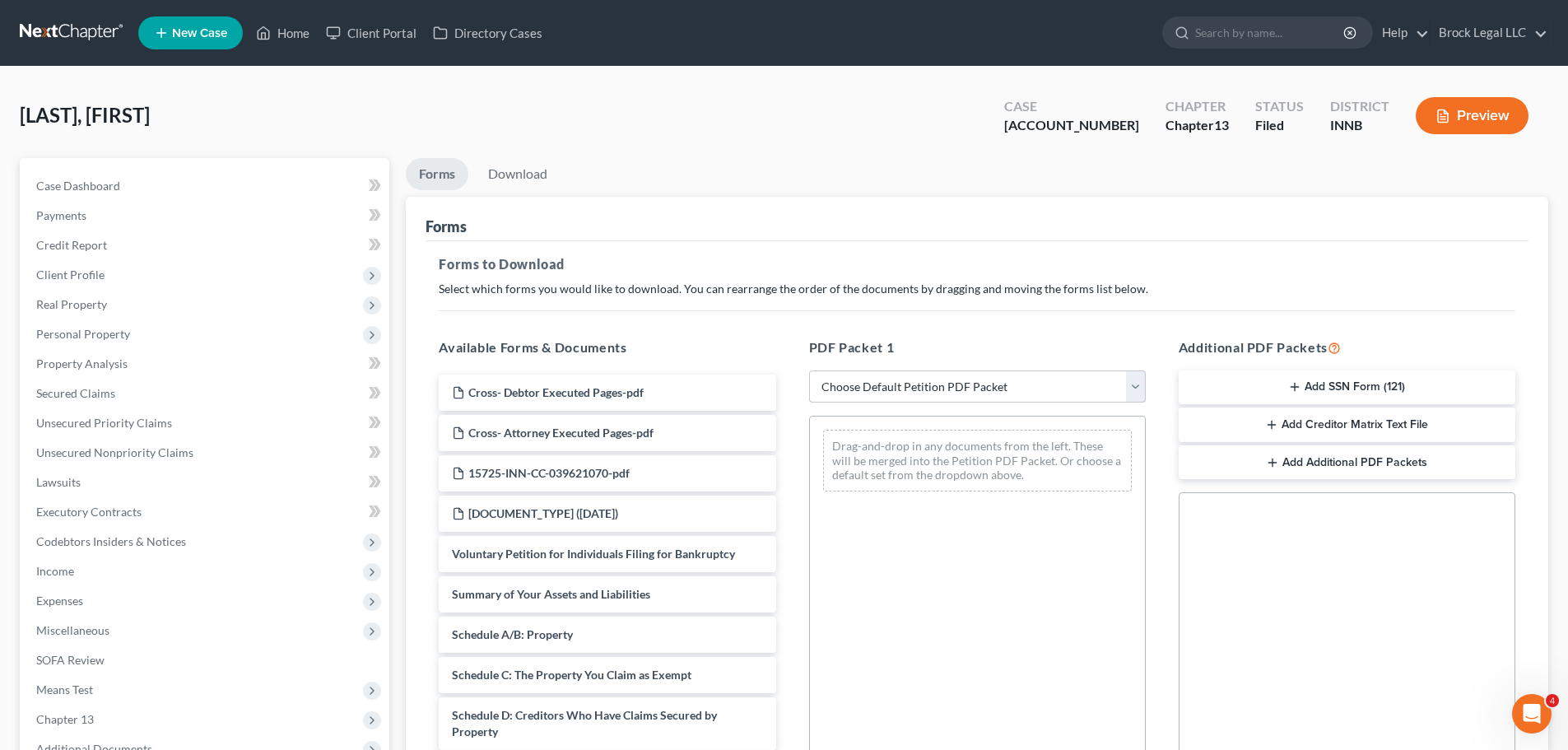 select on "2" 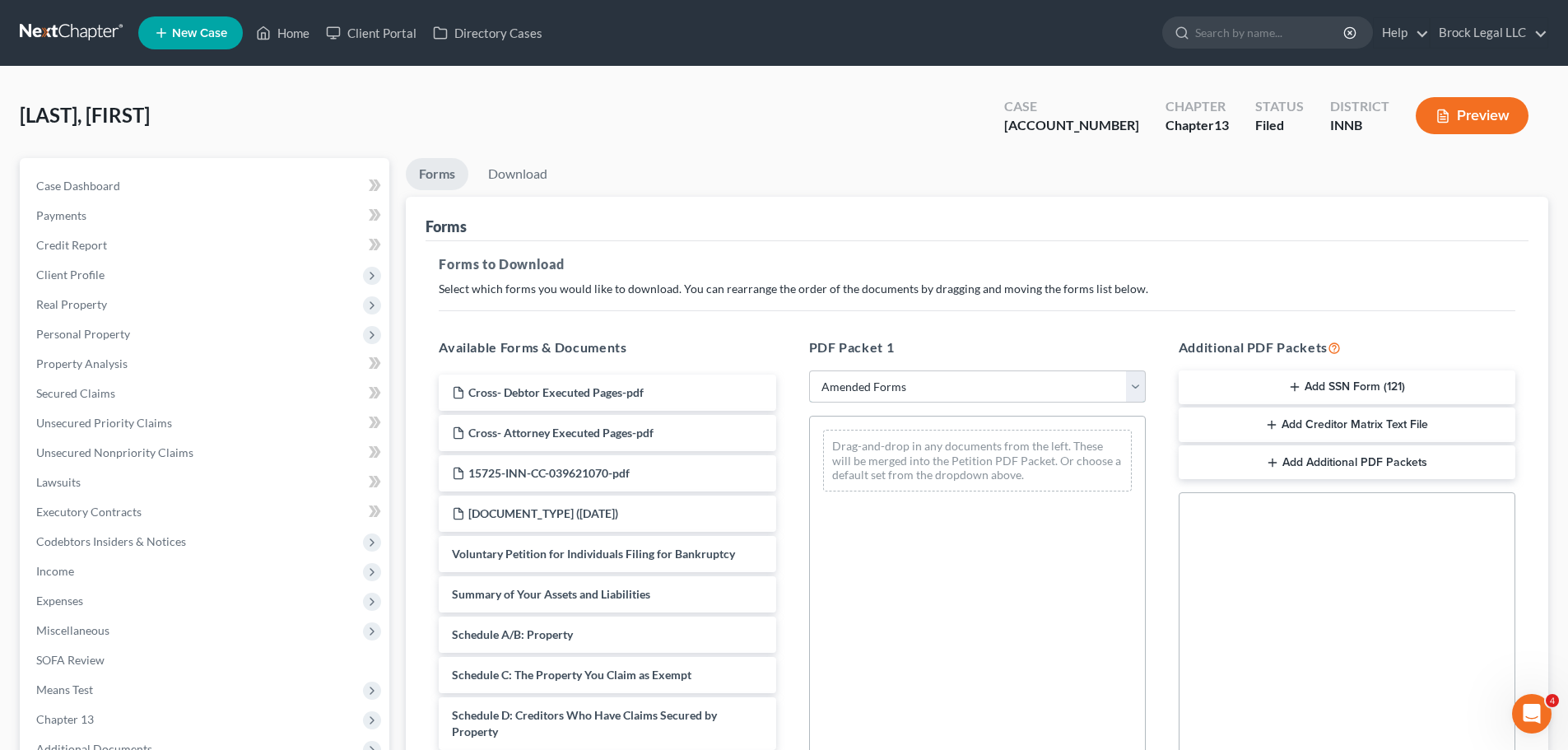 click on "Choose Default Petition PDF Packet Complete Bankruptcy Petition (all forms and schedules) Emergency Filing Forms (Petition and Creditor List Only) Amended Forms Signature Pages Only Supplemental Post Petition (Sch. I & J) Supplemental Post Petition (Sch. I) Supplemental Post Petition (Sch. J)" at bounding box center (977, 387) 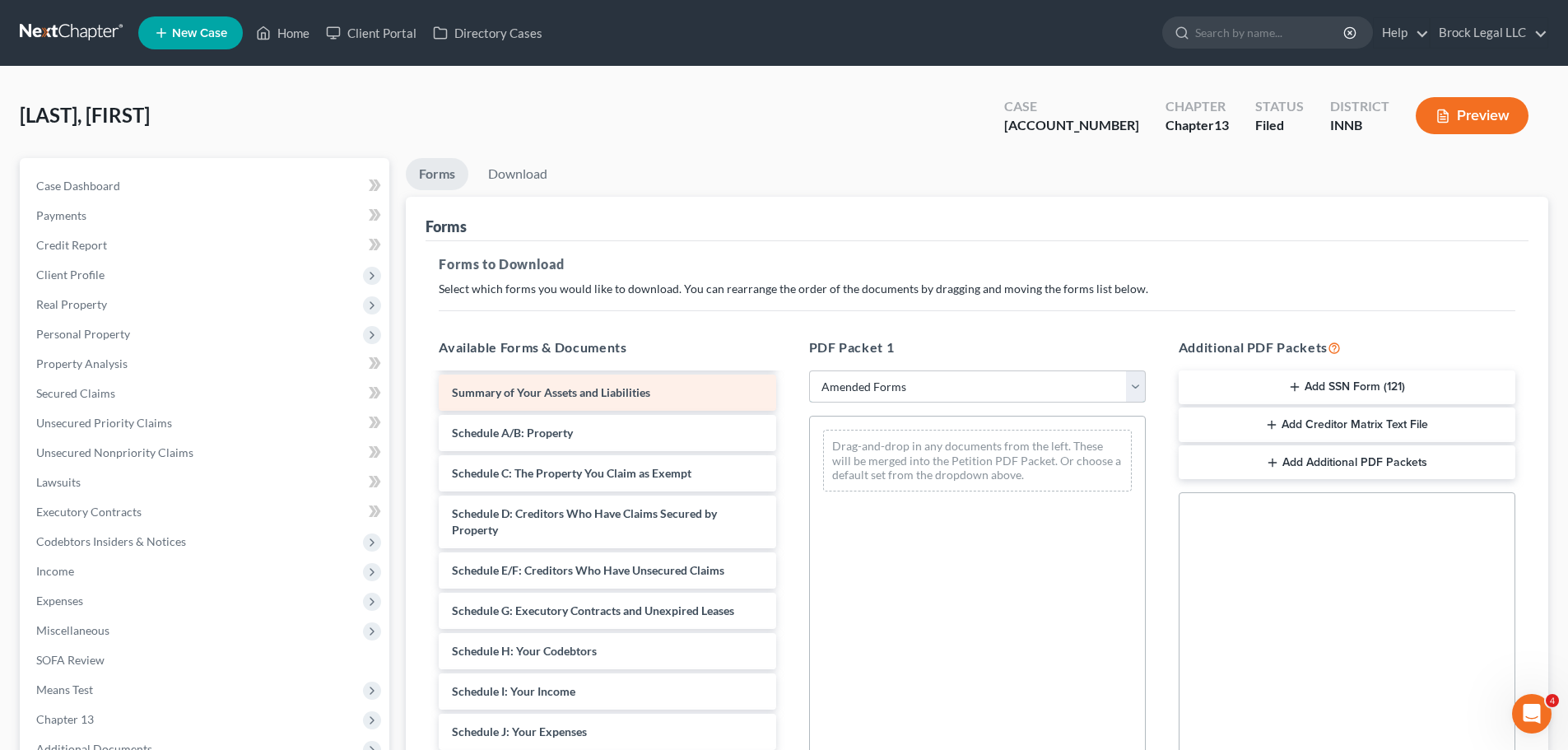 scroll, scrollTop: 0, scrollLeft: 0, axis: both 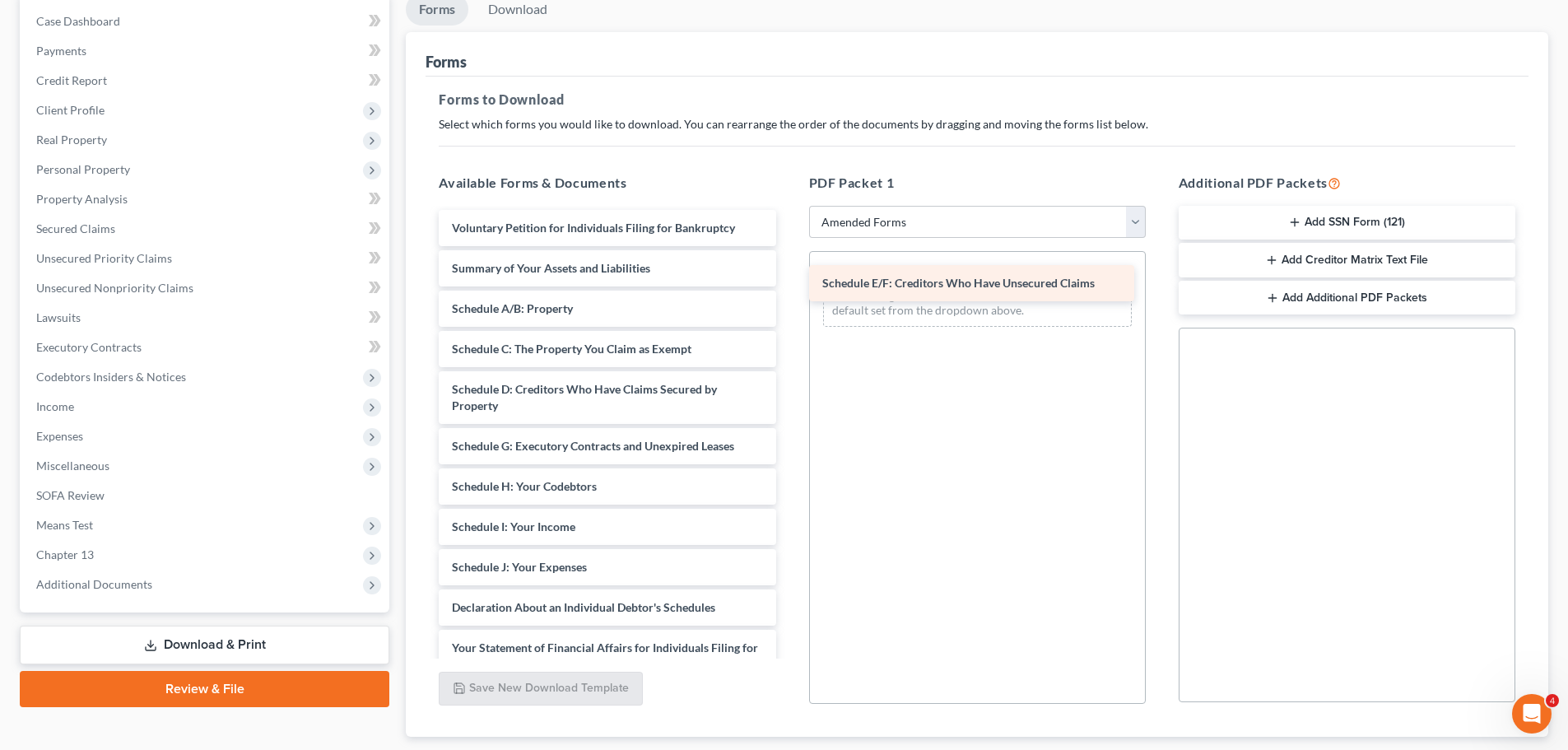 drag, startPoint x: 554, startPoint y: 446, endPoint x: 924, endPoint y: 283, distance: 404.313 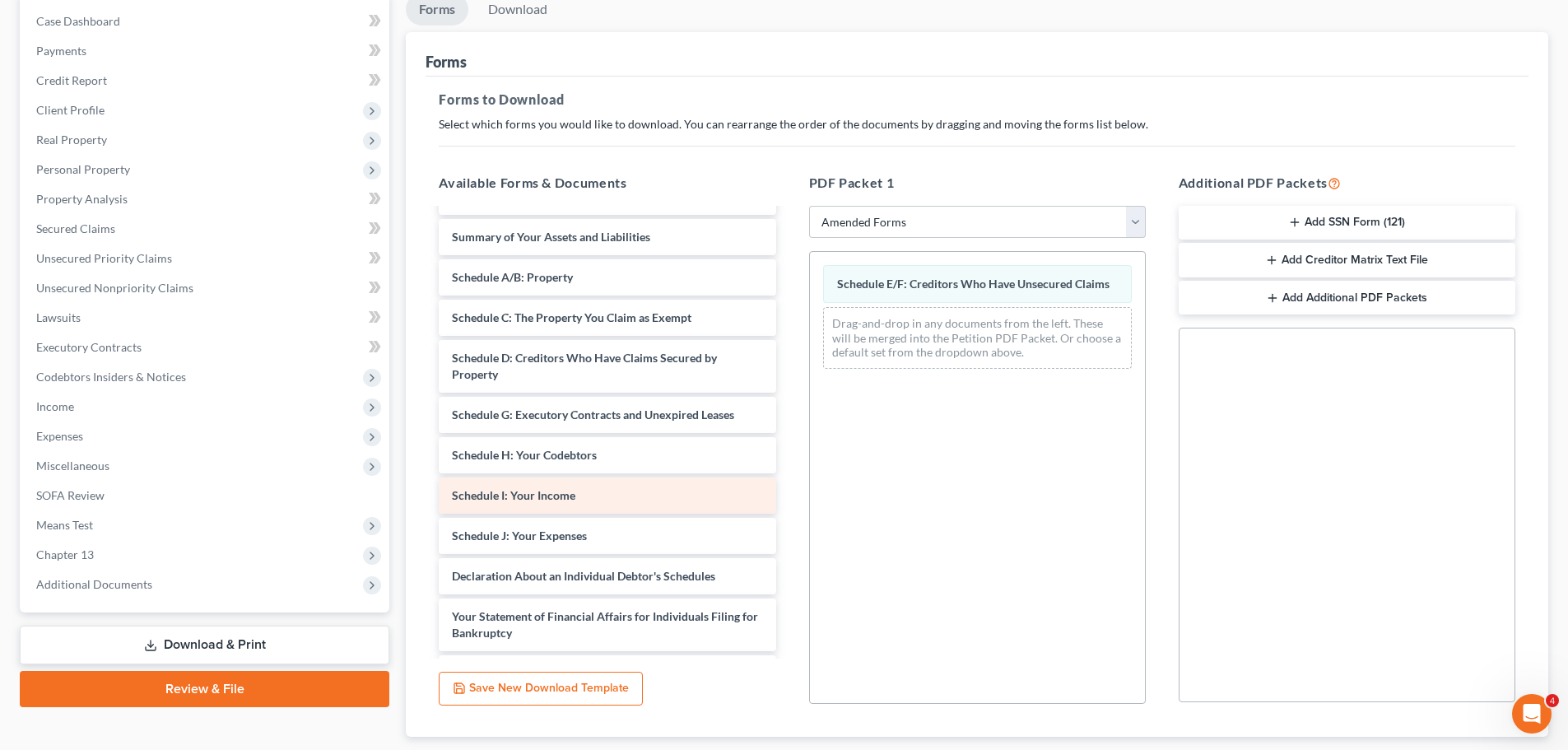 scroll, scrollTop: 82, scrollLeft: 0, axis: vertical 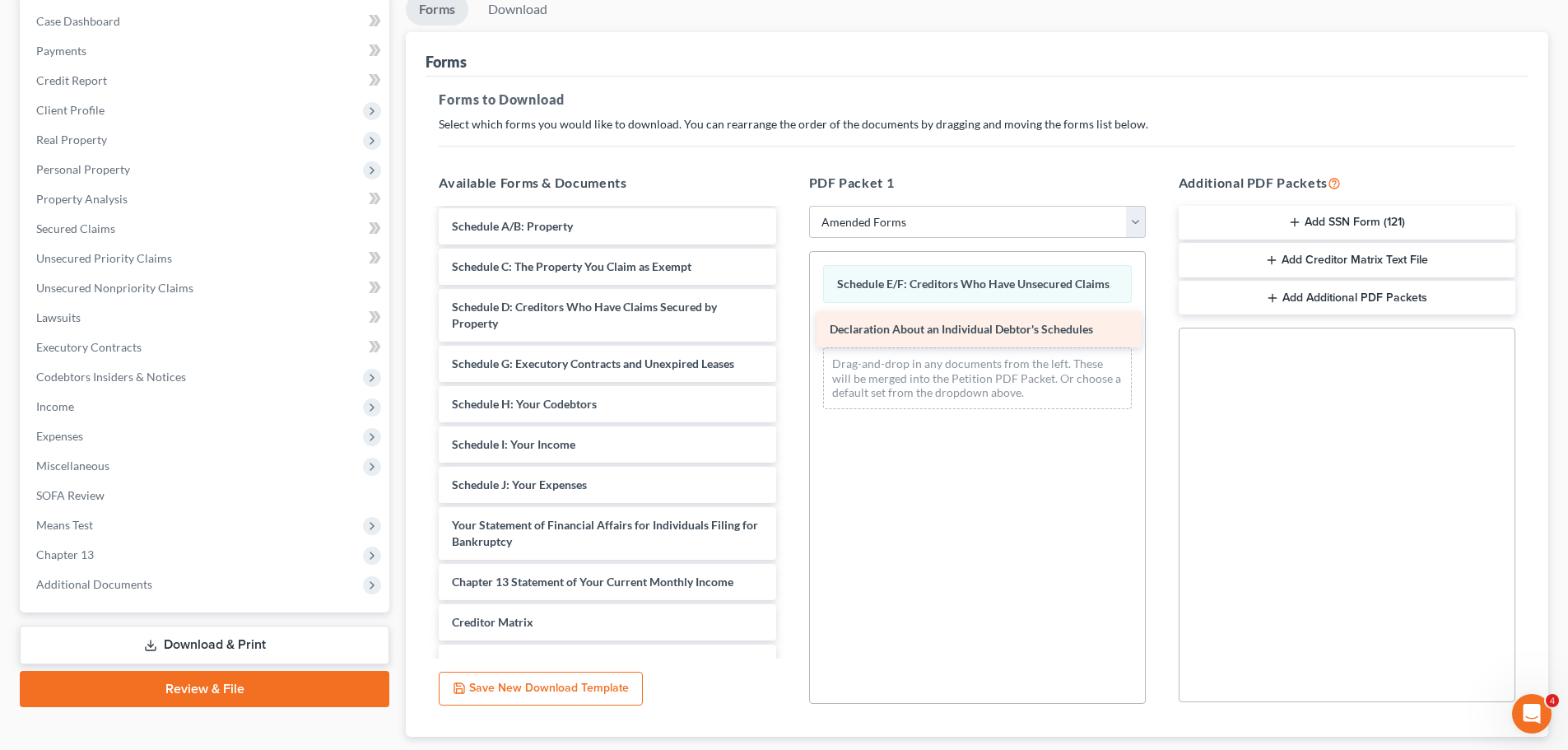 drag, startPoint x: 556, startPoint y: 522, endPoint x: 948, endPoint y: 306, distance: 447.5712 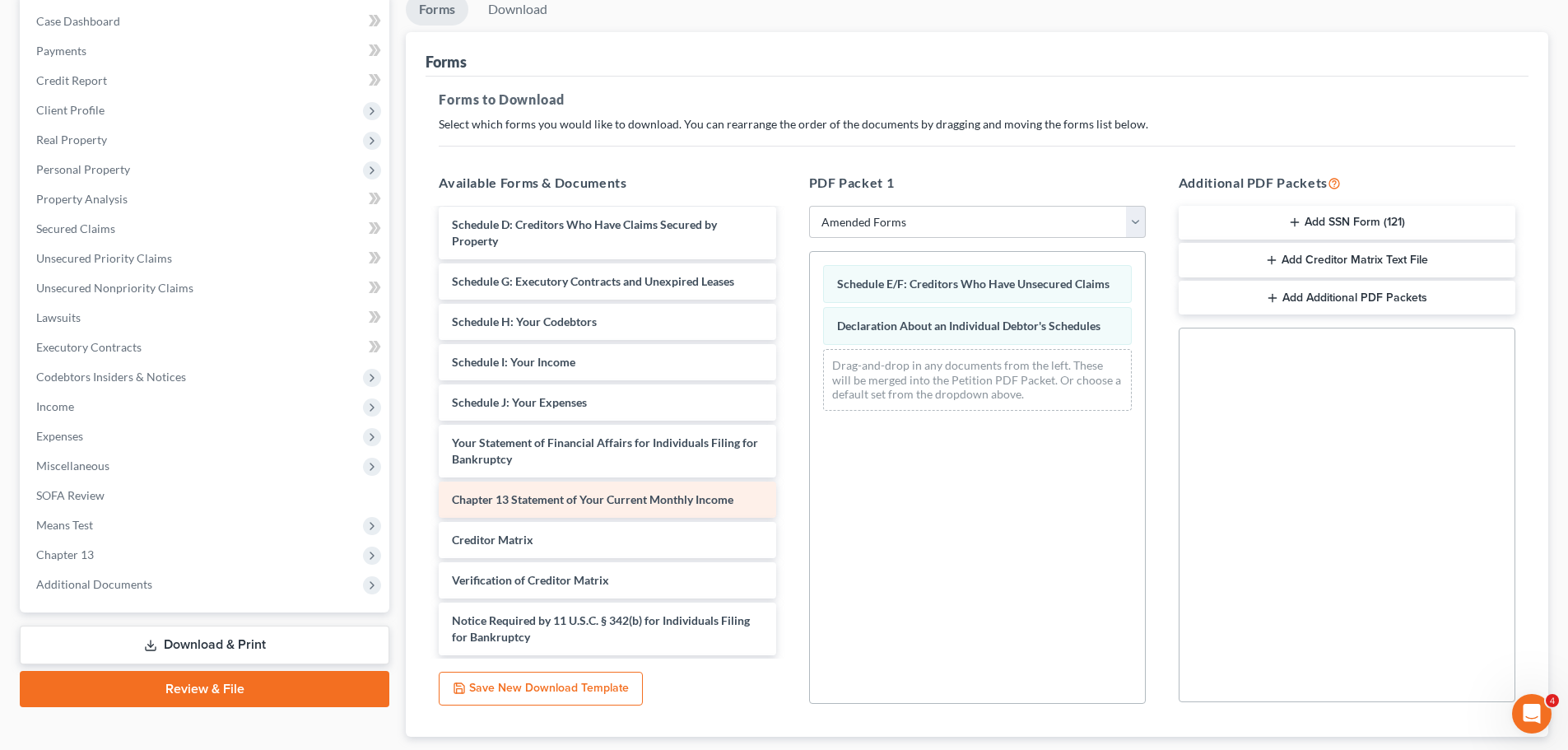 scroll, scrollTop: 206, scrollLeft: 0, axis: vertical 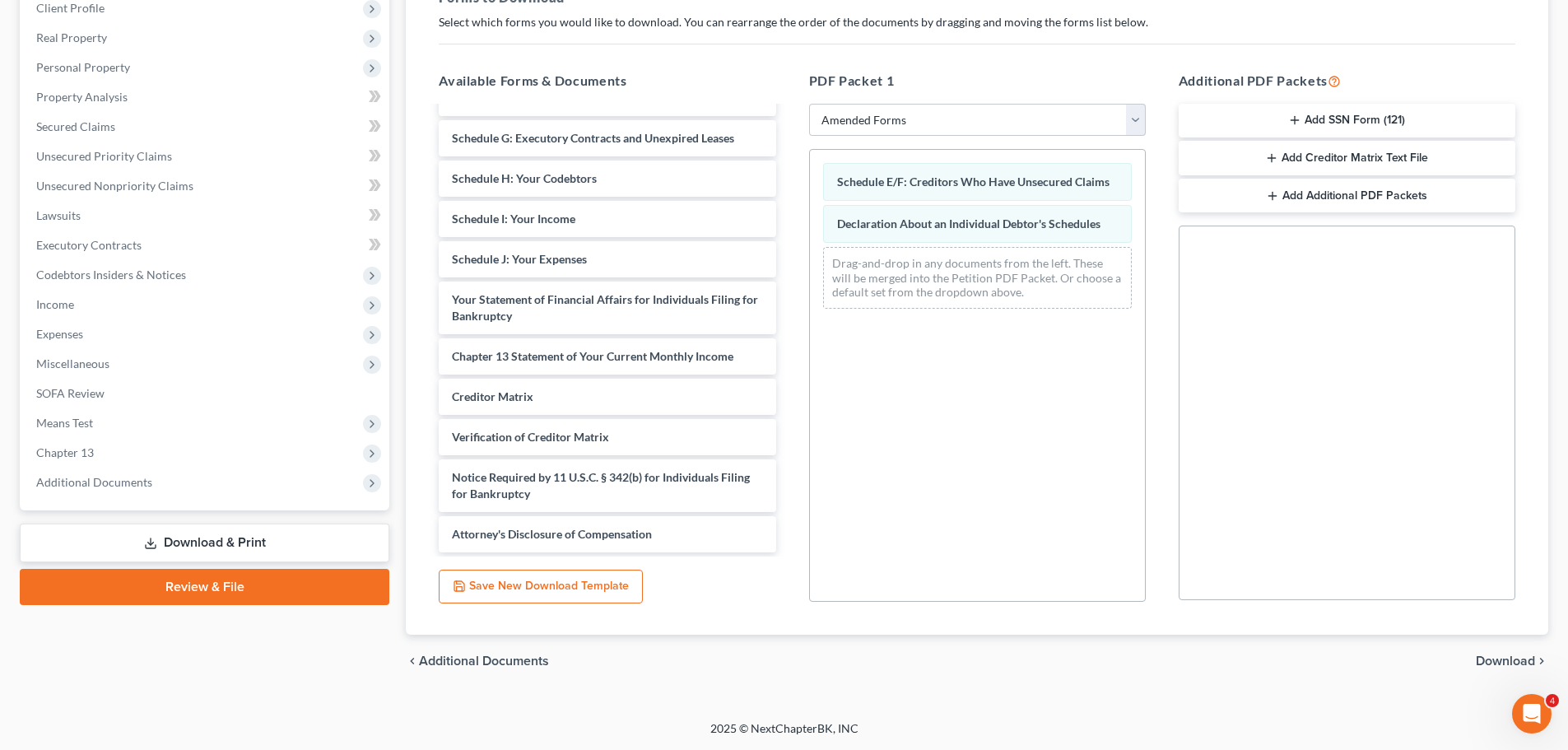 click on "Download" at bounding box center [1505, 661] 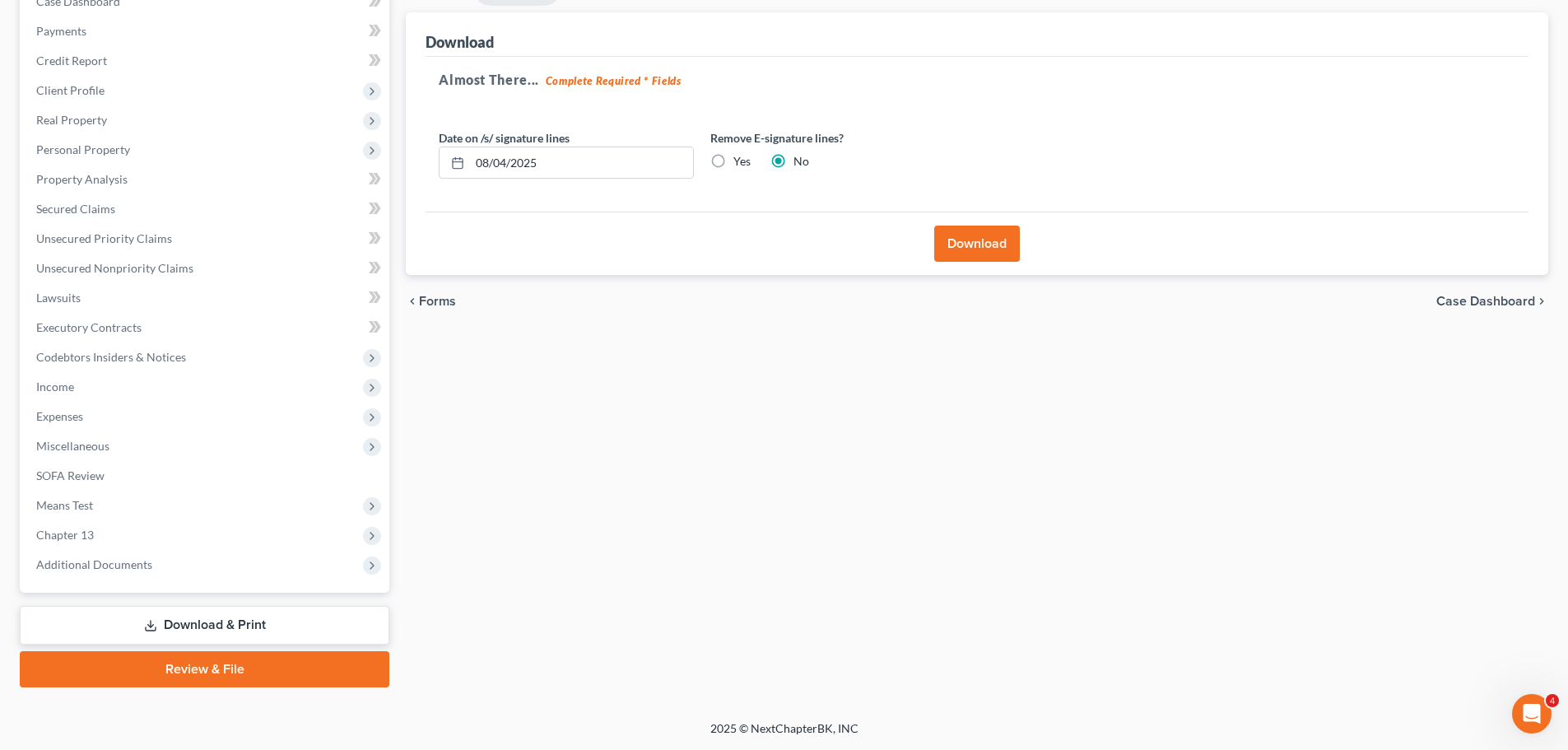 drag, startPoint x: 967, startPoint y: 251, endPoint x: 918, endPoint y: 250, distance: 49.0102 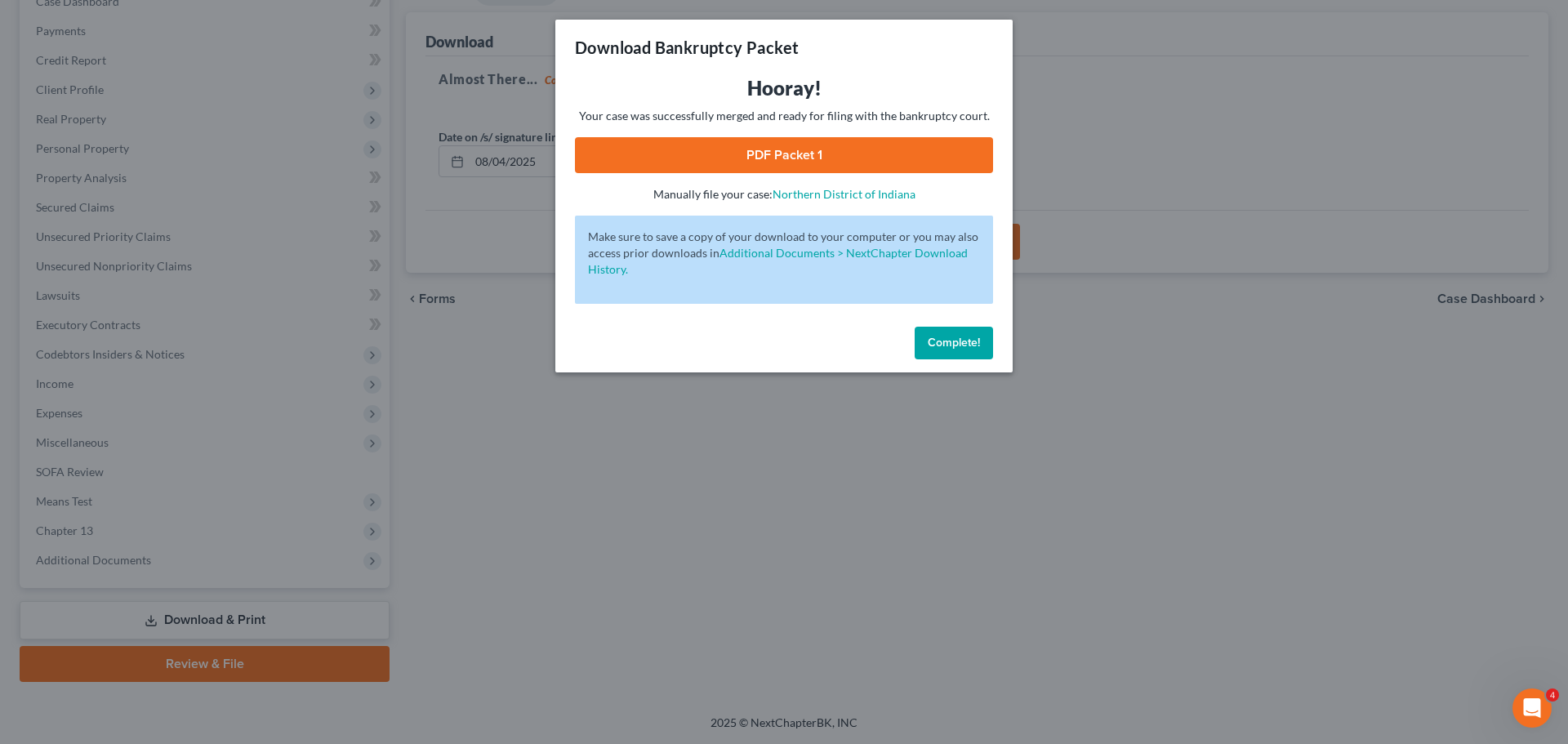 click on "Complete!" at bounding box center (954, 342) 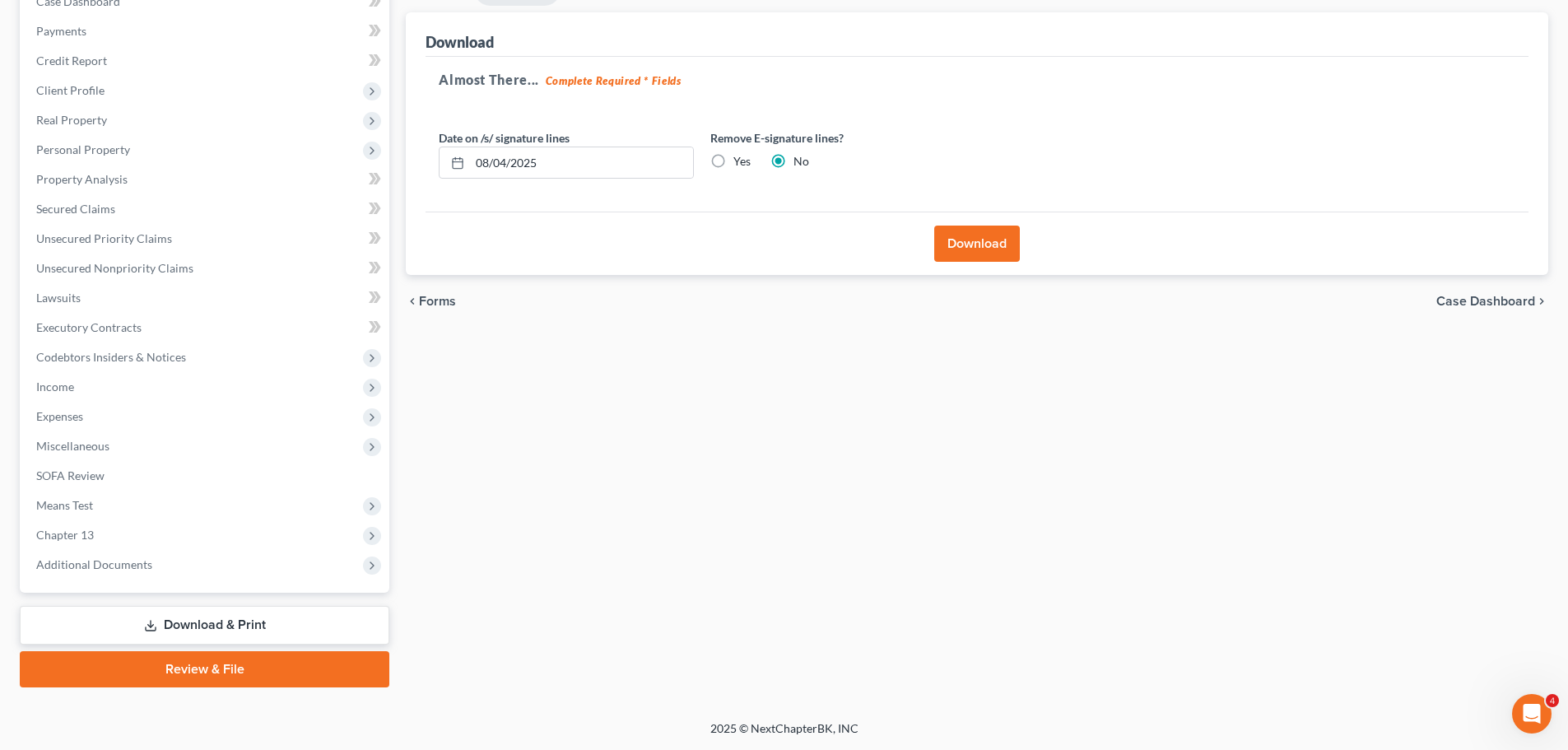 click on "Download & Print" at bounding box center [204, 625] 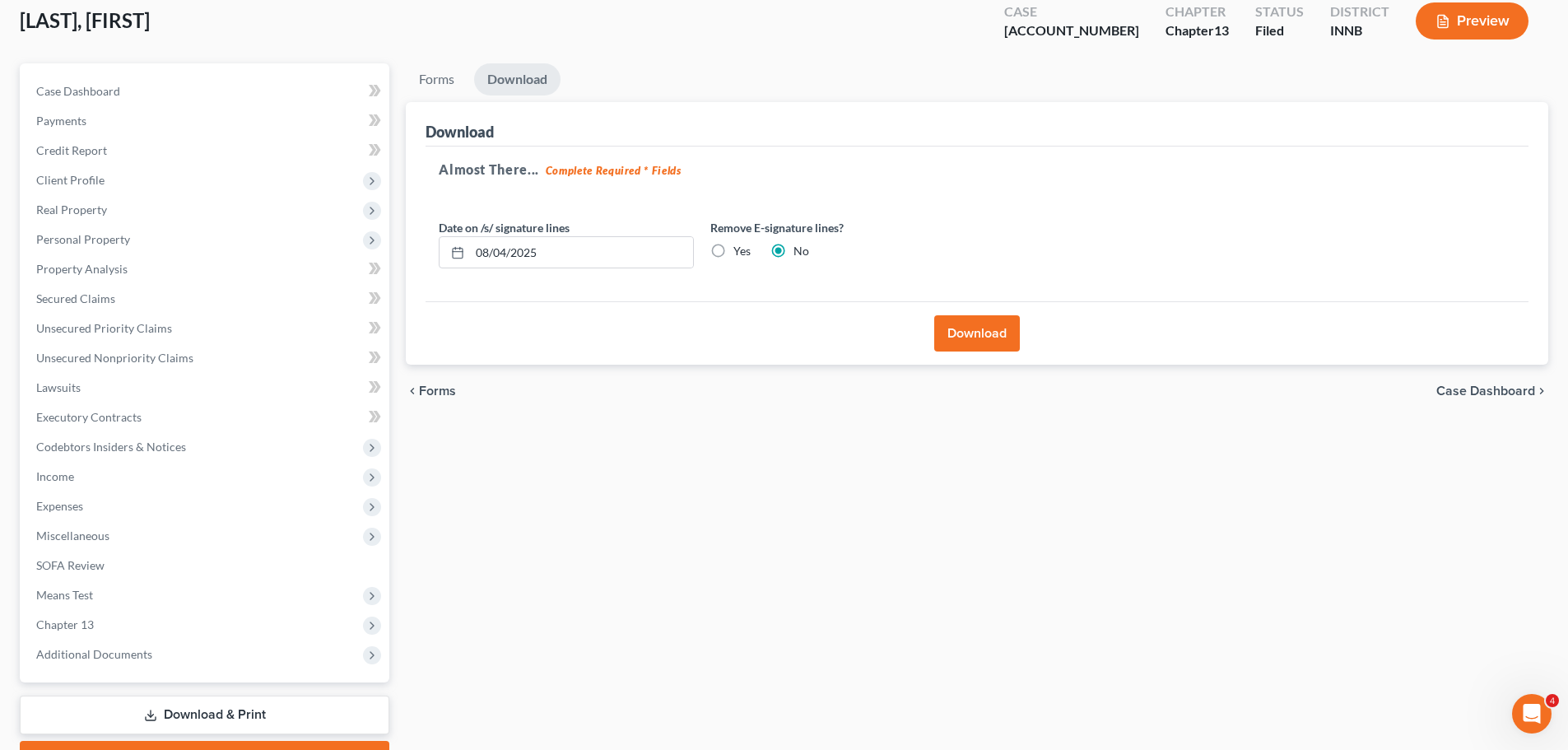scroll, scrollTop: 0, scrollLeft: 0, axis: both 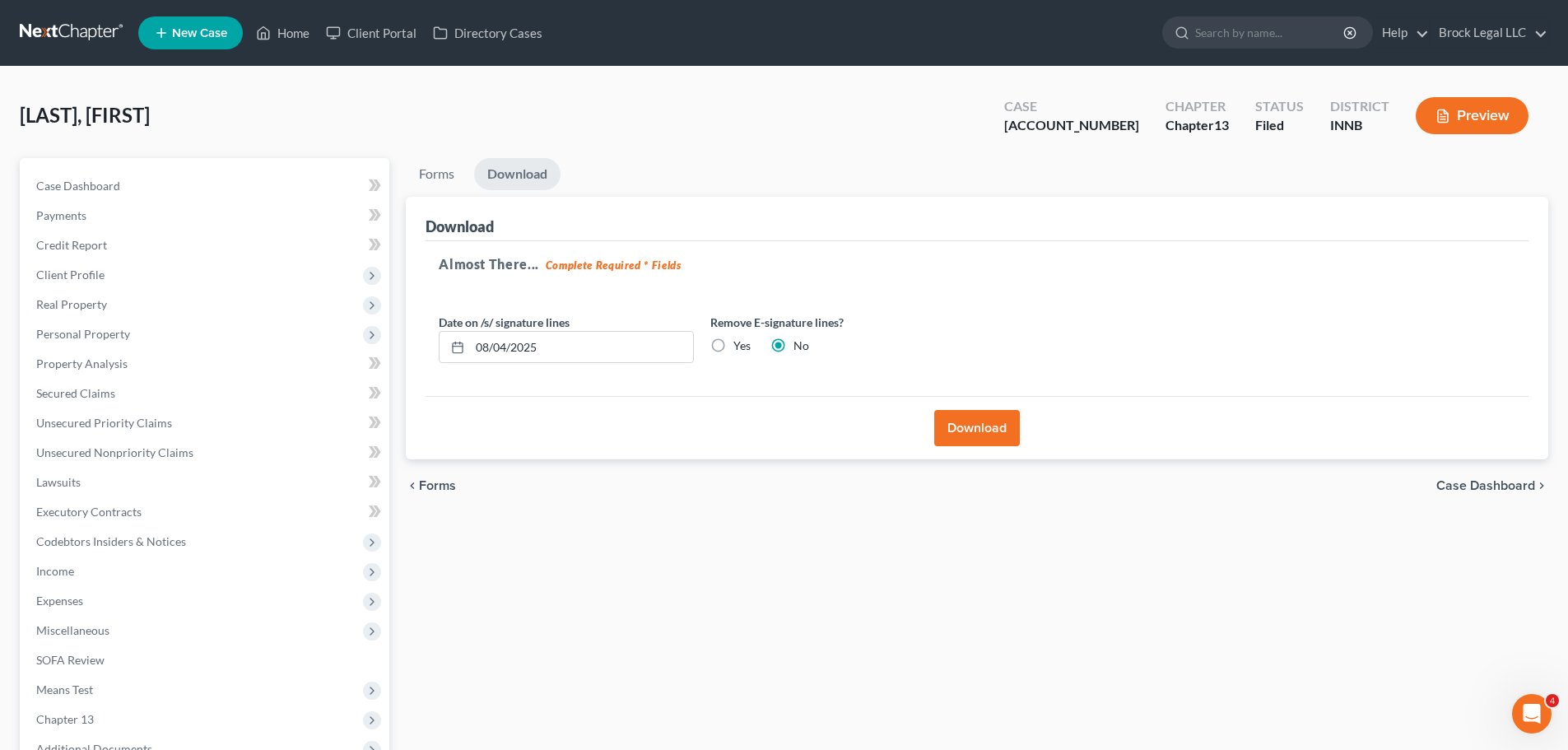 click on "Download" at bounding box center (517, 174) 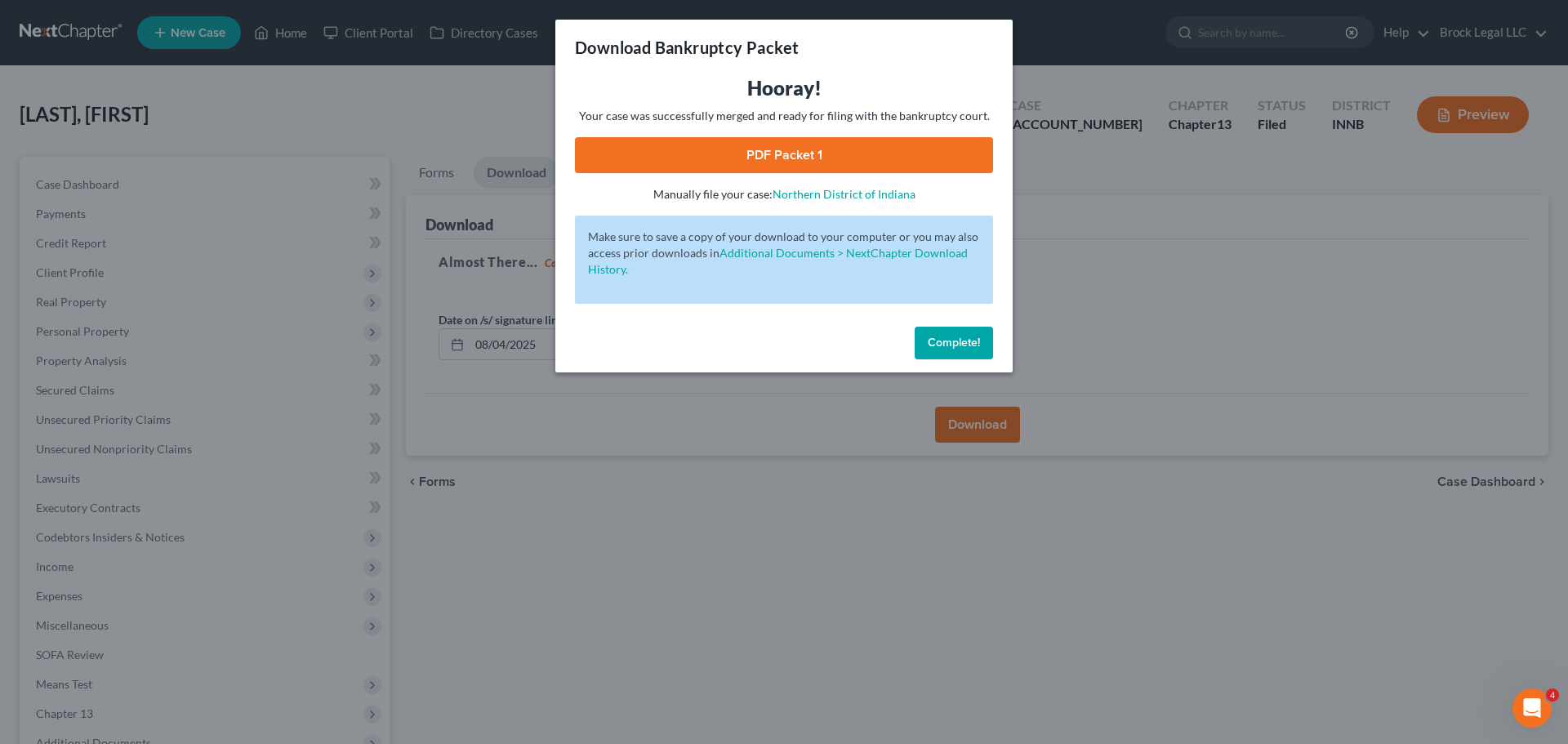 click on "PDF Packet 1" at bounding box center [784, 155] 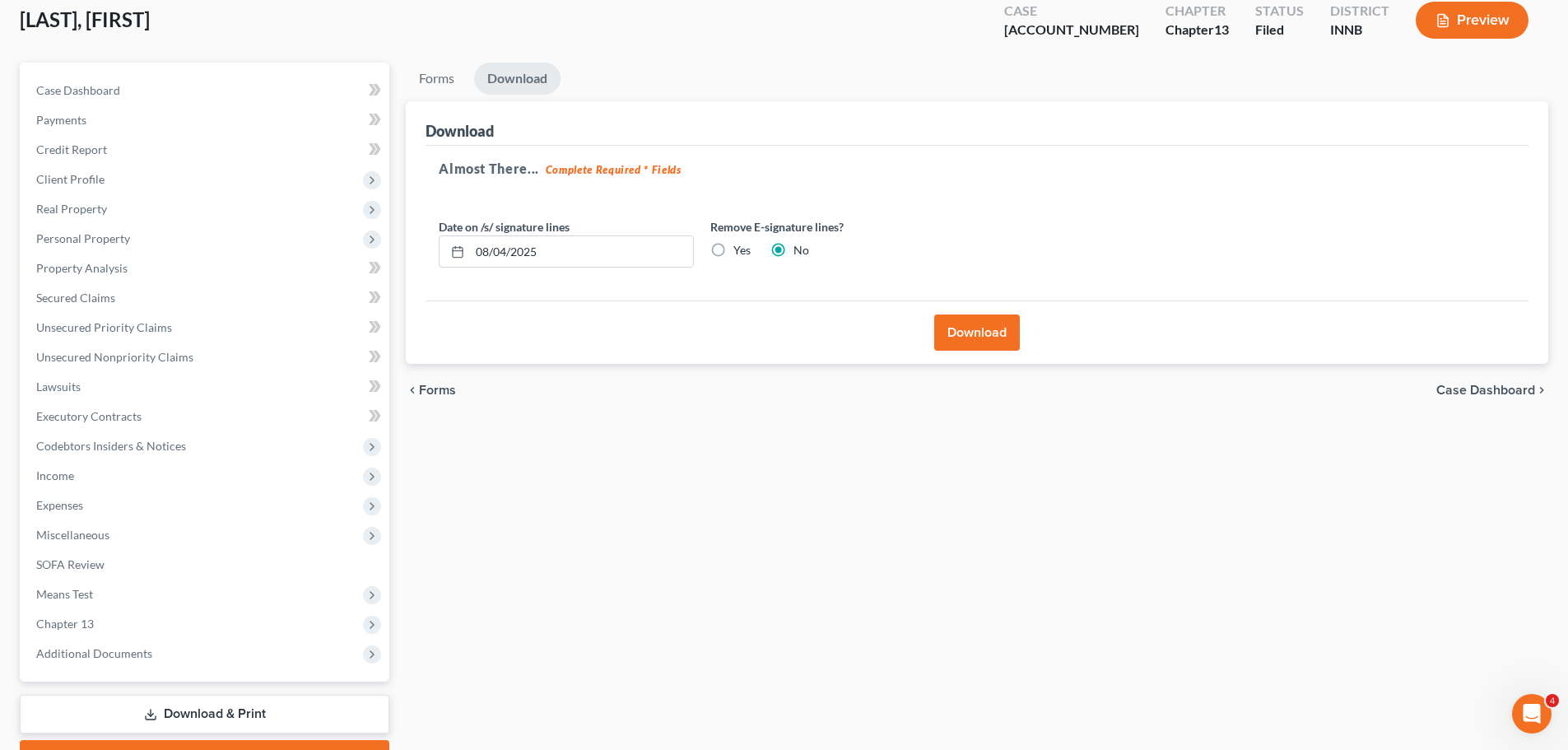 scroll, scrollTop: 184, scrollLeft: 0, axis: vertical 